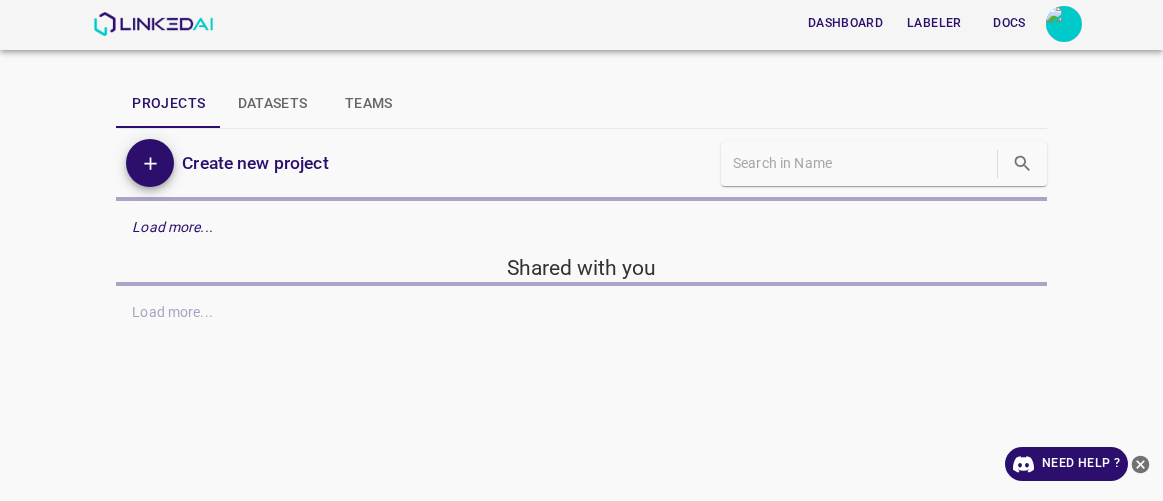 scroll, scrollTop: 0, scrollLeft: 0, axis: both 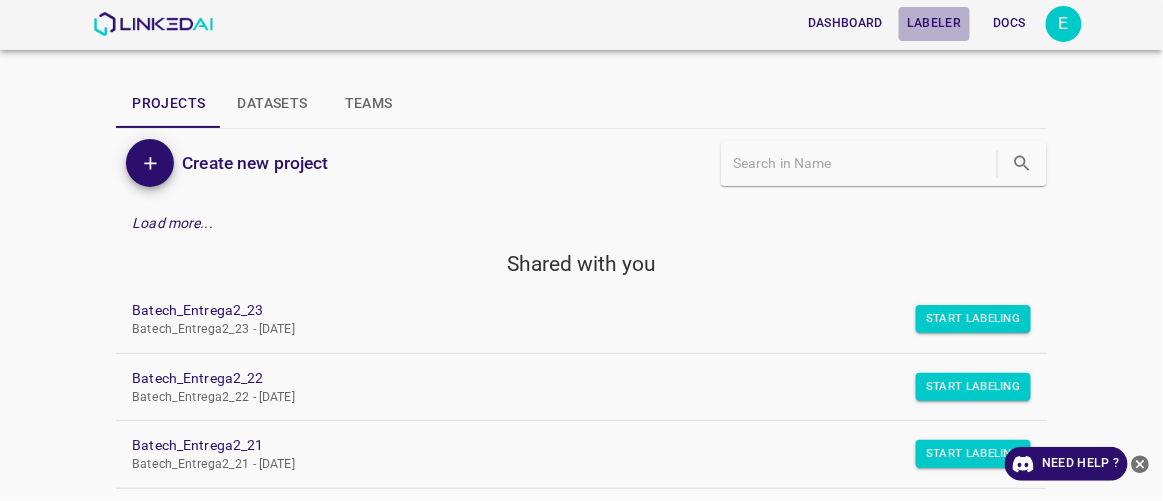 click on "Labeler" at bounding box center (934, 23) 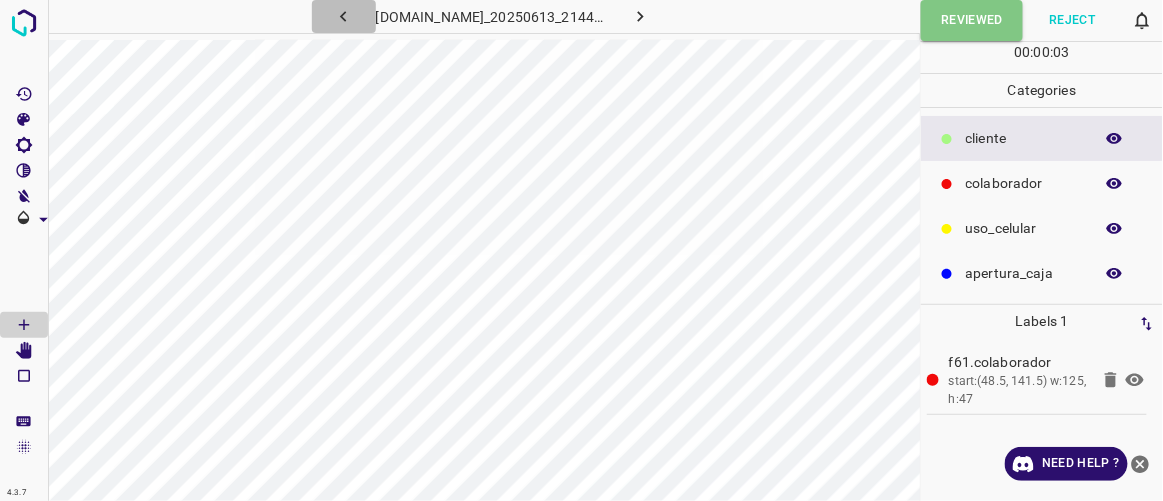 click 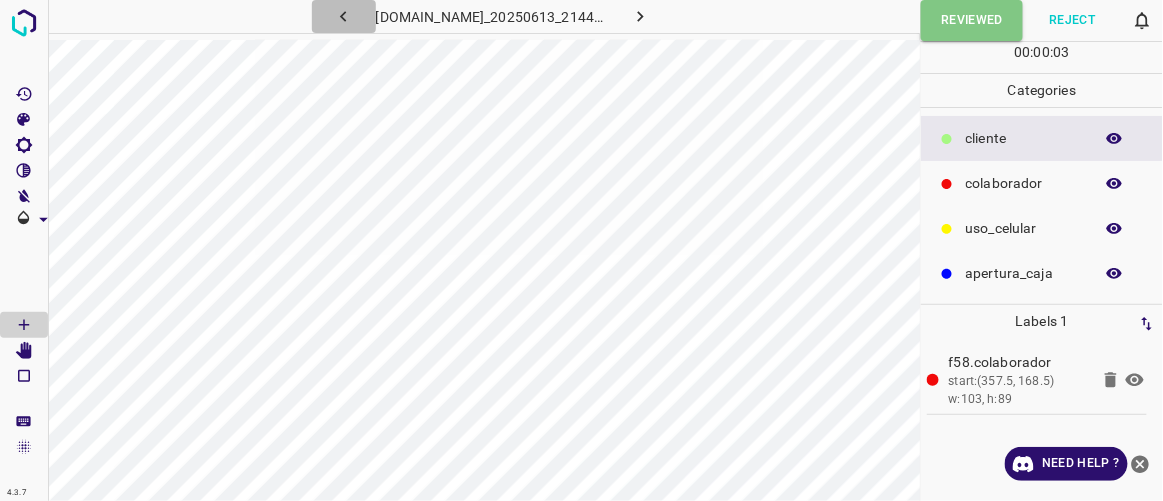 click 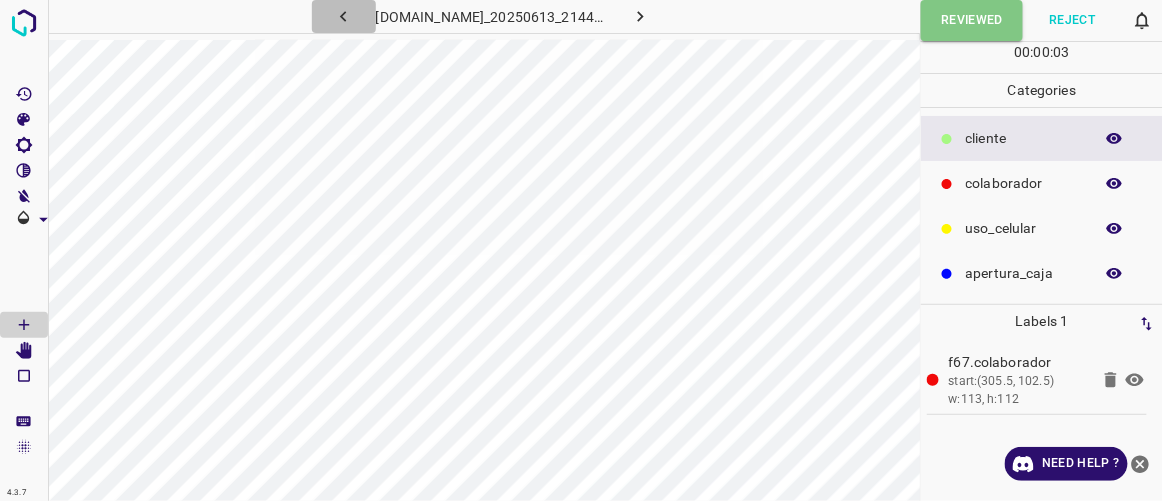 click 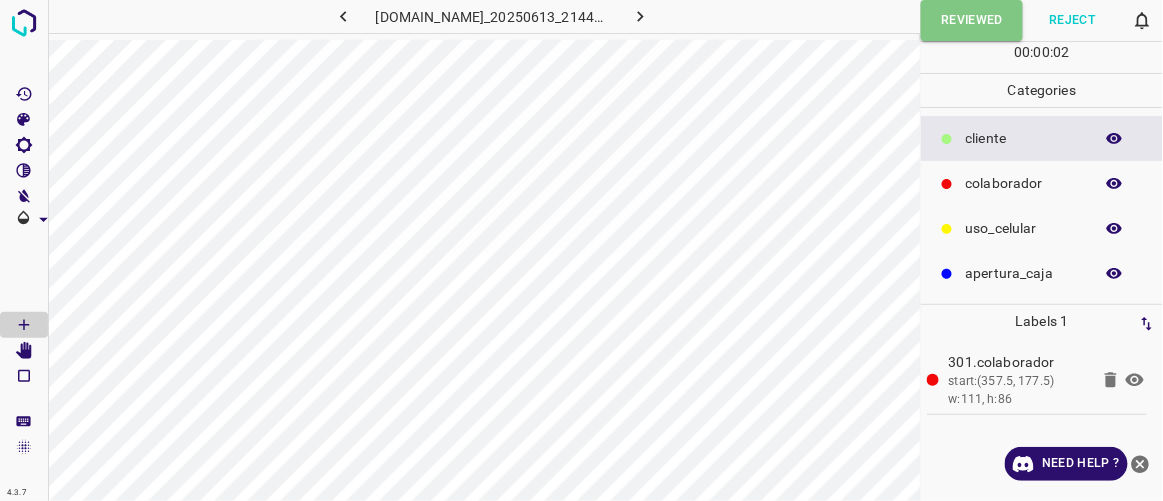 click 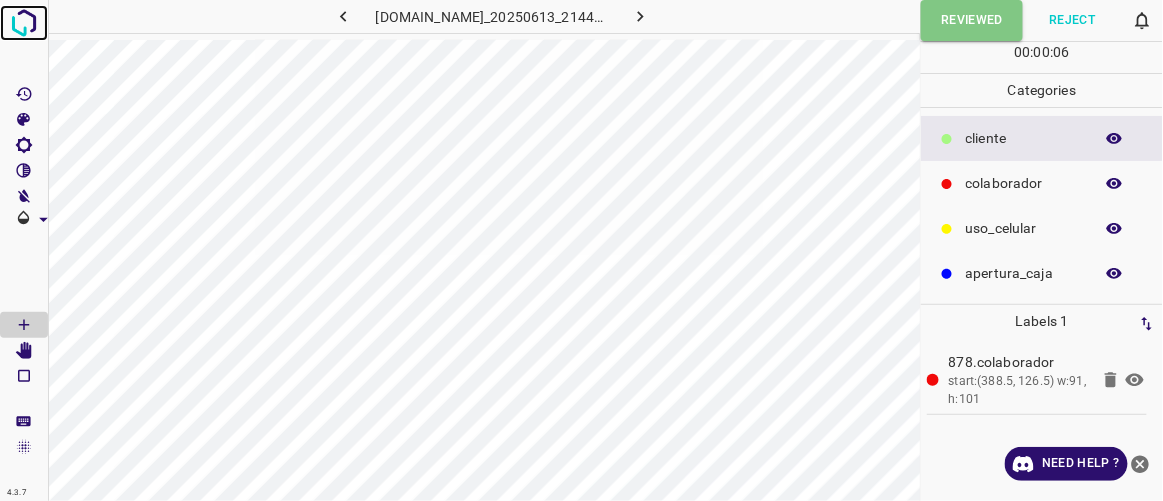 click at bounding box center [24, 23] 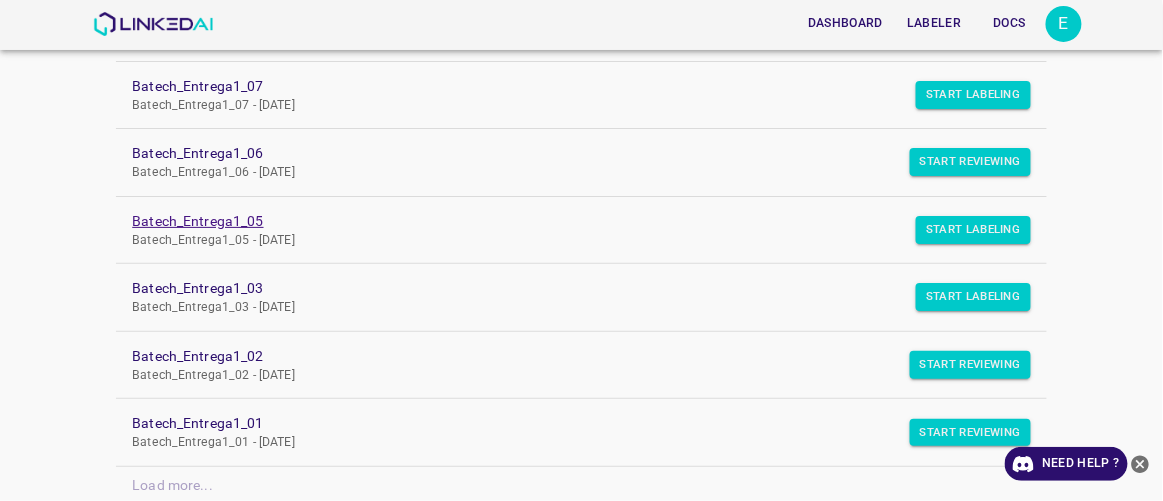 scroll, scrollTop: 1033, scrollLeft: 0, axis: vertical 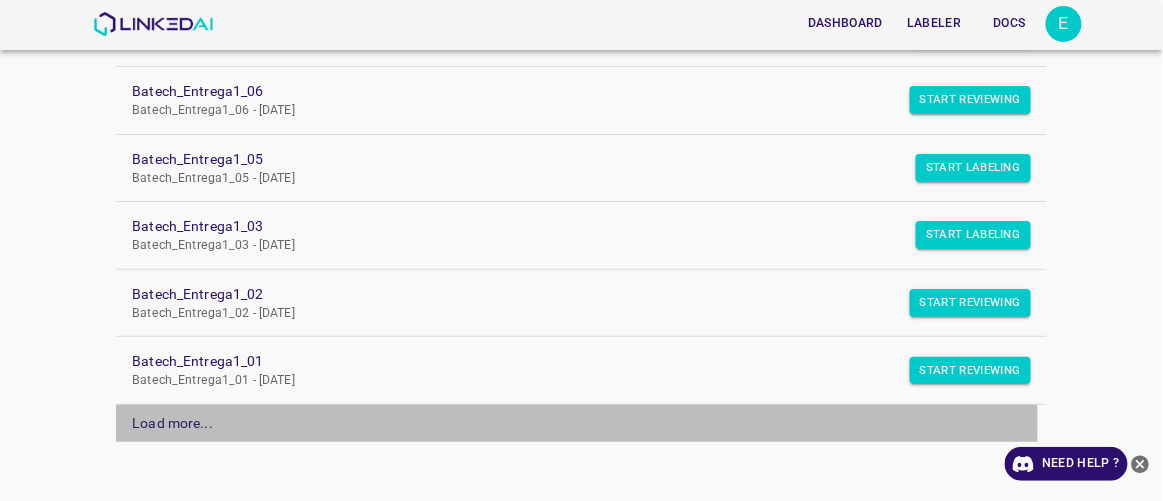 click on "Load more..." at bounding box center [172, 423] 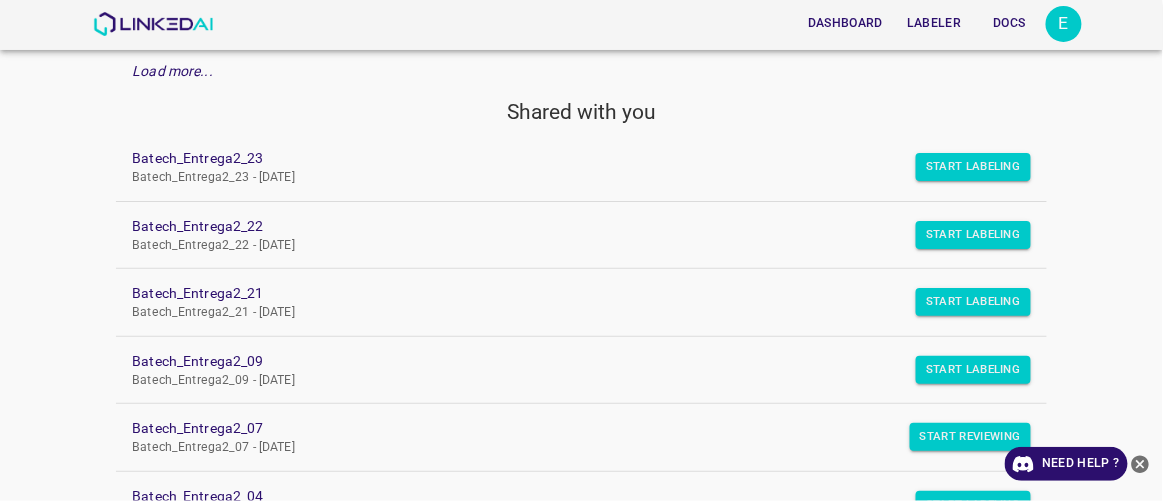 scroll, scrollTop: 0, scrollLeft: 0, axis: both 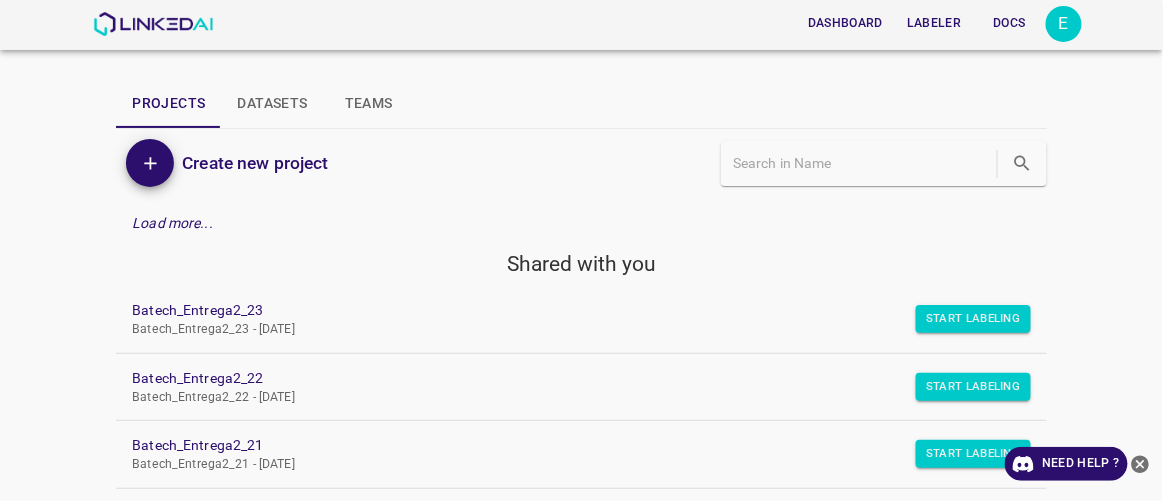 click on "Projects" at bounding box center (168, 104) 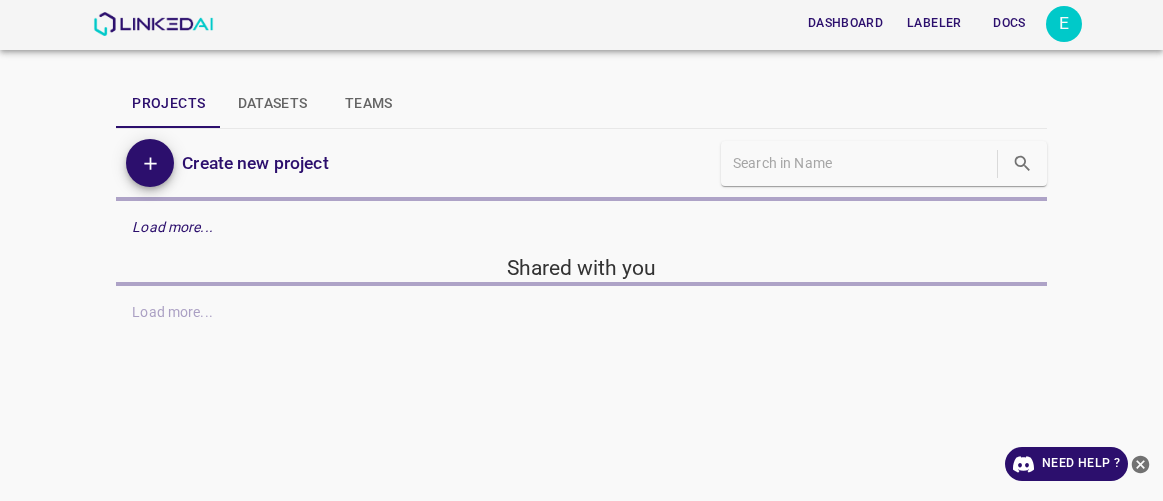 scroll, scrollTop: 0, scrollLeft: 0, axis: both 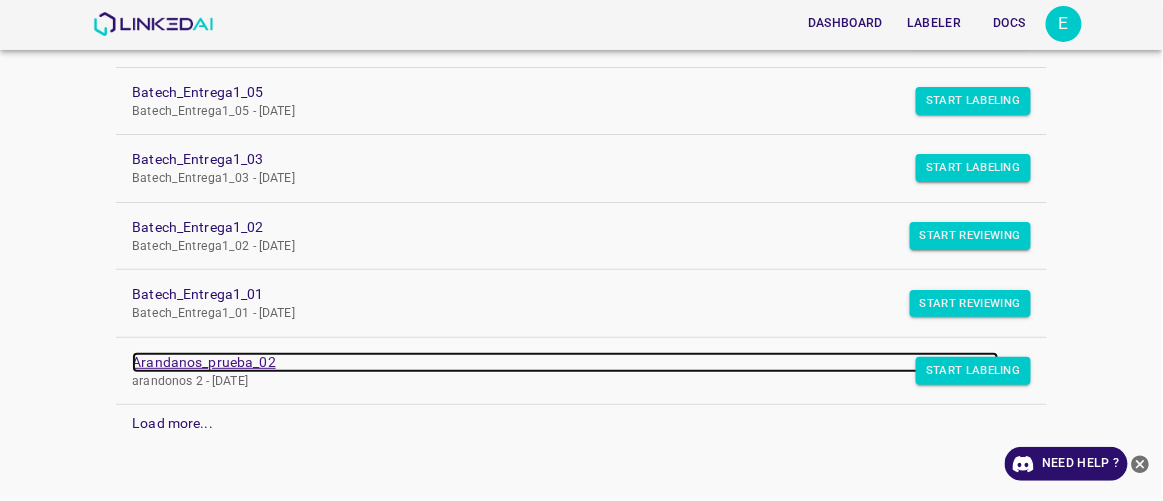click on "Arandanos_prueba_02" at bounding box center [565, 362] 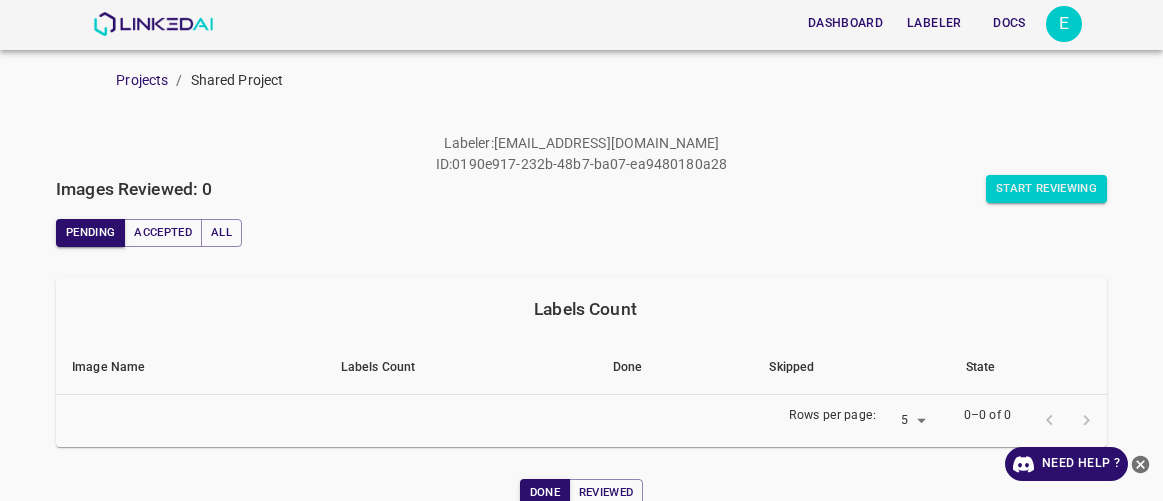 scroll, scrollTop: 0, scrollLeft: 0, axis: both 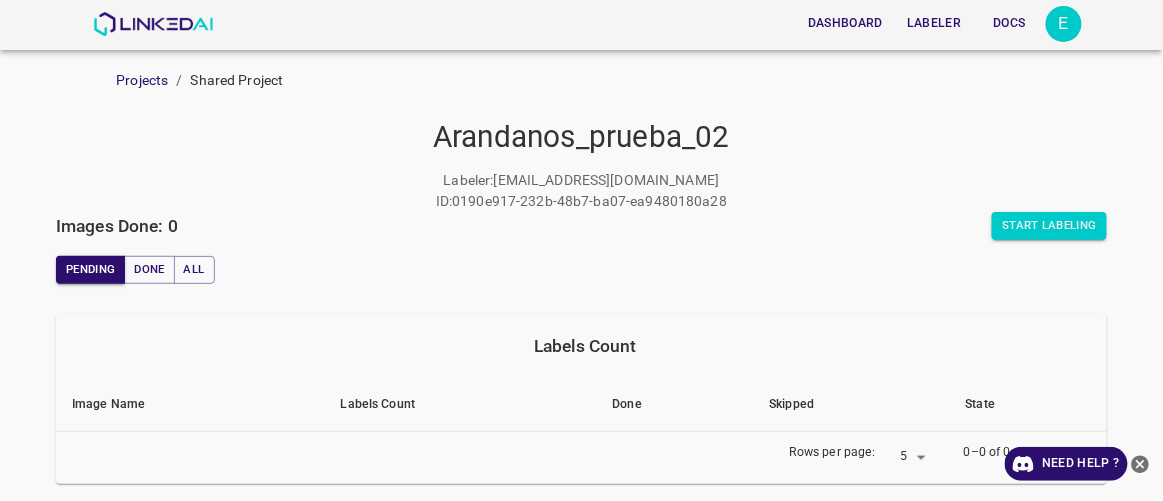 click on "Labeler" at bounding box center (934, 23) 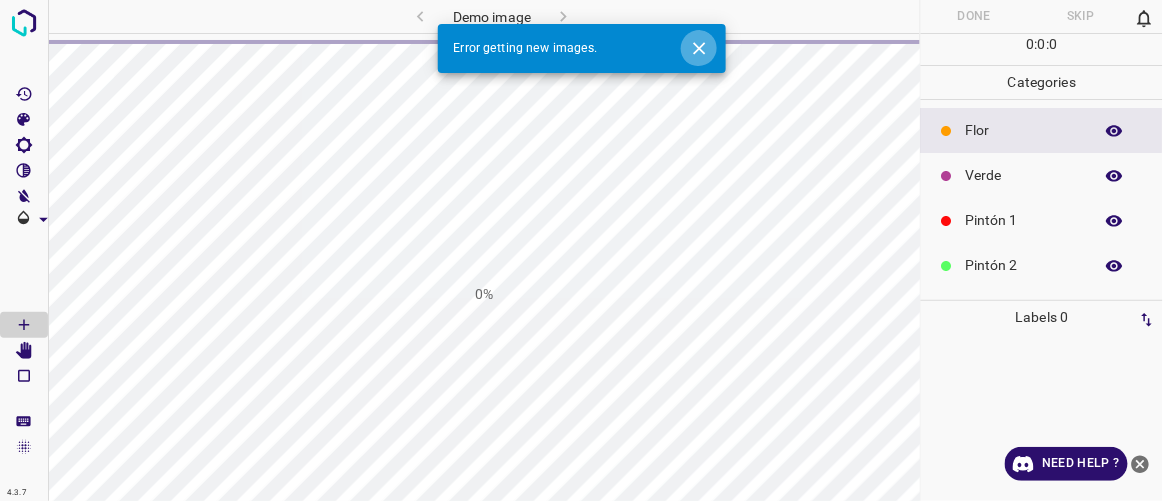 click 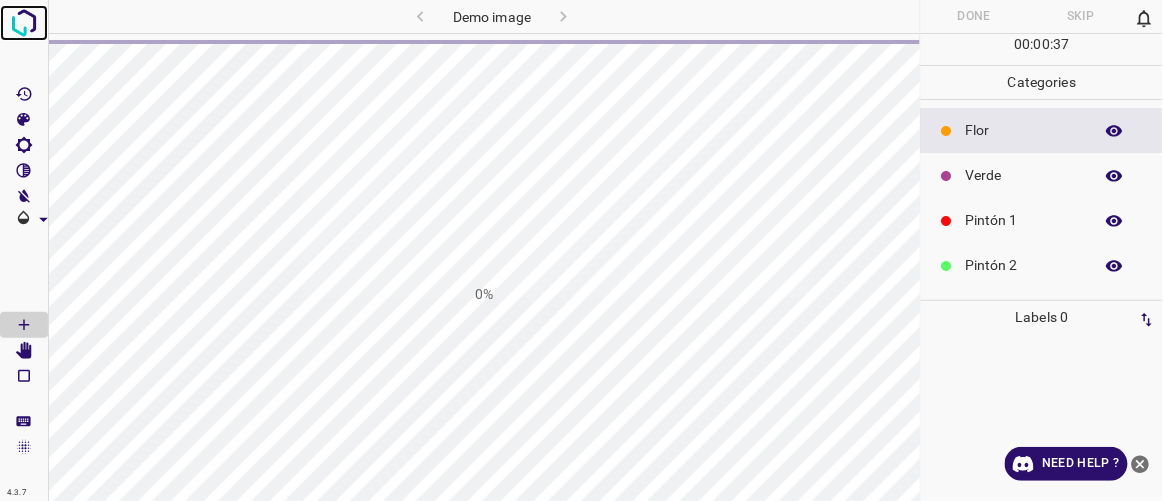 click at bounding box center [24, 23] 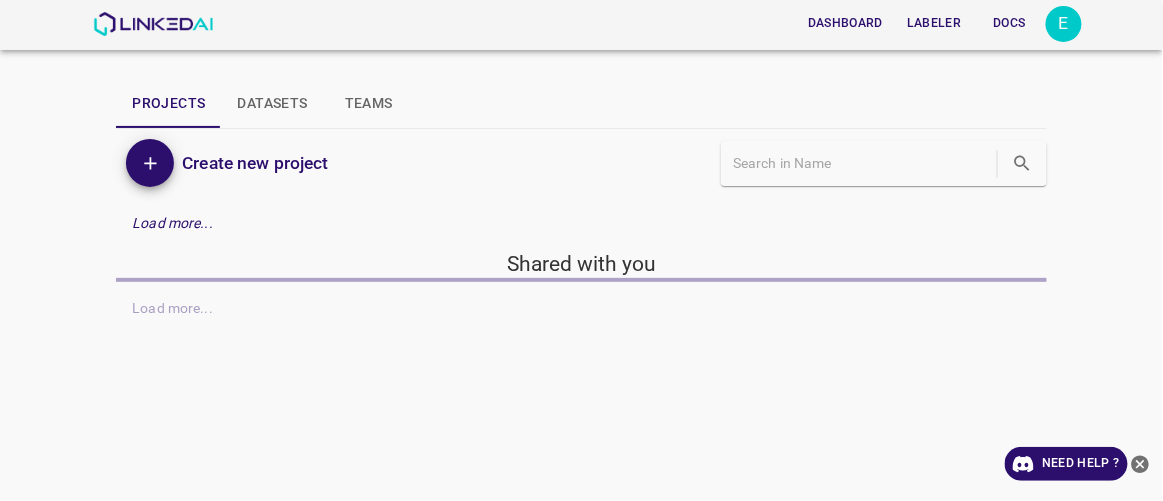 click on "Labeler" at bounding box center [934, 23] 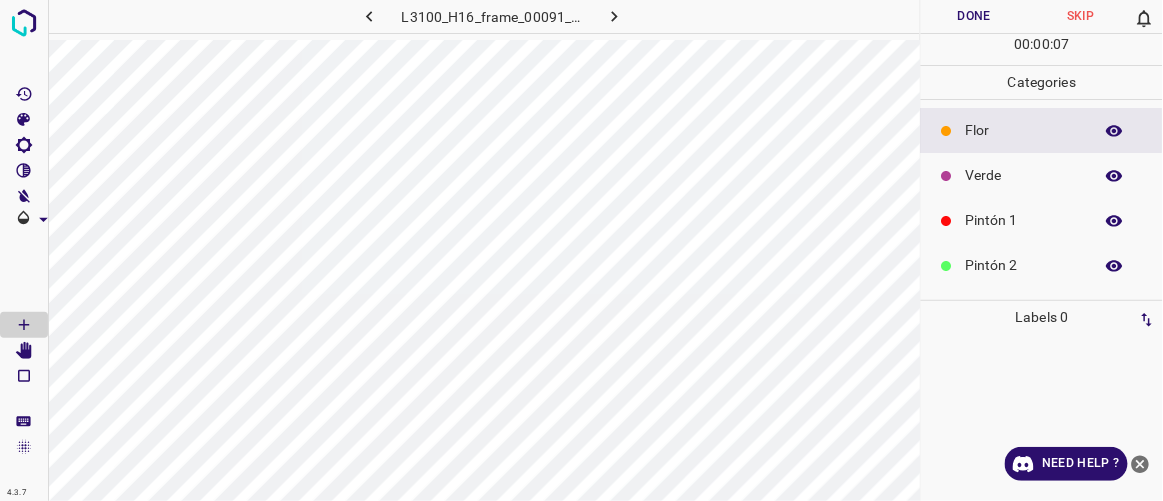 click 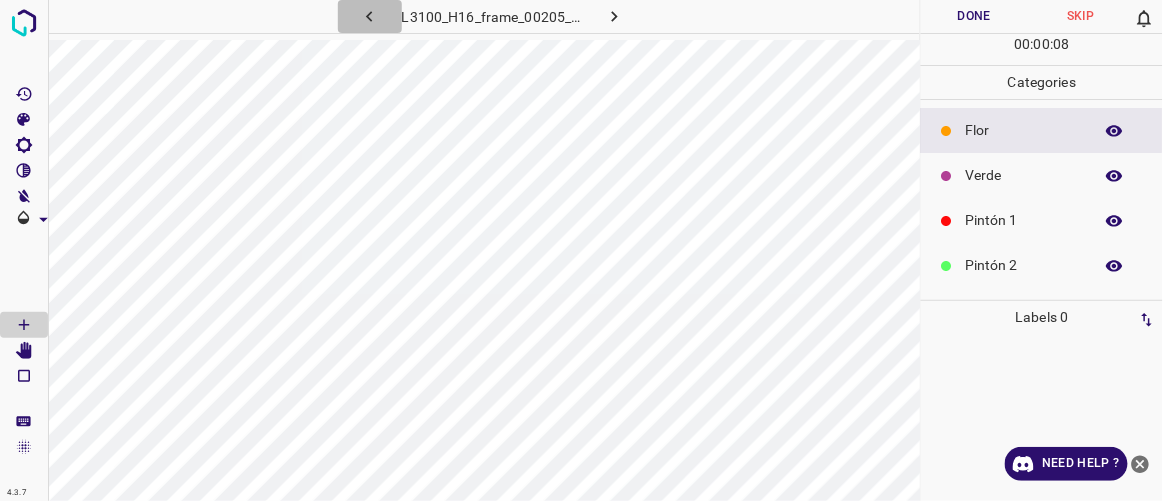 click 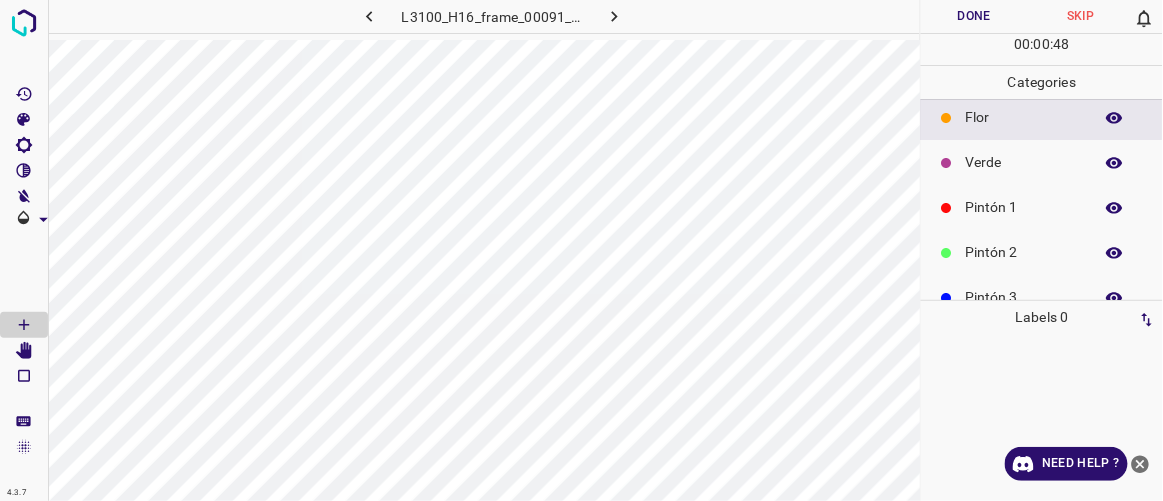 scroll, scrollTop: 36, scrollLeft: 0, axis: vertical 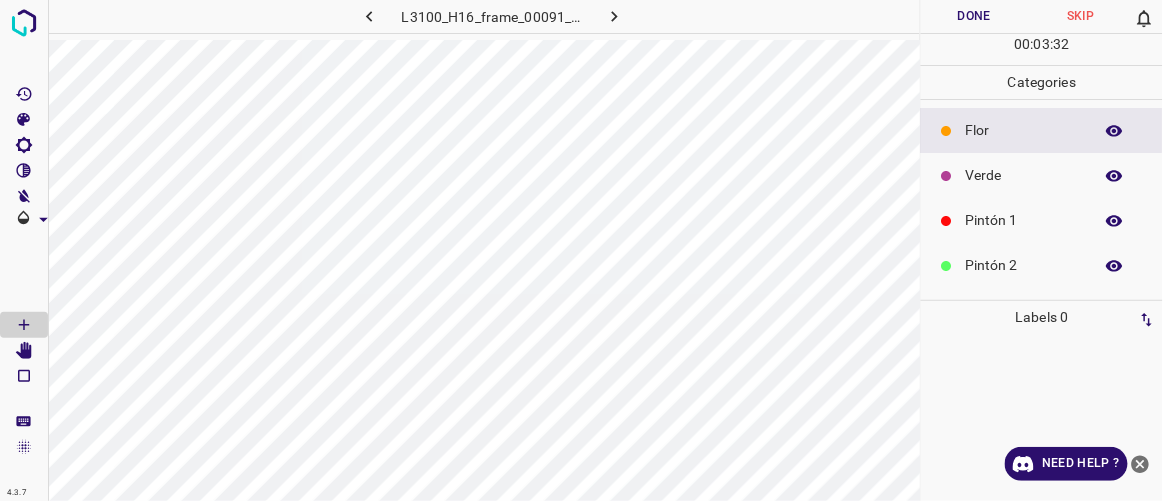 click on "Flor" at bounding box center (1024, 130) 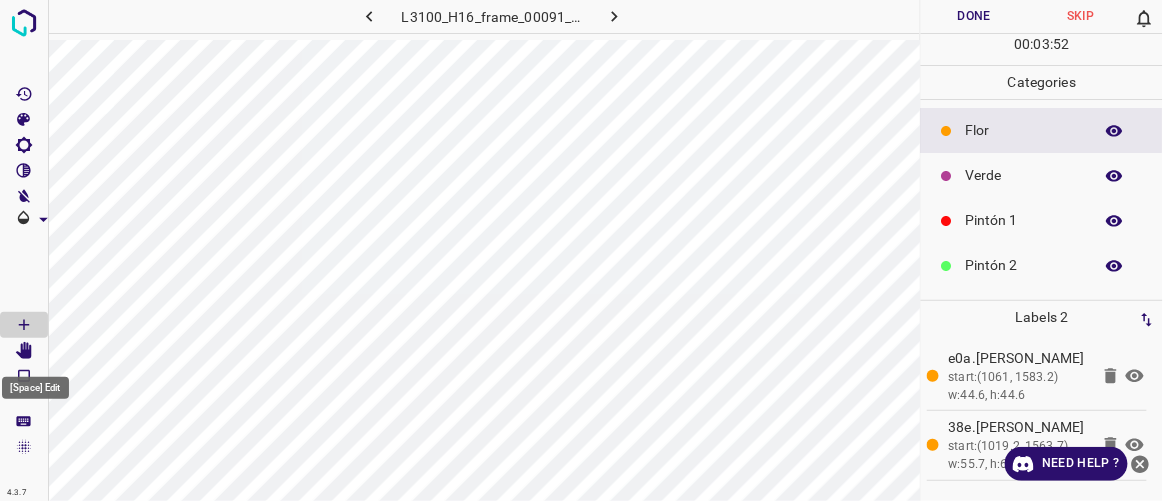 click 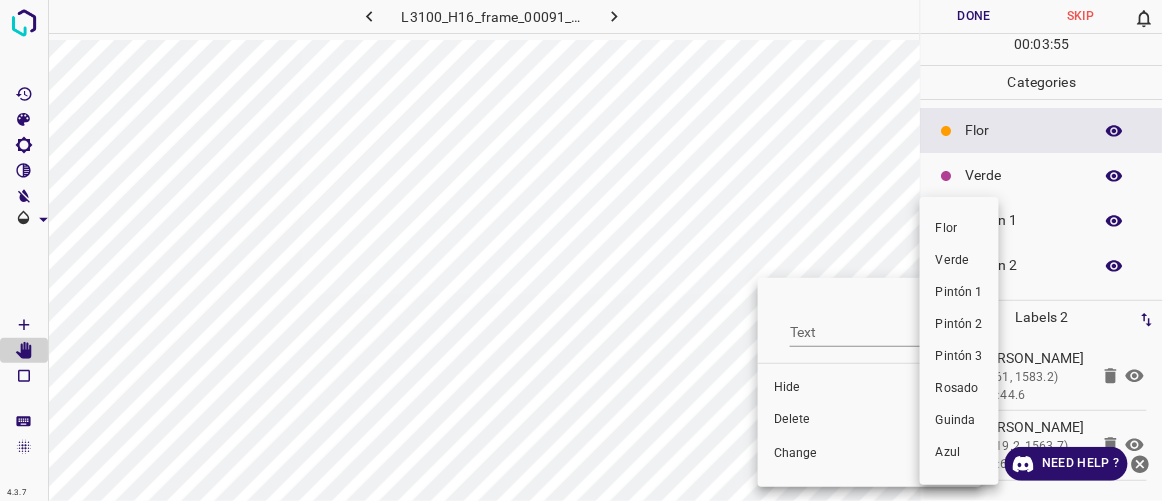 click at bounding box center (581, 250) 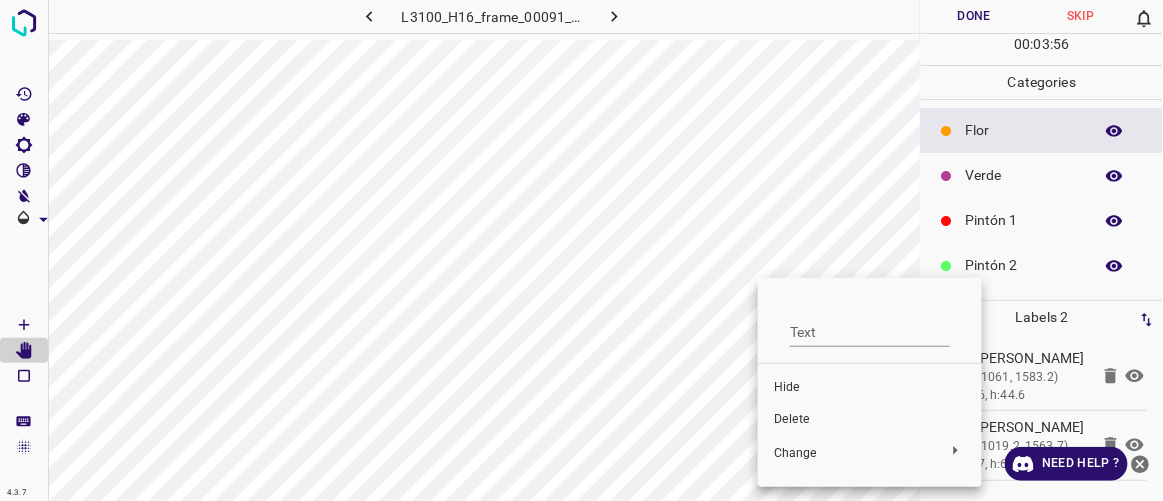 click at bounding box center [581, 250] 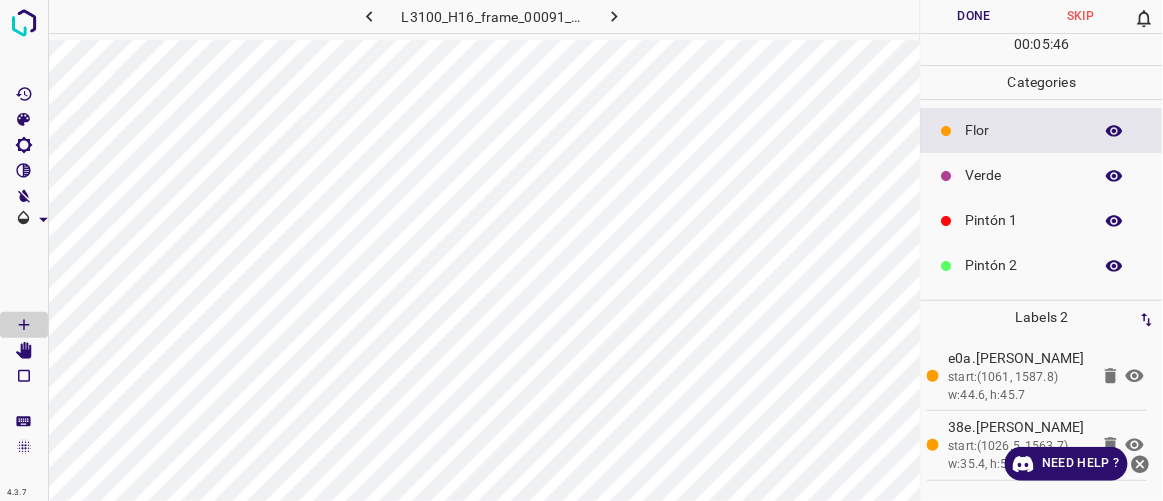 click on "L3100_H16_frame_00091_27293.jpg Done Skip 0 00   : 05   : 46   Categories [PERSON_NAME] Verde Pintón 1 Pintón 2 Pintón 3 [PERSON_NAME] Azul Labels   2 e0a.[PERSON_NAME]
start:(1061, 1587.8)
w:44.6, h:45.7
38e.[PERSON_NAME]
start:(1026.5, 1563.7)
w:35.4, h:59.5" at bounding box center (581, 250) 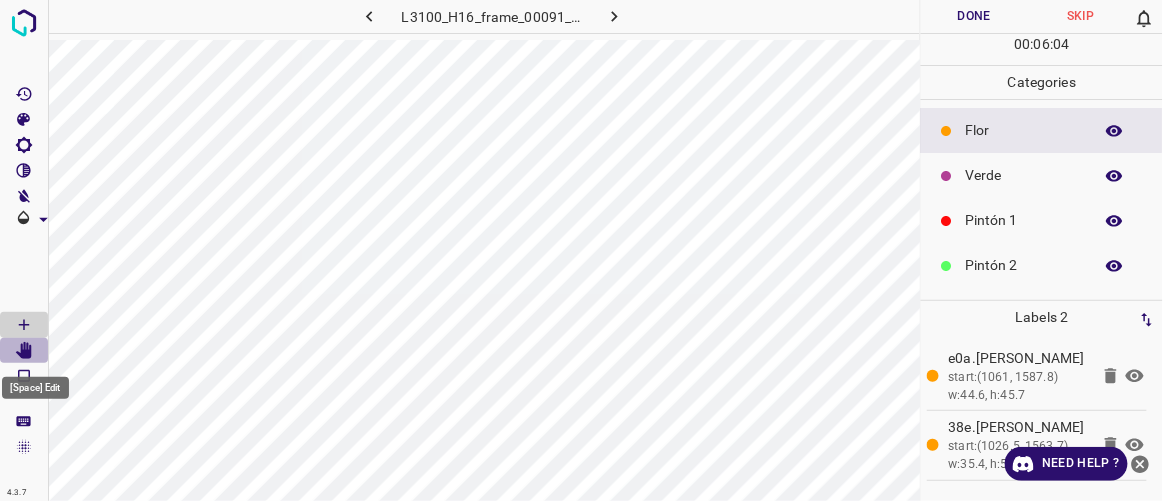 click 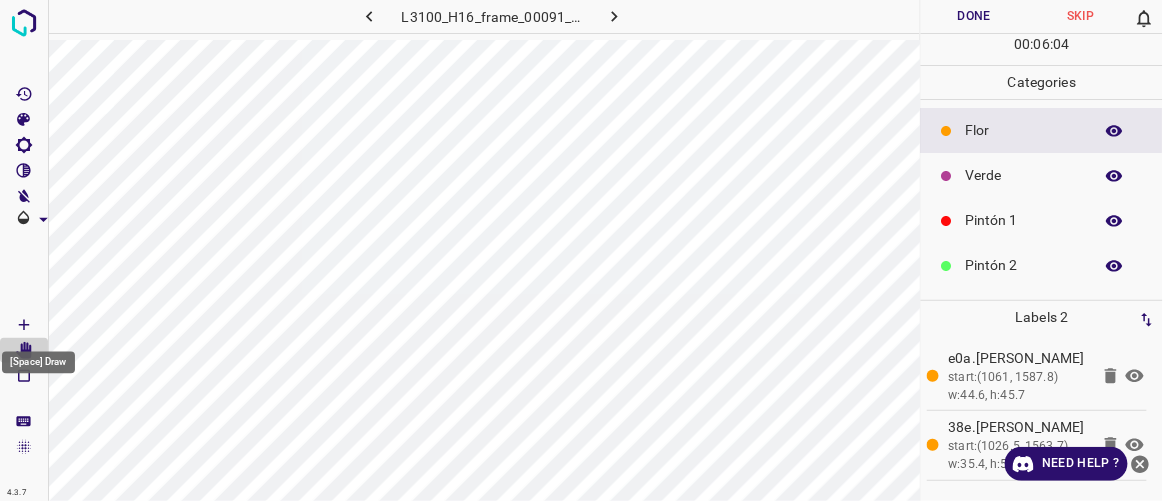 click 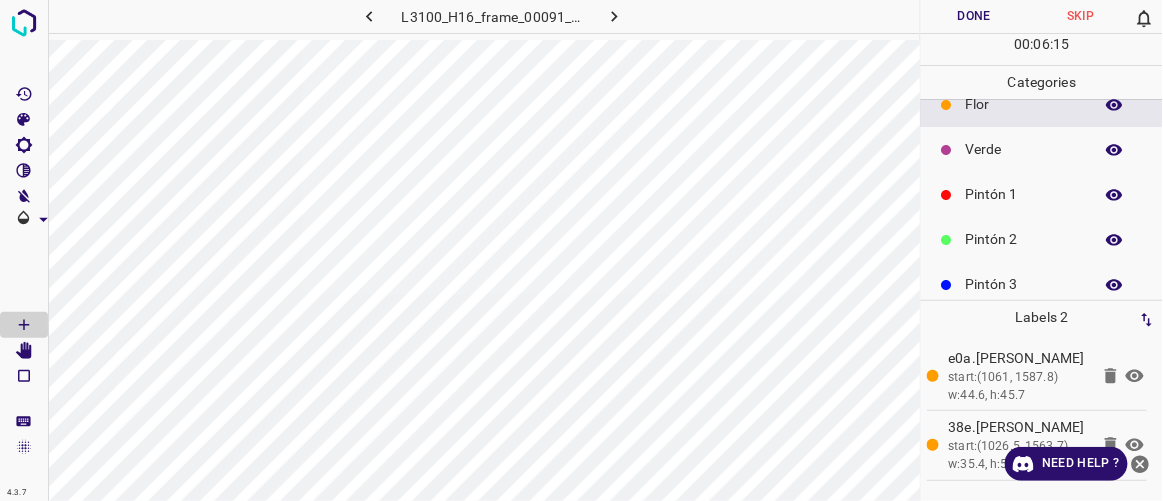 scroll, scrollTop: 36, scrollLeft: 0, axis: vertical 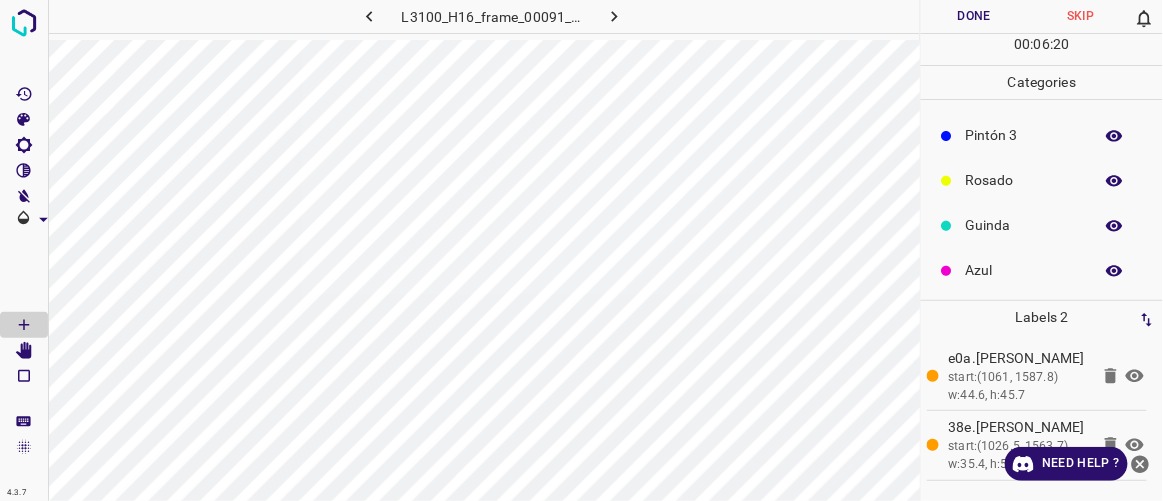 click on "Azul" at bounding box center [1024, 270] 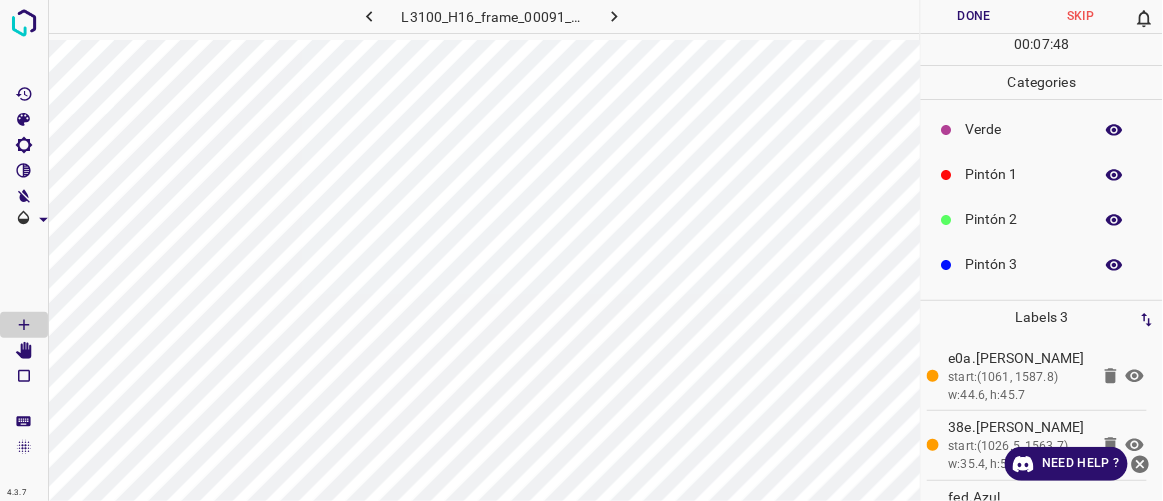 scroll, scrollTop: 30, scrollLeft: 0, axis: vertical 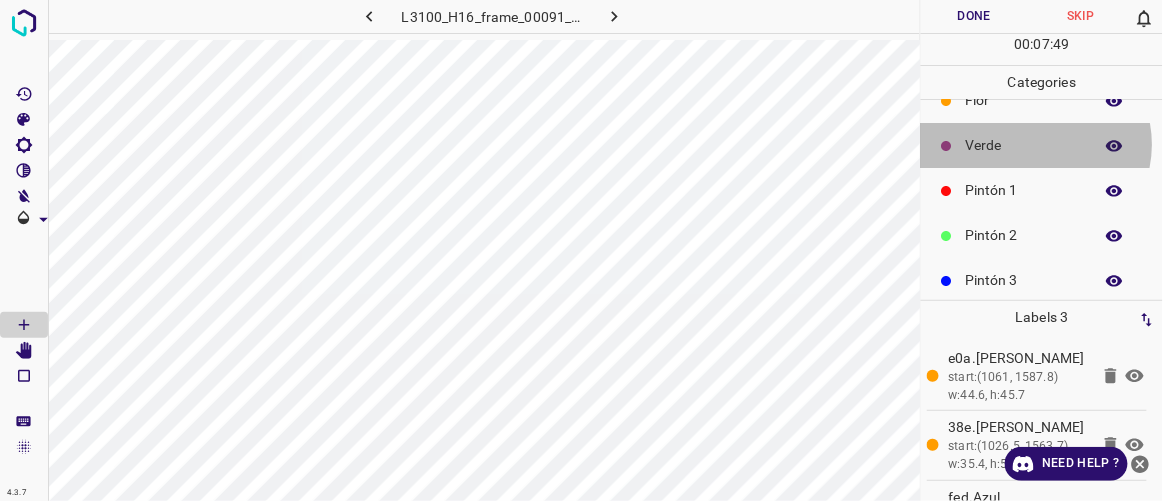 click on "Verde" at bounding box center [1024, 145] 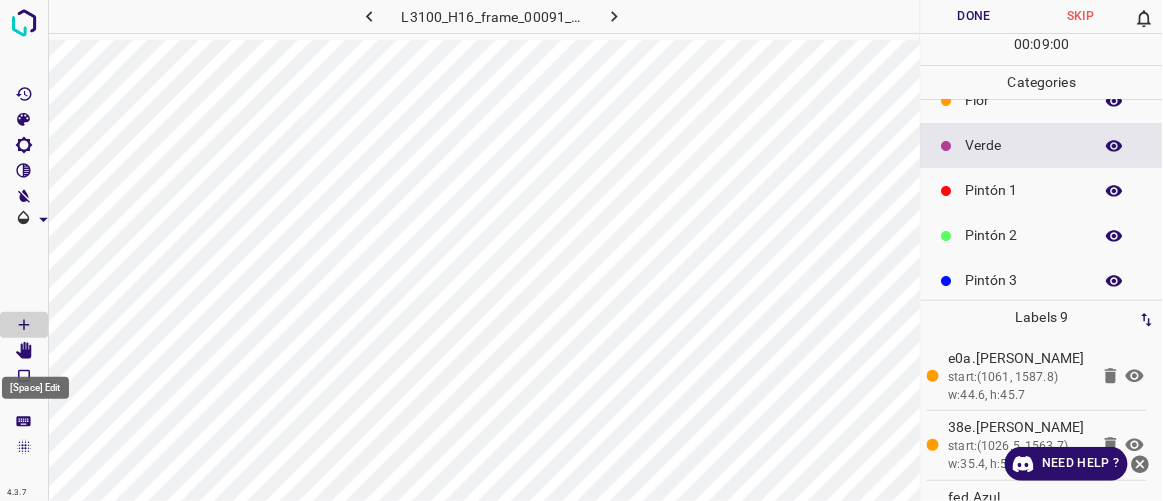 click 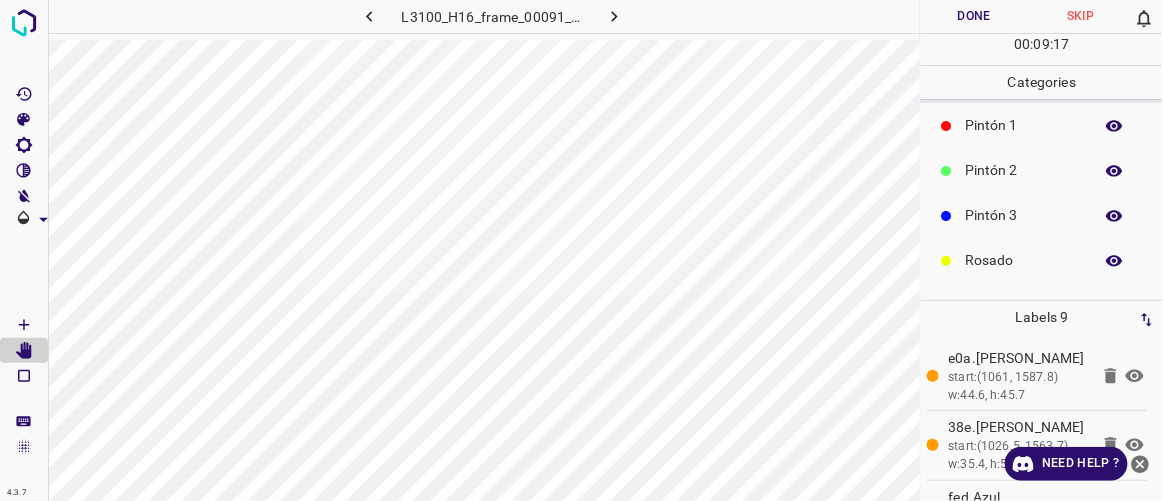 scroll, scrollTop: 175, scrollLeft: 0, axis: vertical 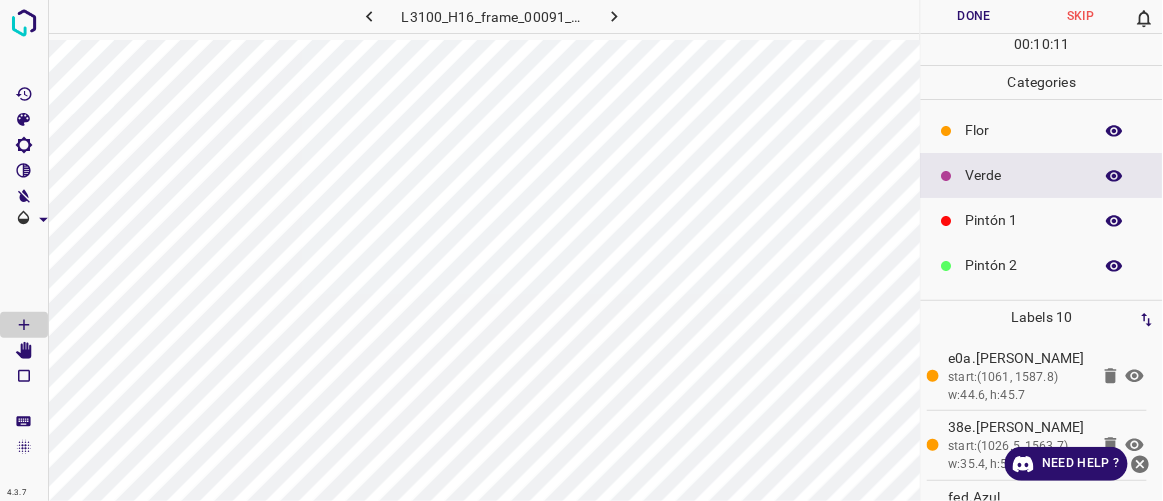 click on "Flor" at bounding box center (1024, 130) 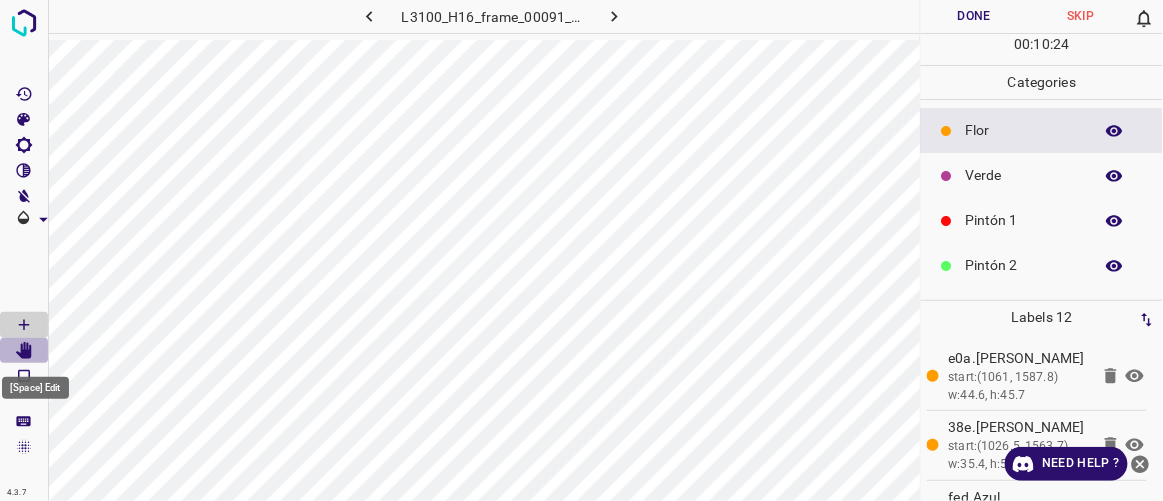click 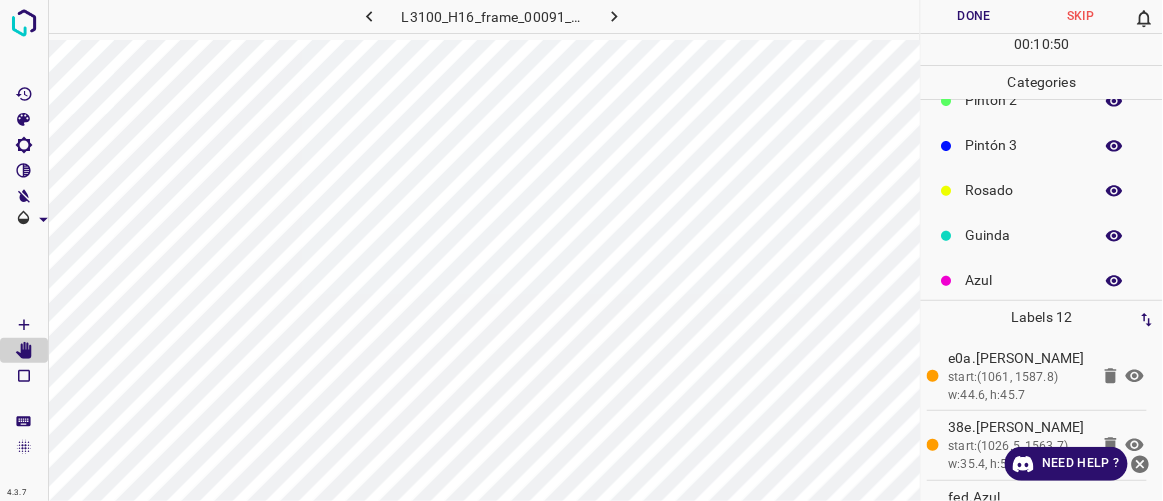 scroll, scrollTop: 175, scrollLeft: 0, axis: vertical 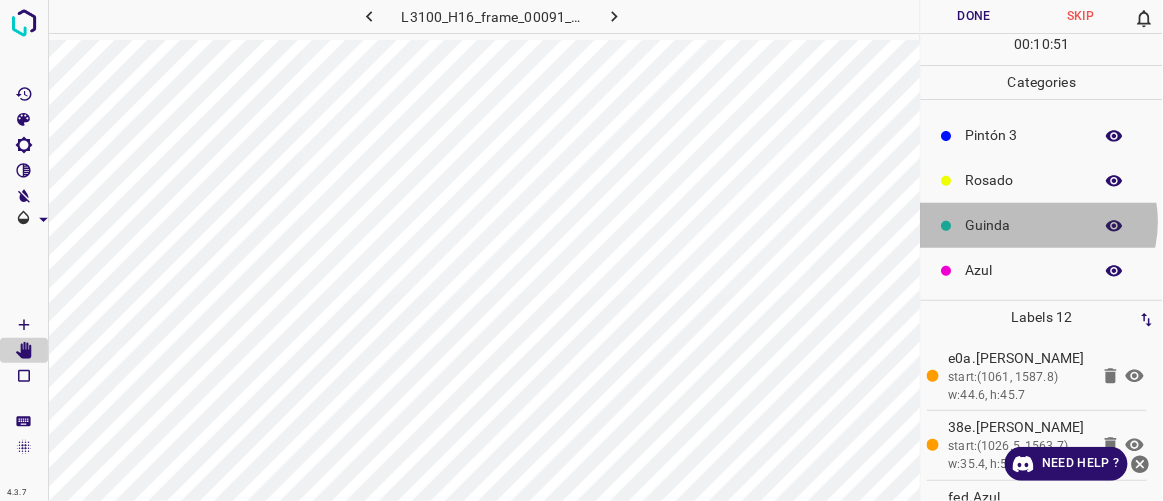 click on "Guinda" at bounding box center [1024, 225] 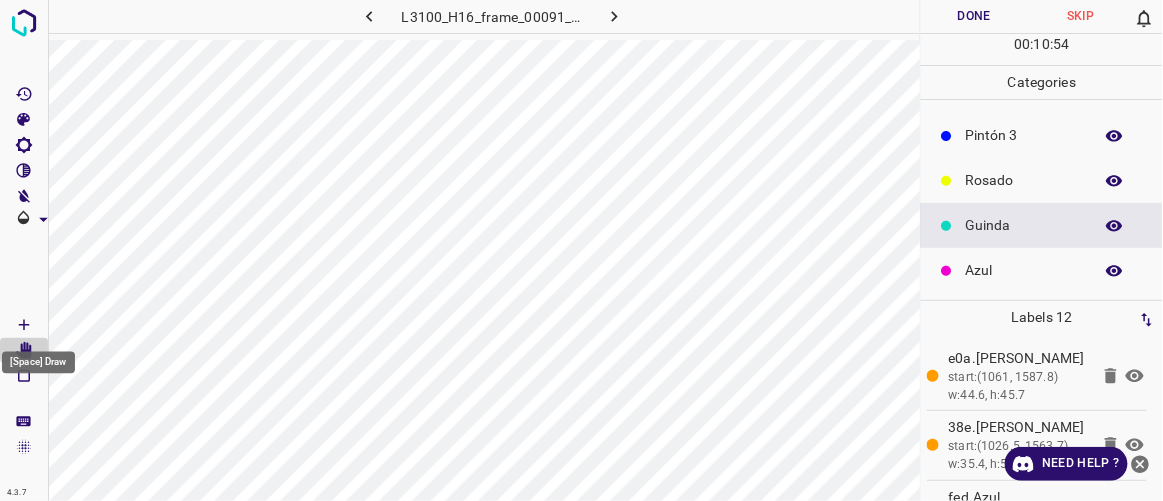 click 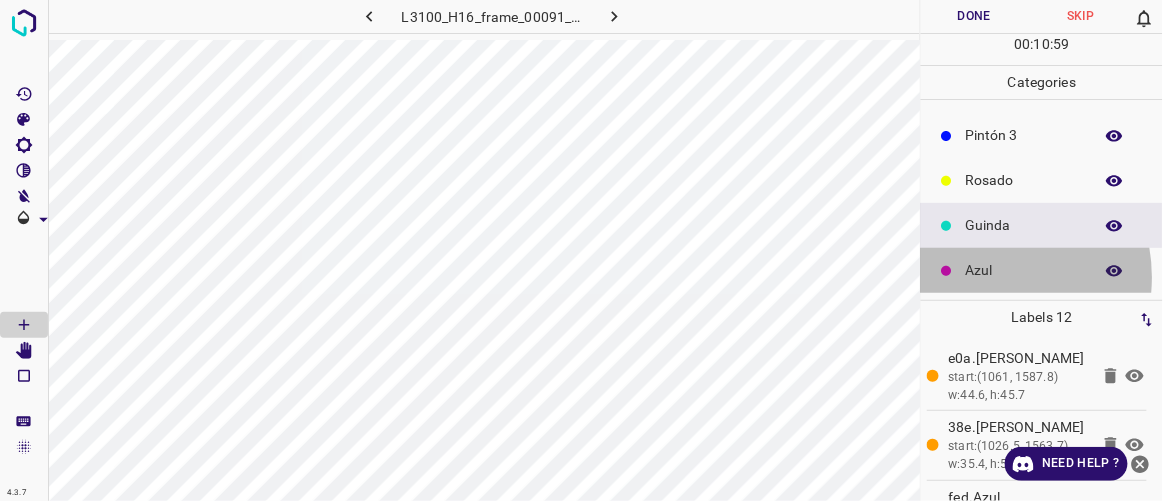 click on "Azul" at bounding box center (1024, 270) 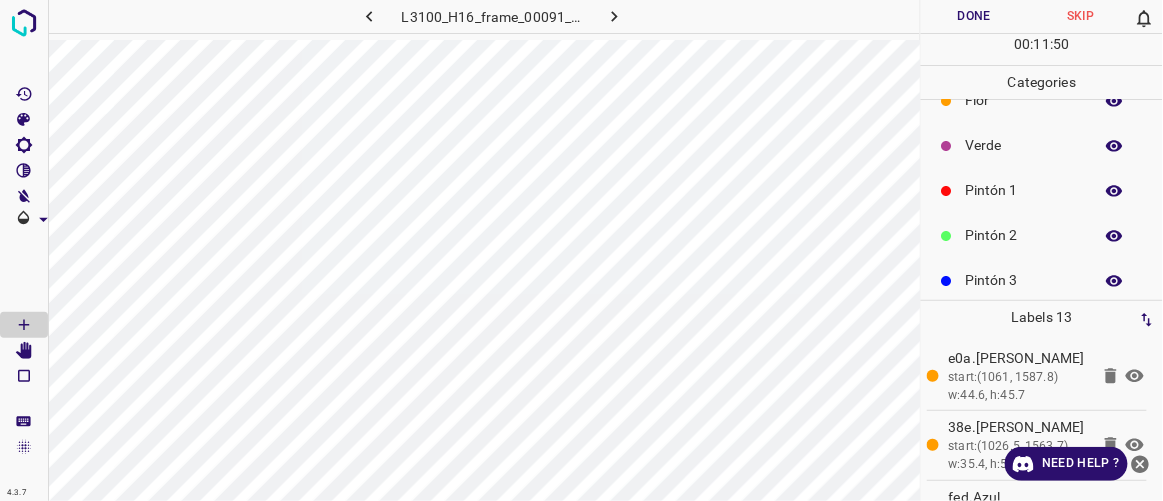 scroll, scrollTop: 6, scrollLeft: 0, axis: vertical 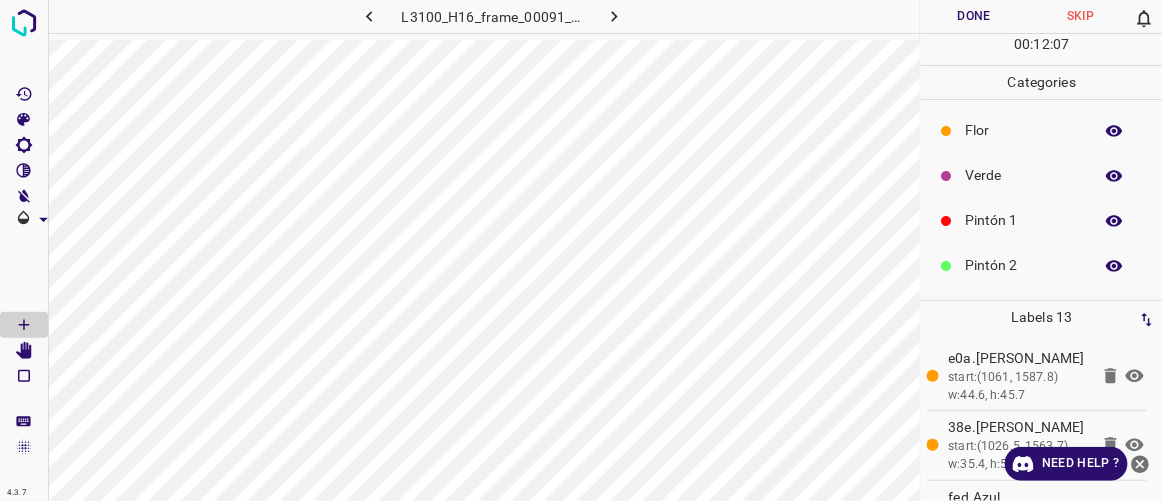 click on "Verde" at bounding box center [1024, 175] 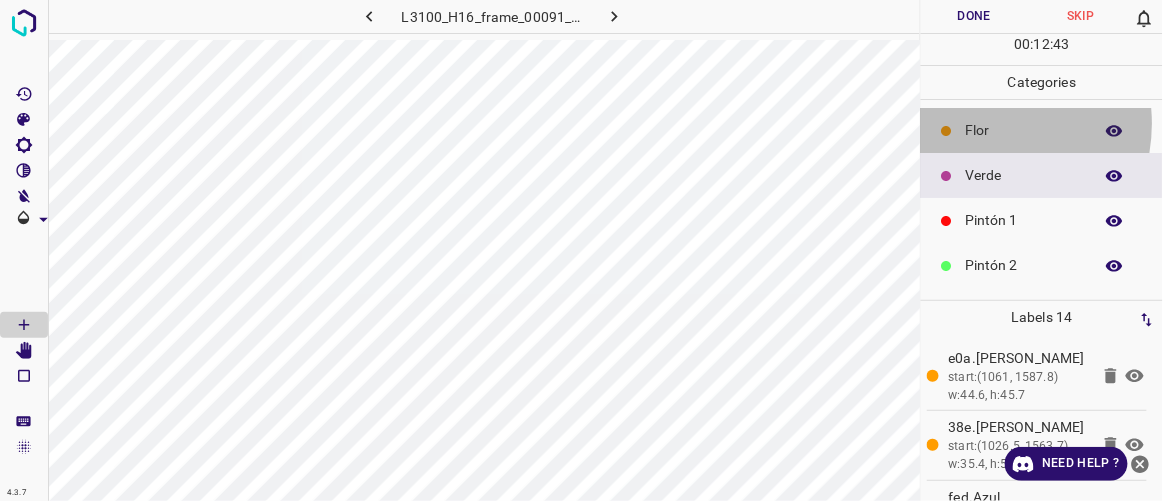 click on "Flor" at bounding box center [1024, 130] 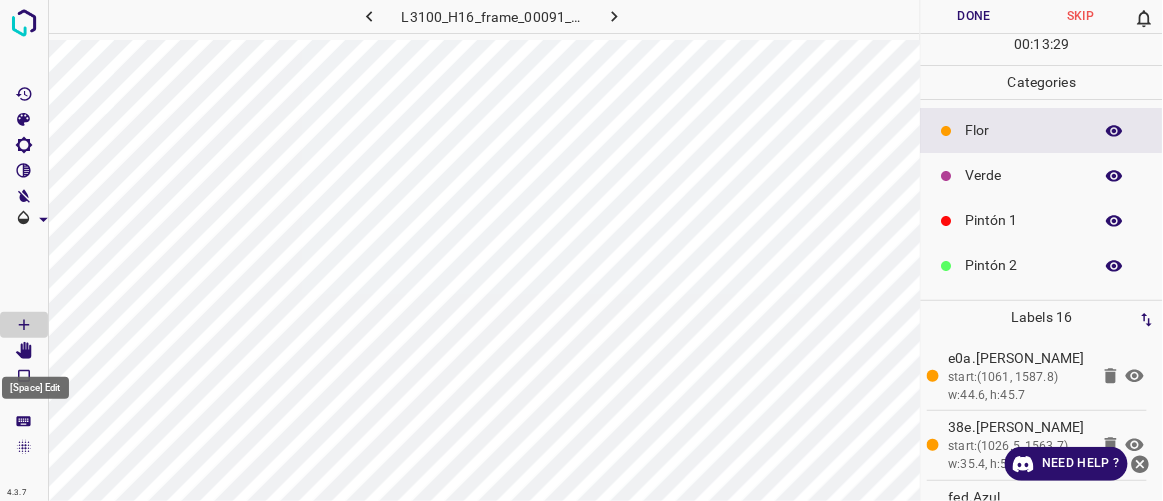 click 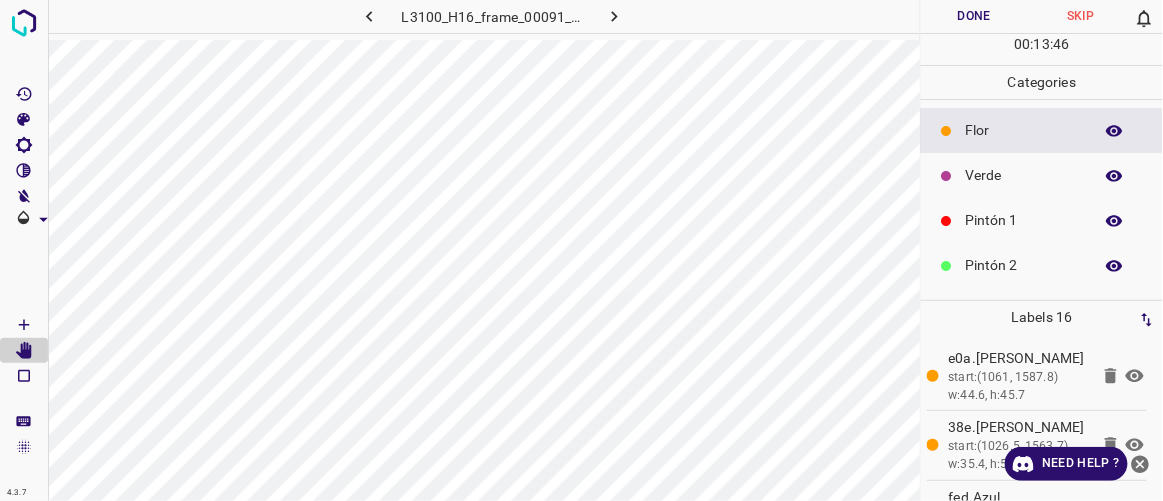 type 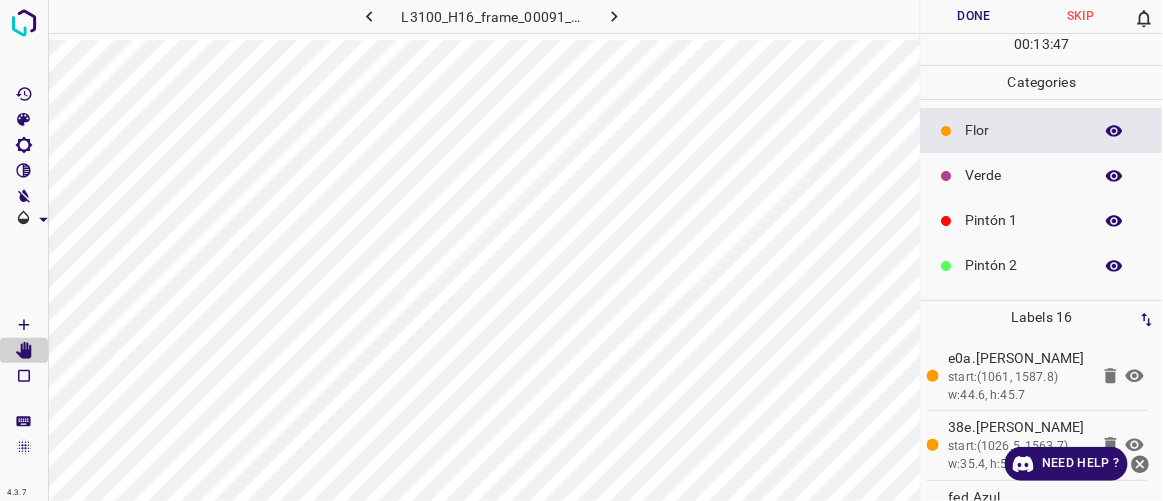 click at bounding box center [24, 351] 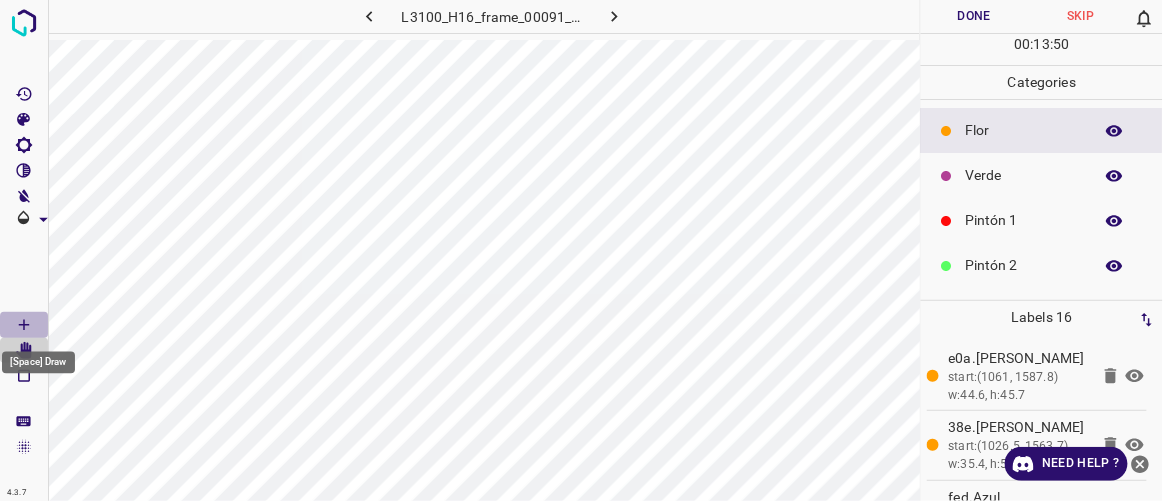 click 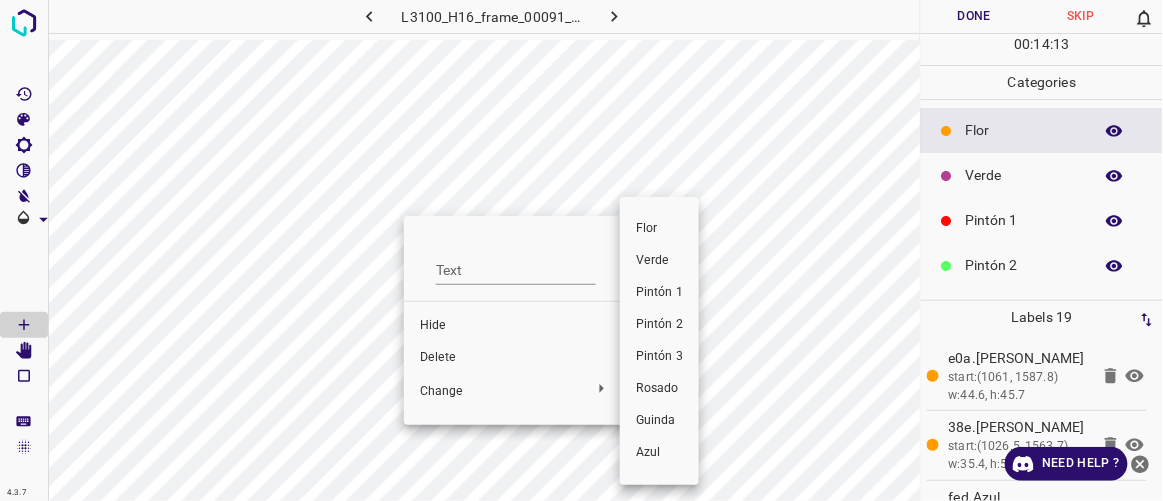 click at bounding box center (581, 250) 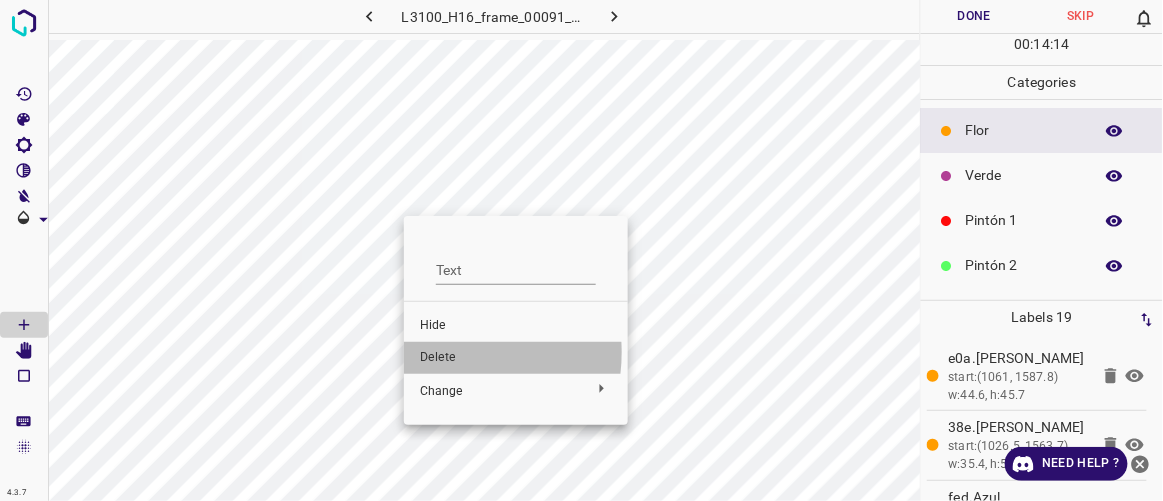 click on "Delete" at bounding box center (516, 358) 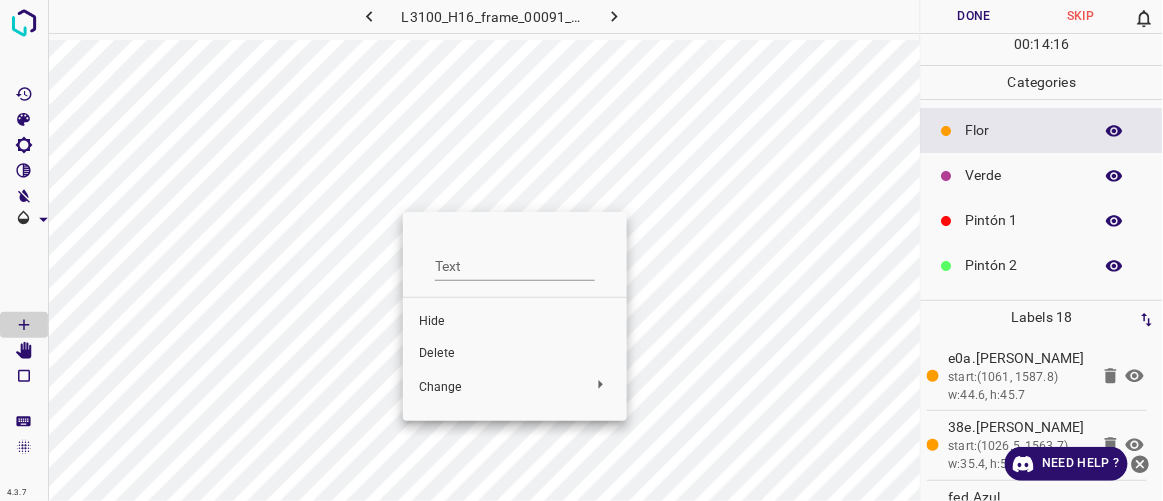 click on "Delete" at bounding box center (515, 354) 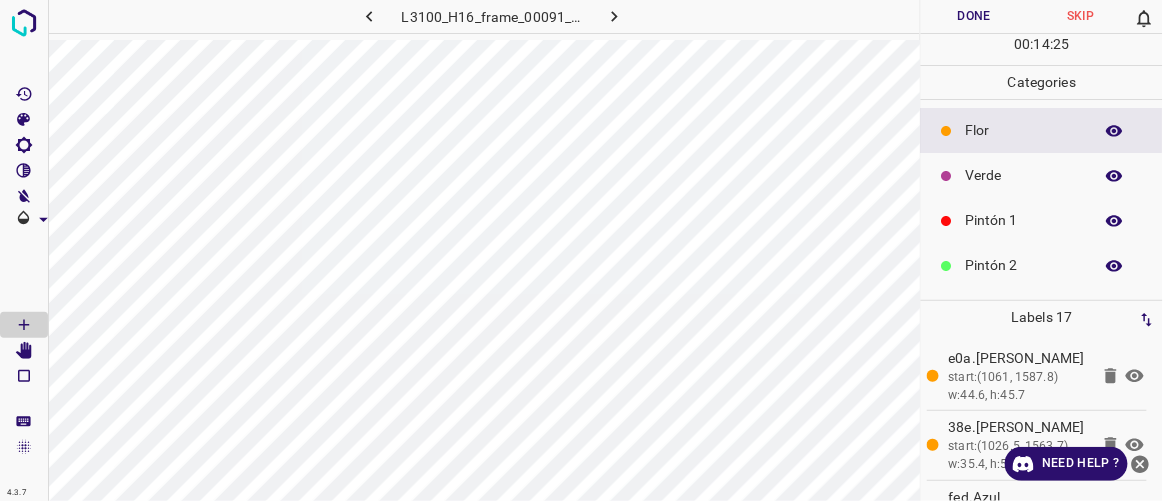 click on "Verde" at bounding box center (1024, 175) 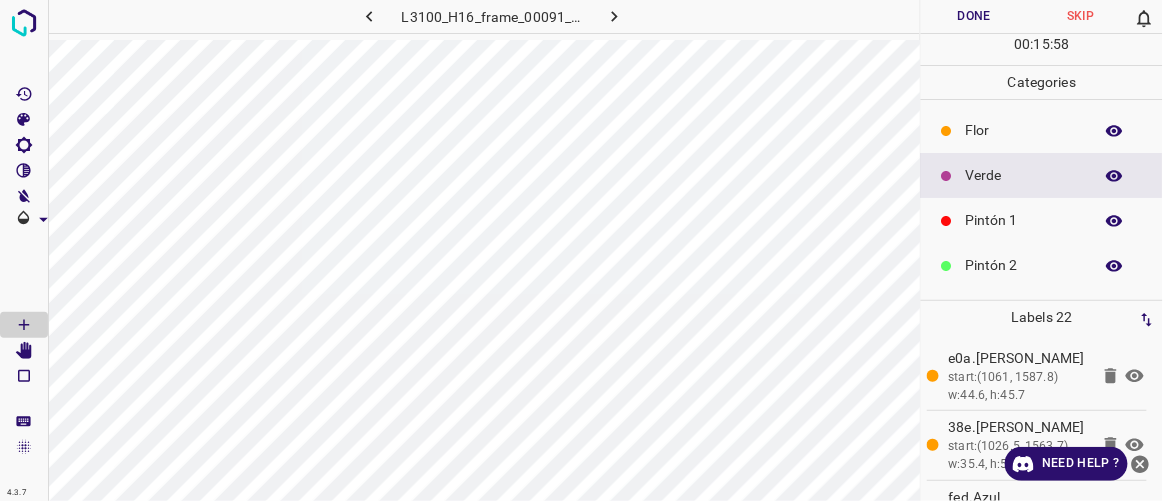 click on "Pintón 1" at bounding box center (1024, 220) 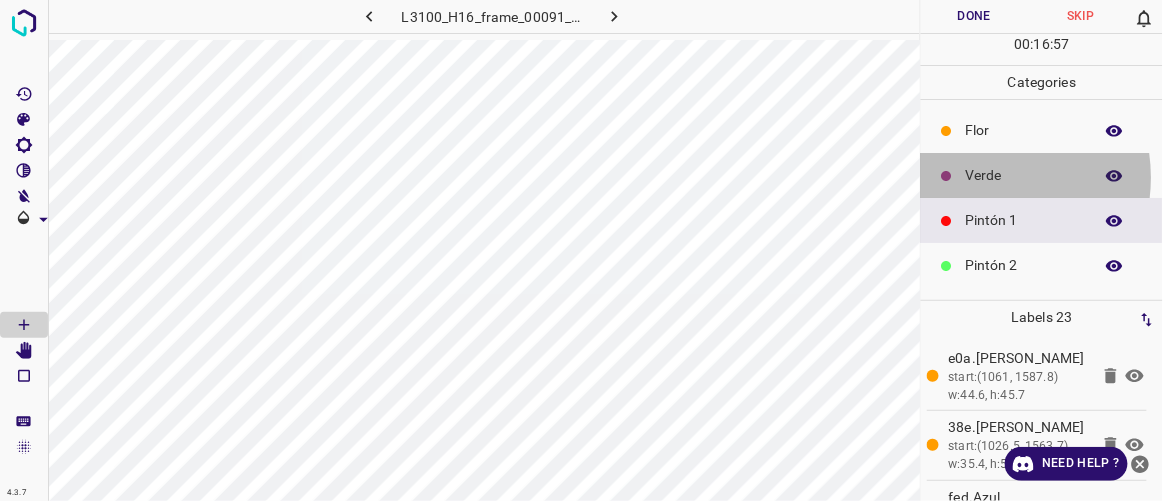 click on "Verde" at bounding box center (1024, 175) 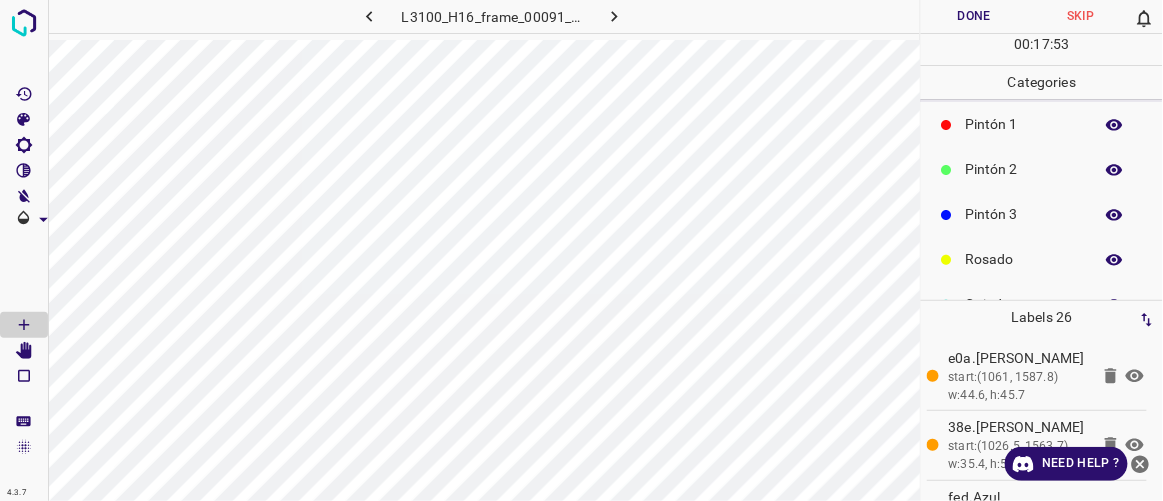 scroll, scrollTop: 109, scrollLeft: 0, axis: vertical 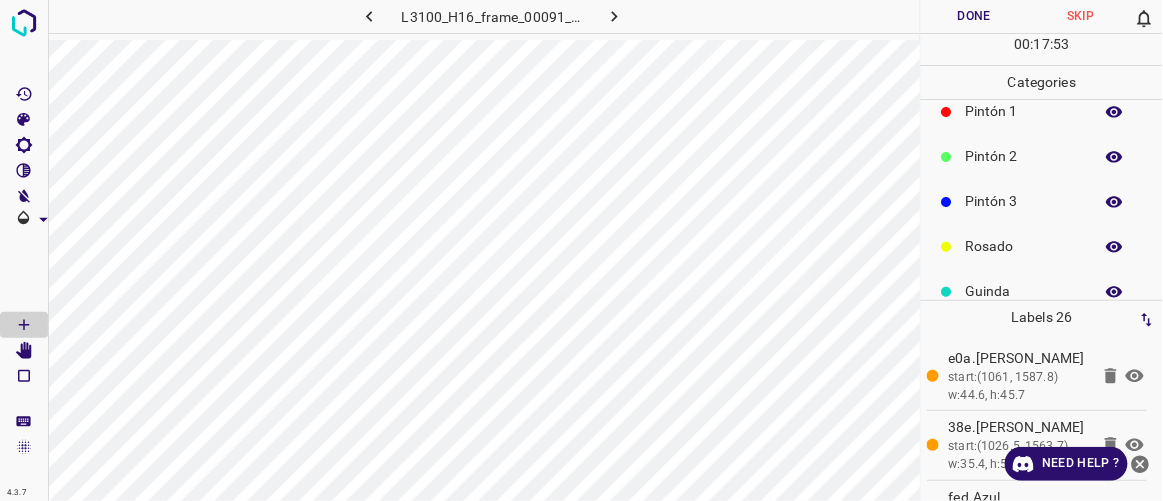 click 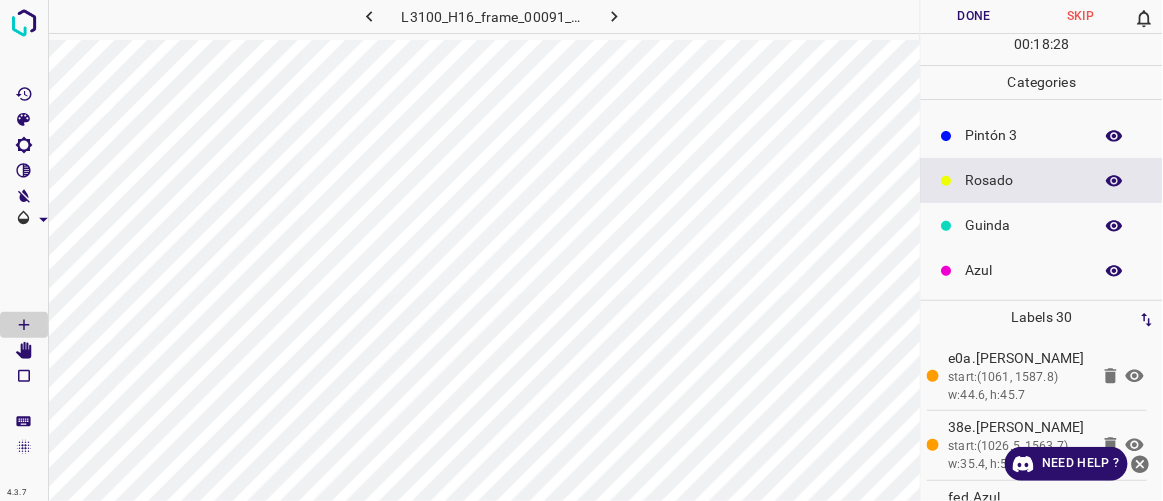scroll, scrollTop: 0, scrollLeft: 0, axis: both 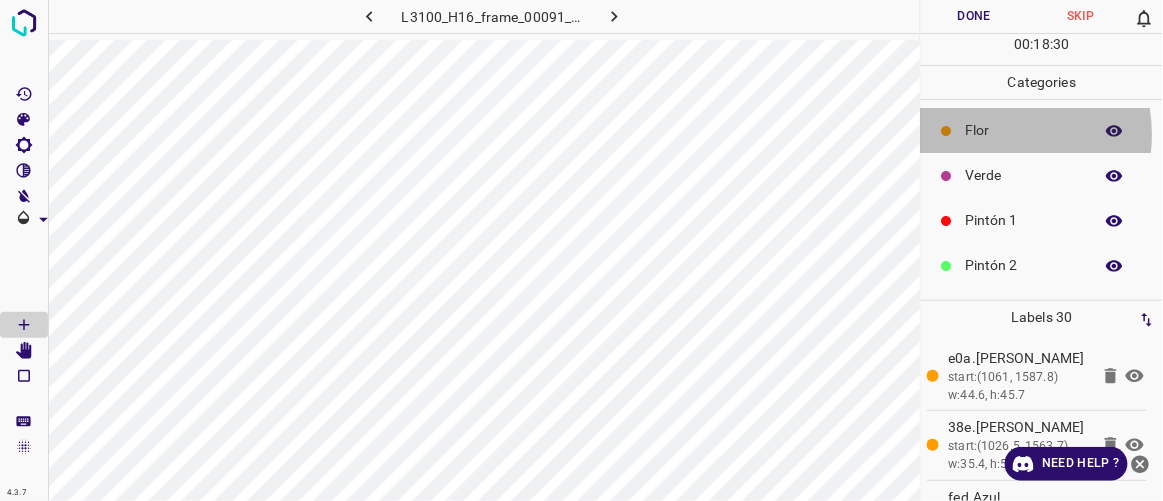 click on "Flor" at bounding box center [1024, 130] 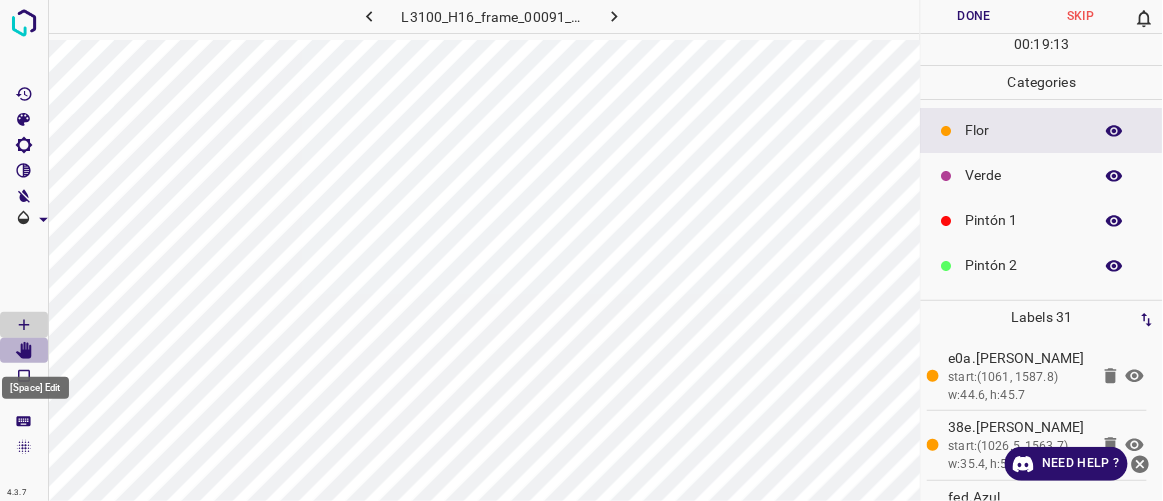click 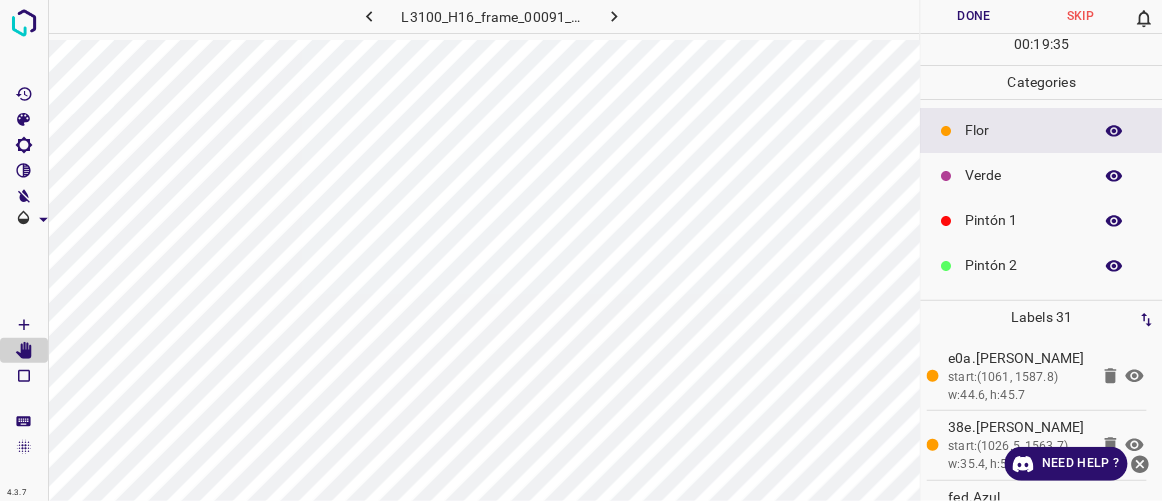 click at bounding box center [24, 351] 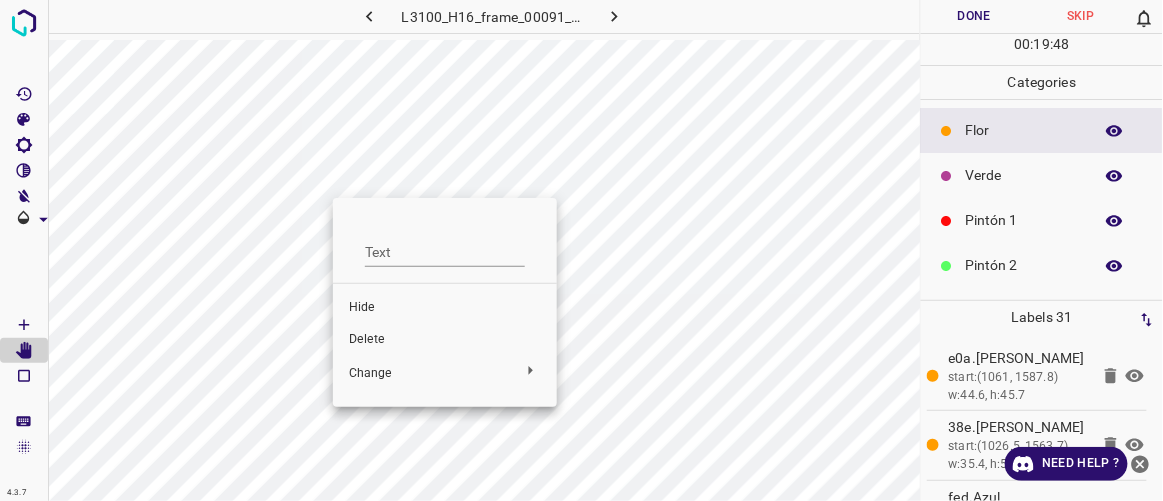 click at bounding box center (581, 250) 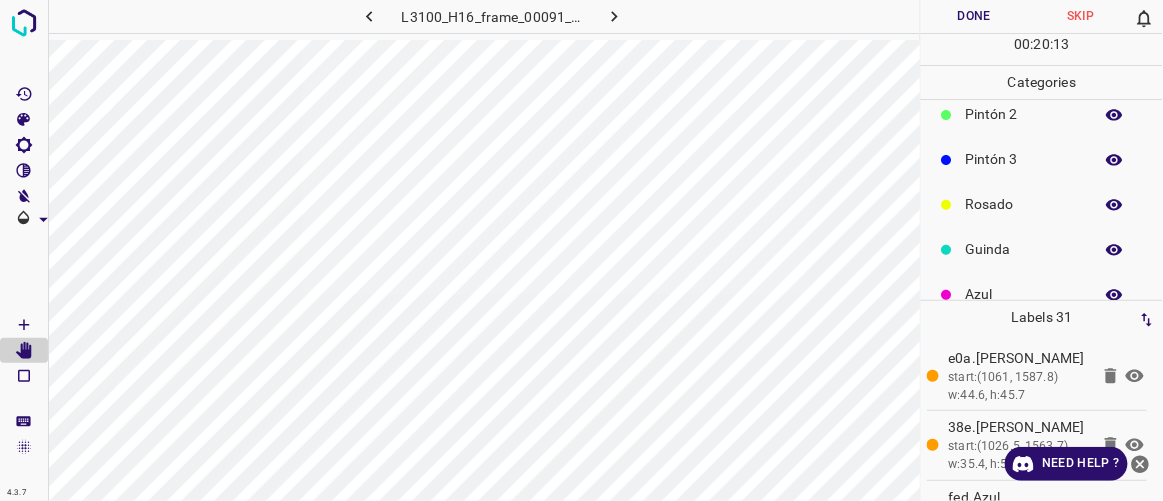 scroll, scrollTop: 175, scrollLeft: 0, axis: vertical 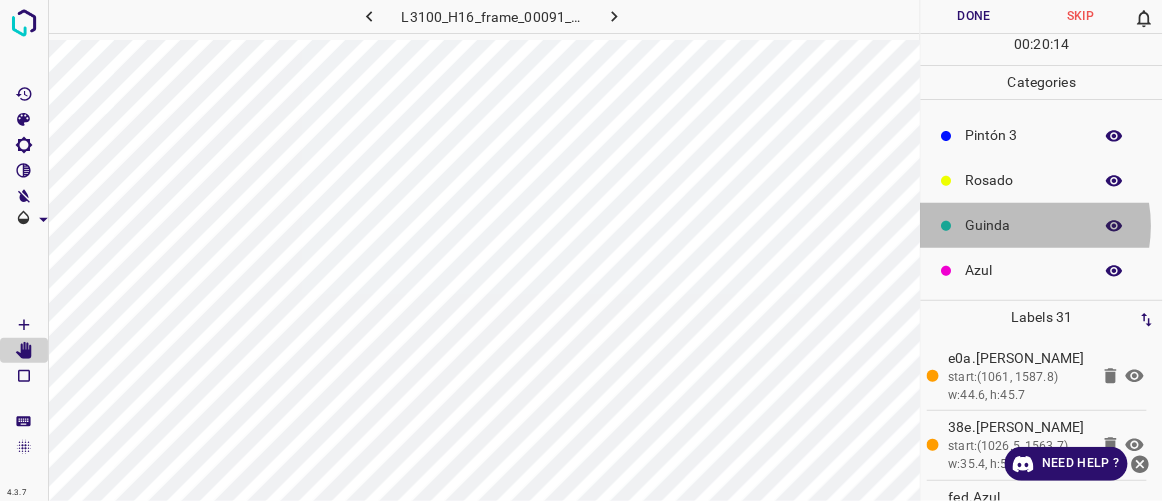 click on "Guinda" at bounding box center [1024, 225] 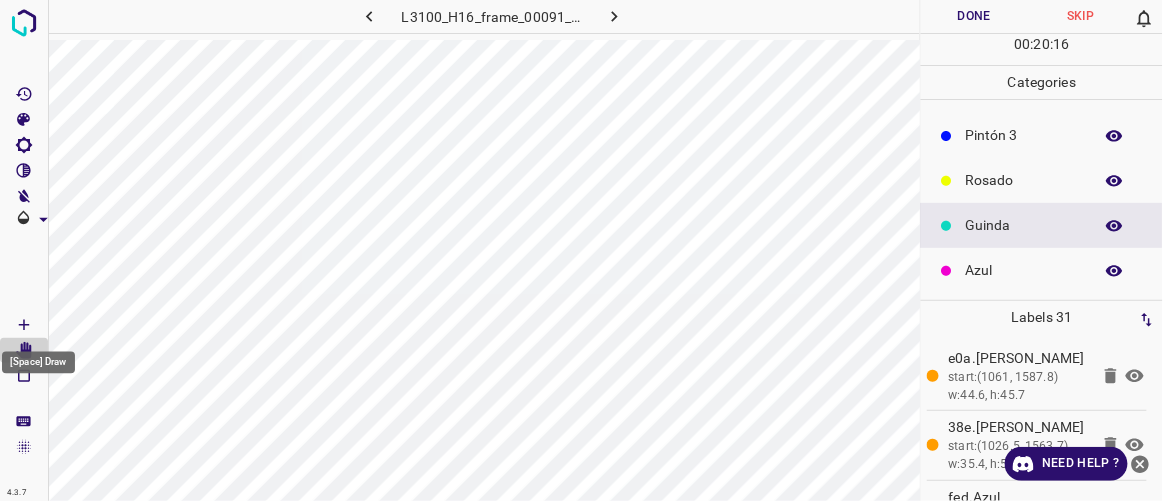 click at bounding box center (24, 325) 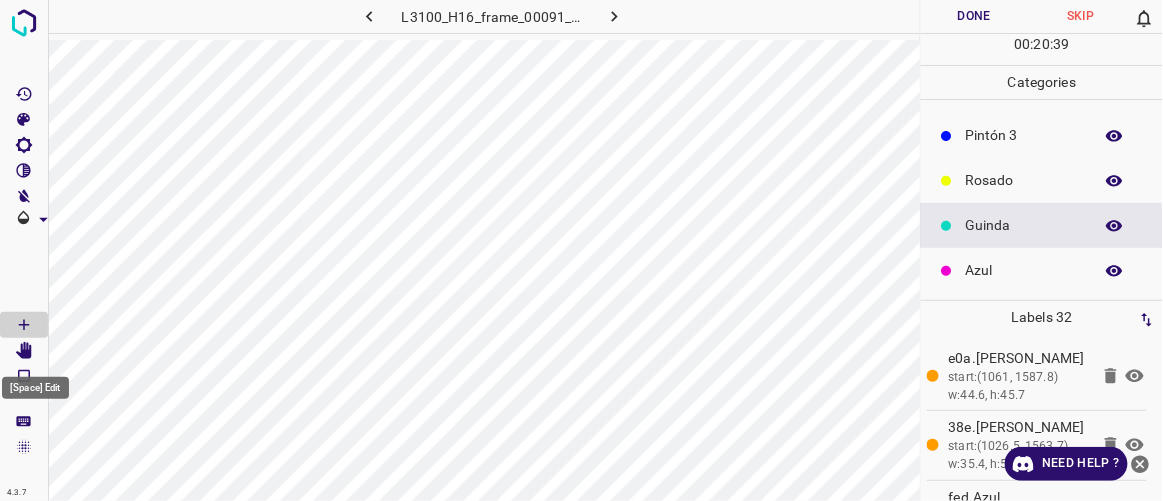 click 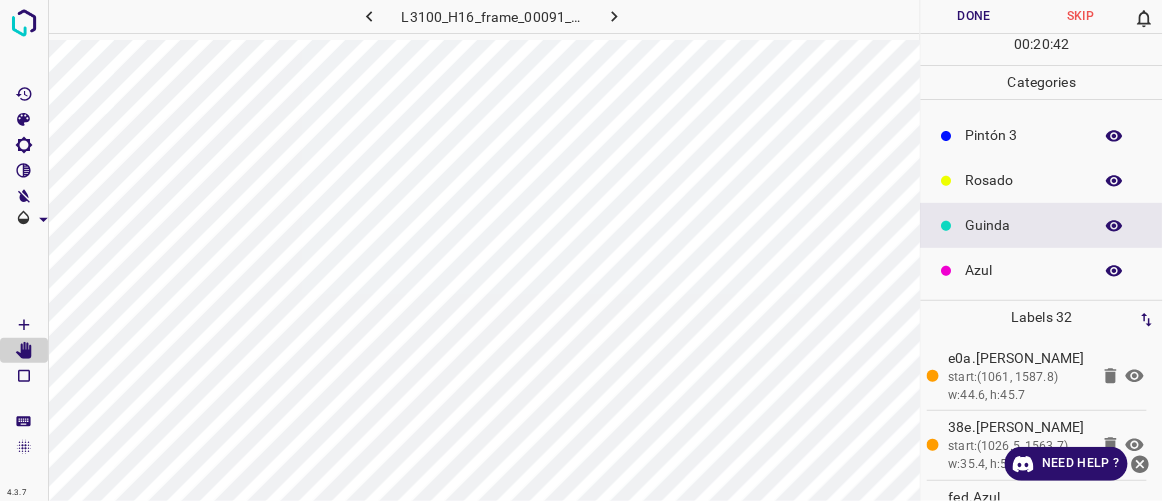 click at bounding box center [24, 351] 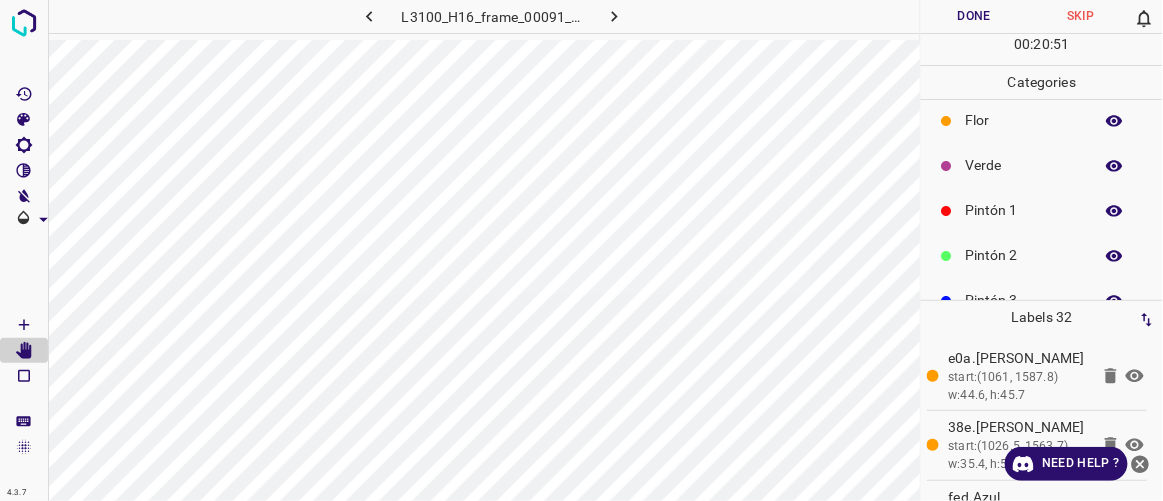 scroll, scrollTop: 0, scrollLeft: 0, axis: both 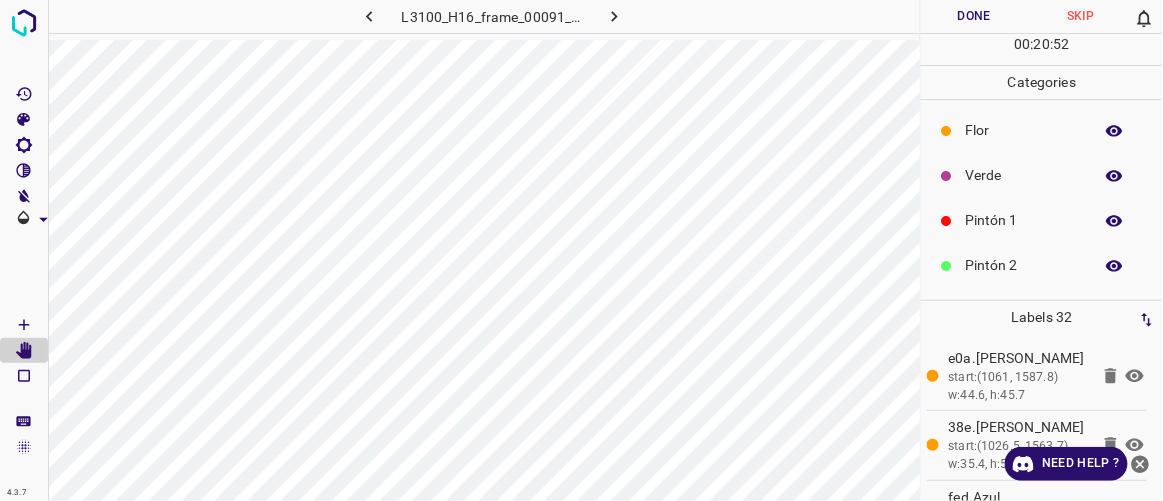 click on "Flor" at bounding box center (1024, 130) 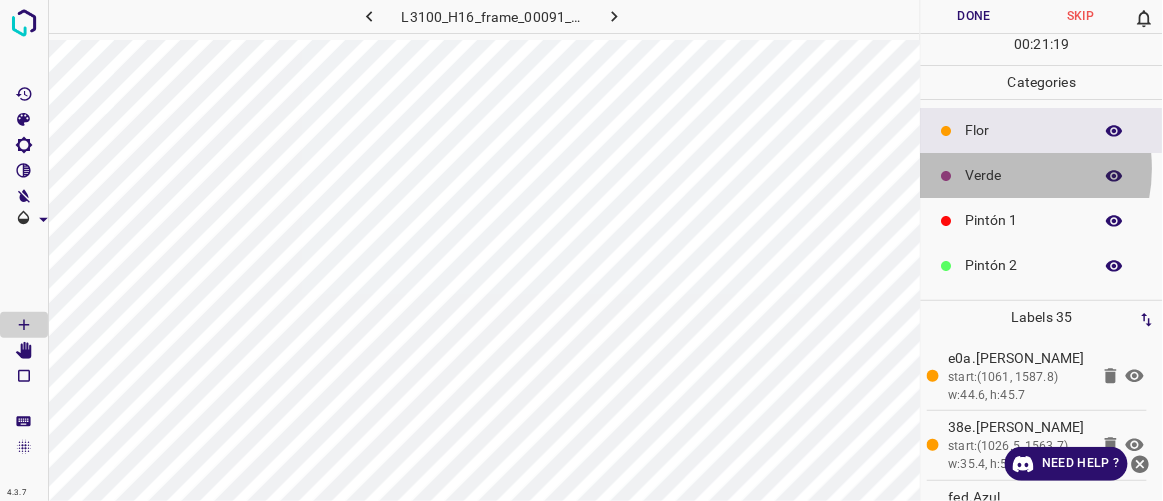 click on "Verde" at bounding box center [1024, 175] 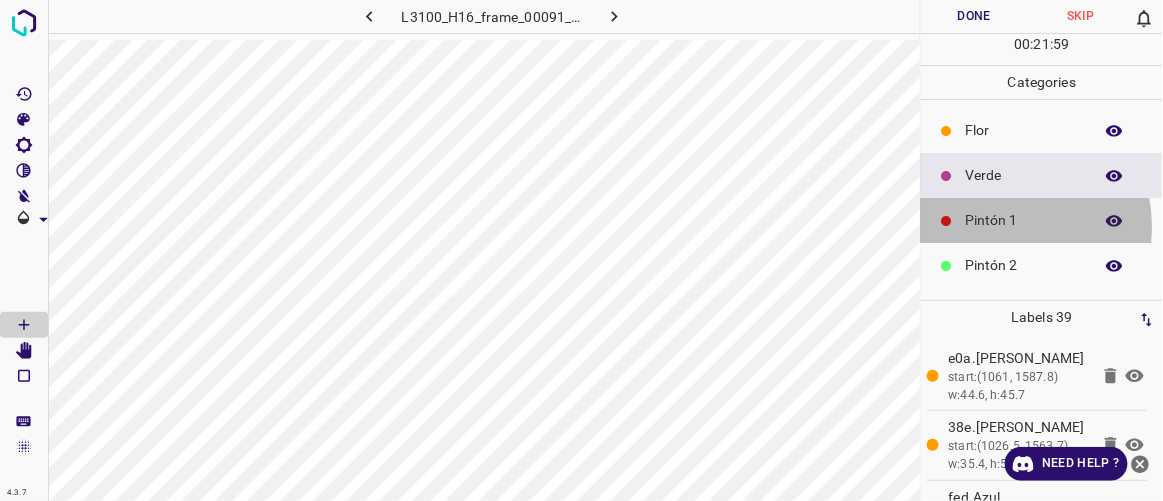 click on "Pintón 1" at bounding box center (1024, 220) 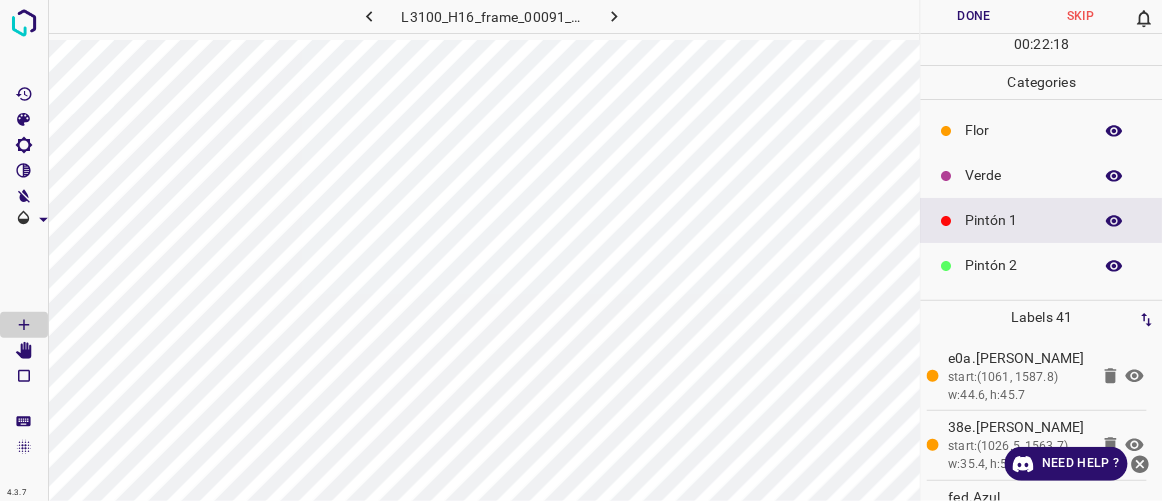 click on "Verde" at bounding box center (1024, 175) 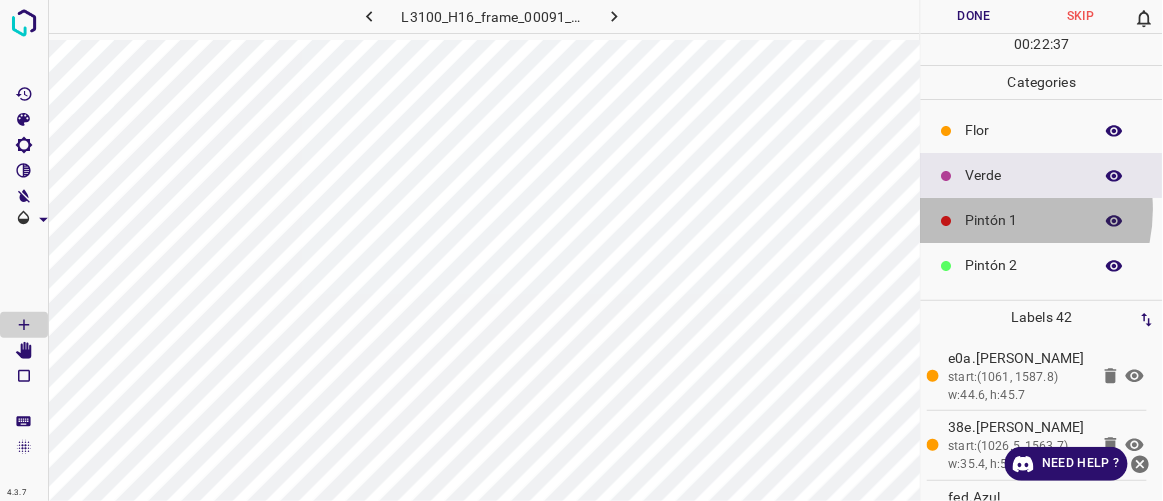 click on "Pintón 1" at bounding box center [1024, 220] 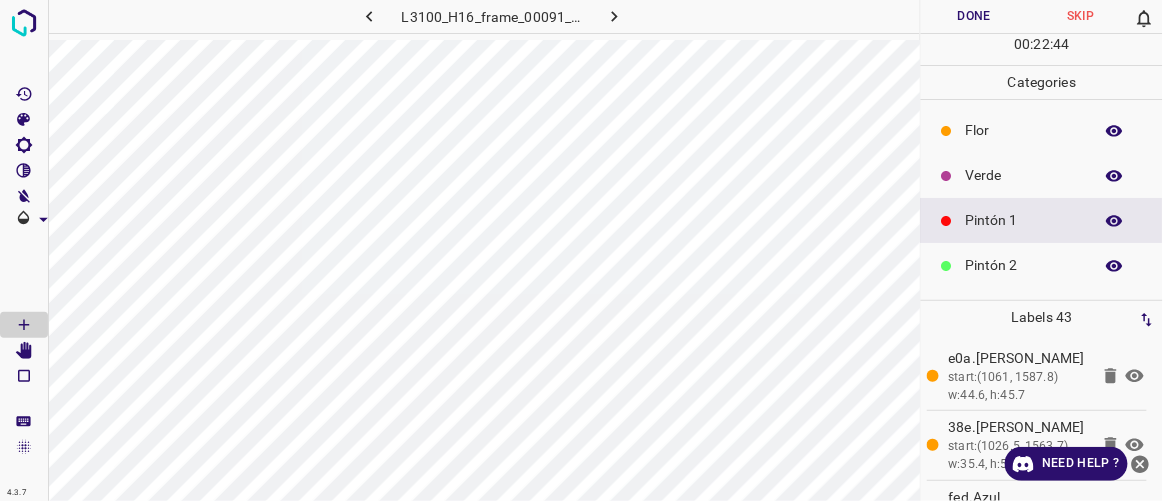 click on "Verde" at bounding box center [1024, 175] 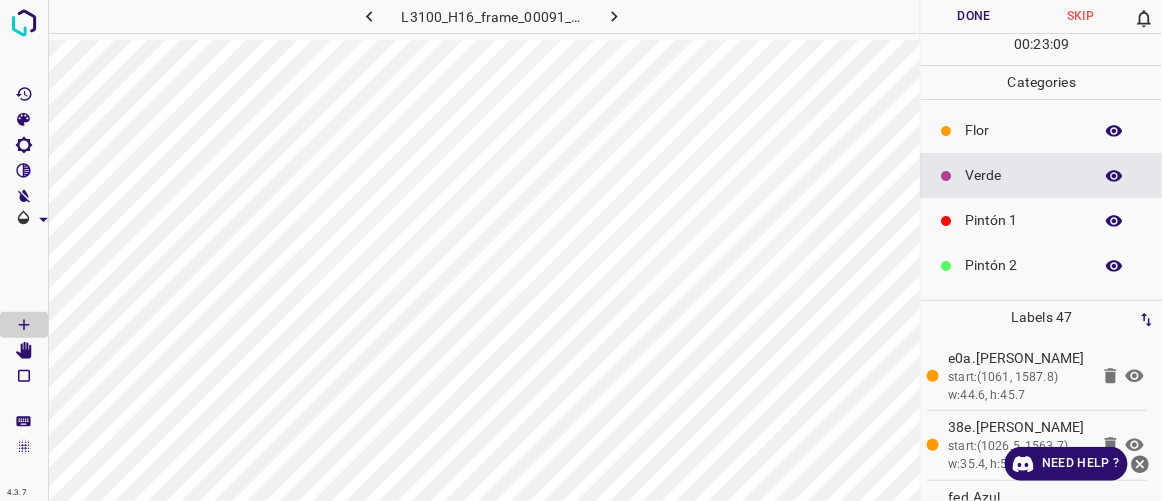 click on "Flor" at bounding box center [1024, 130] 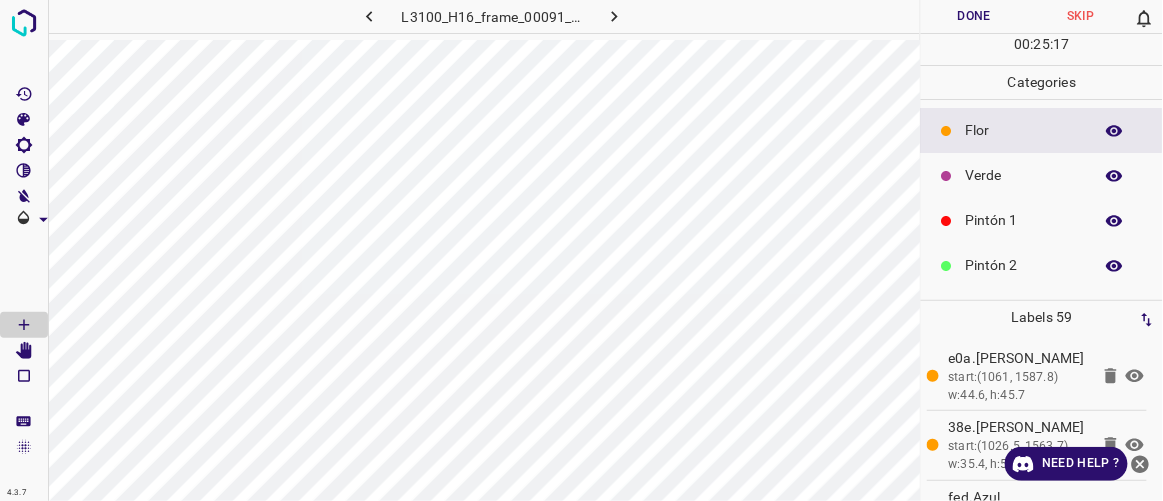 click on "Verde" at bounding box center (1024, 175) 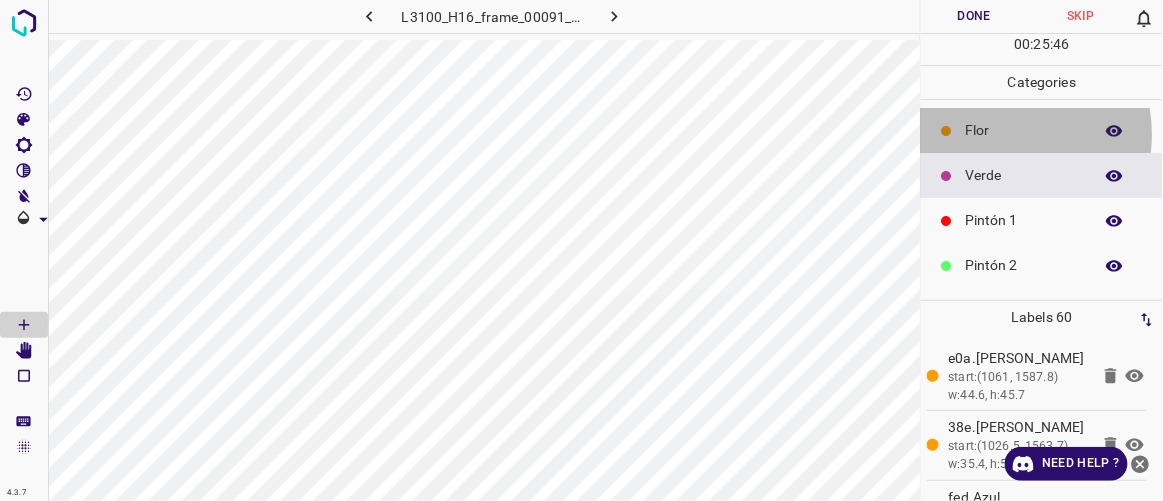 click on "Flor" at bounding box center [1024, 130] 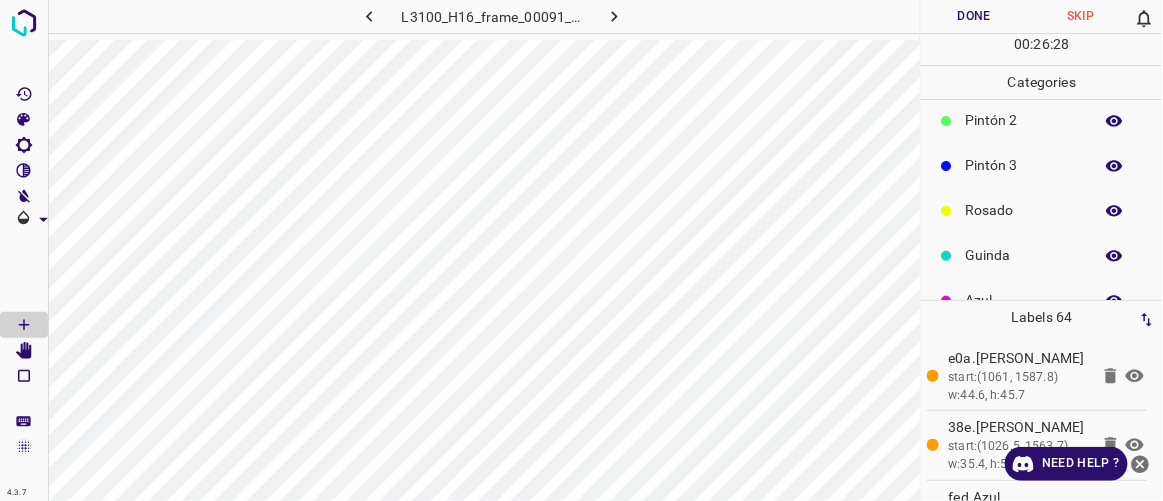 scroll, scrollTop: 175, scrollLeft: 0, axis: vertical 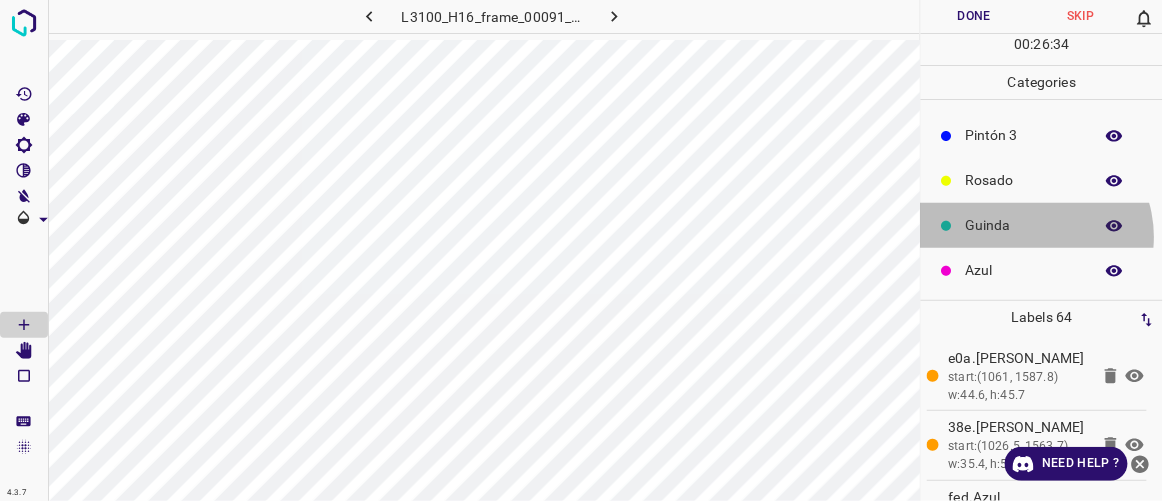 click on "Guinda" at bounding box center [1042, 225] 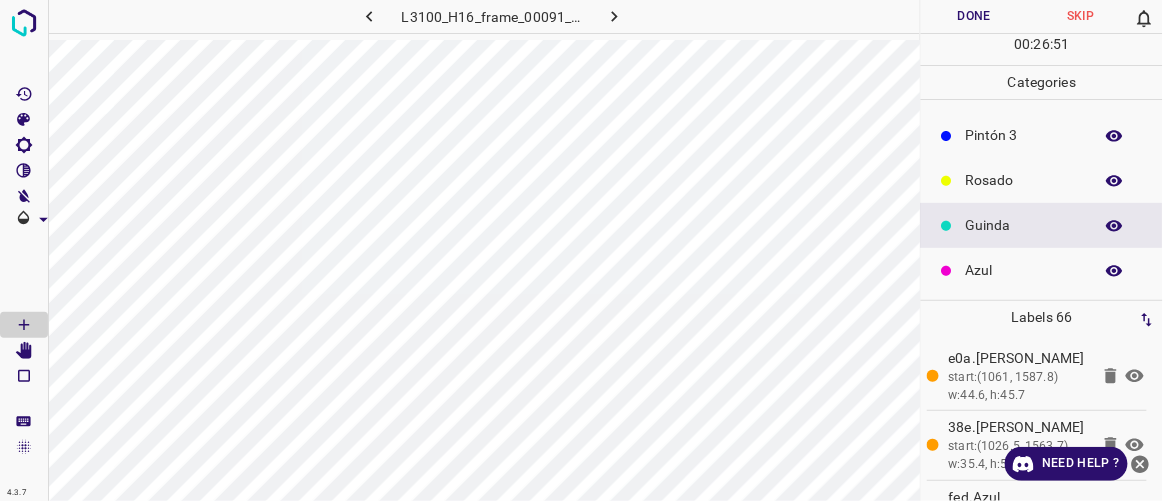 click on "Azul" at bounding box center [1024, 270] 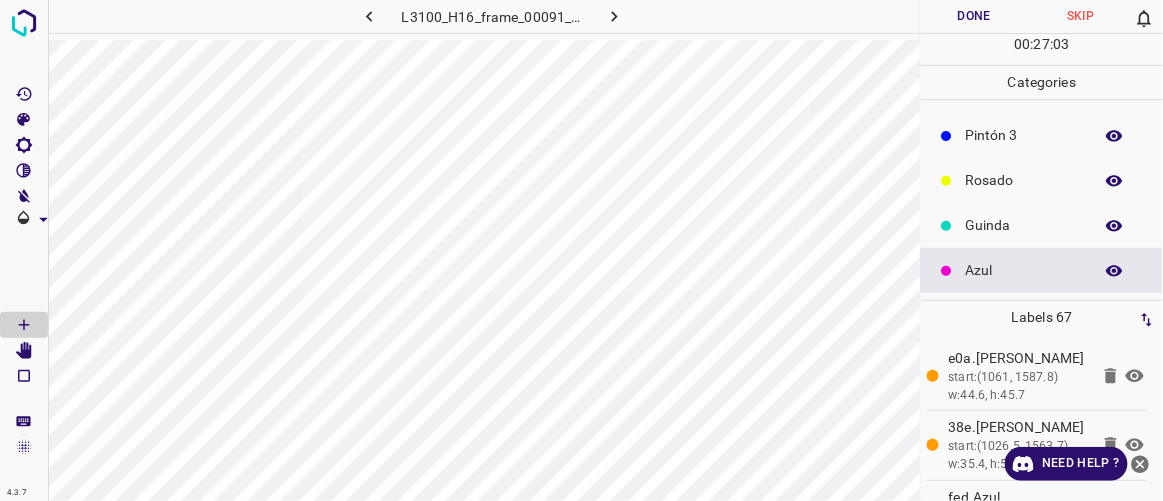 click on "Pintón 3" at bounding box center (1024, 135) 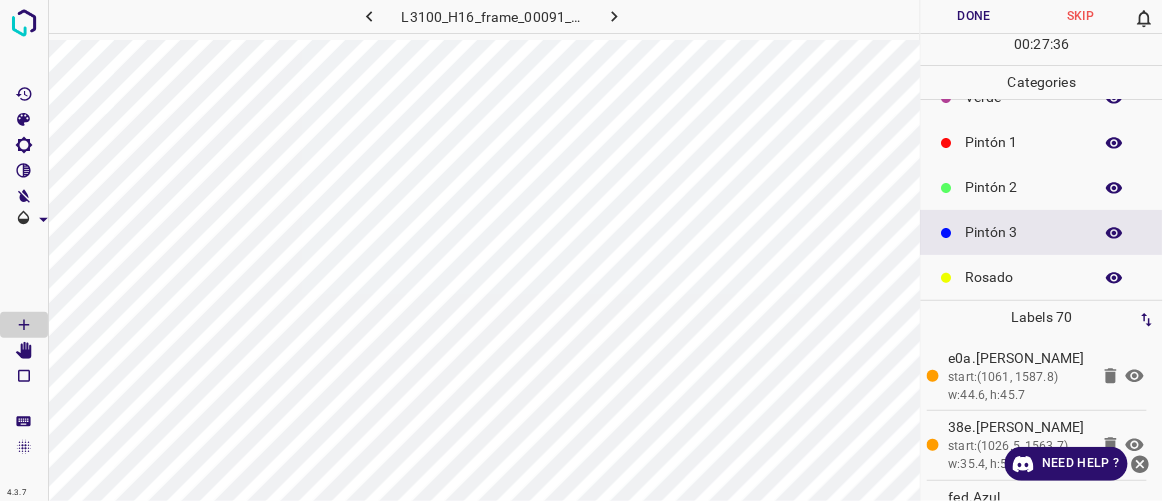 scroll, scrollTop: 66, scrollLeft: 0, axis: vertical 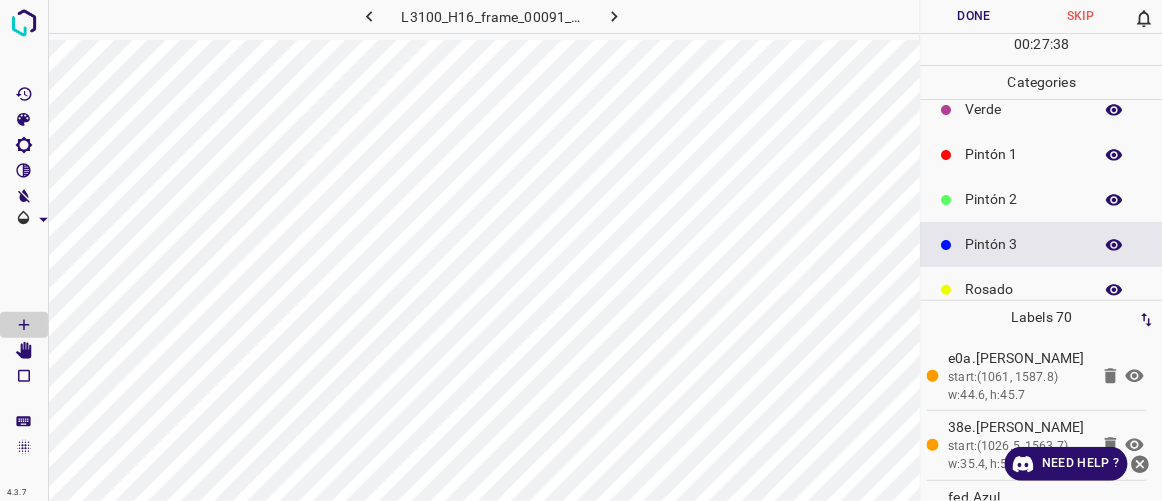 click on "Pintón 2" at bounding box center [1024, 199] 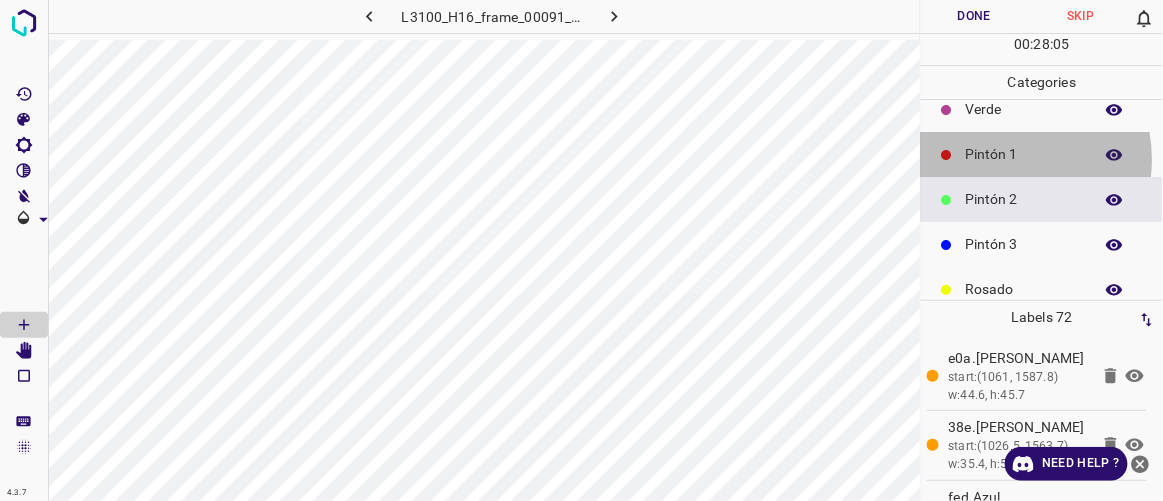 click on "Pintón 1" at bounding box center (1024, 154) 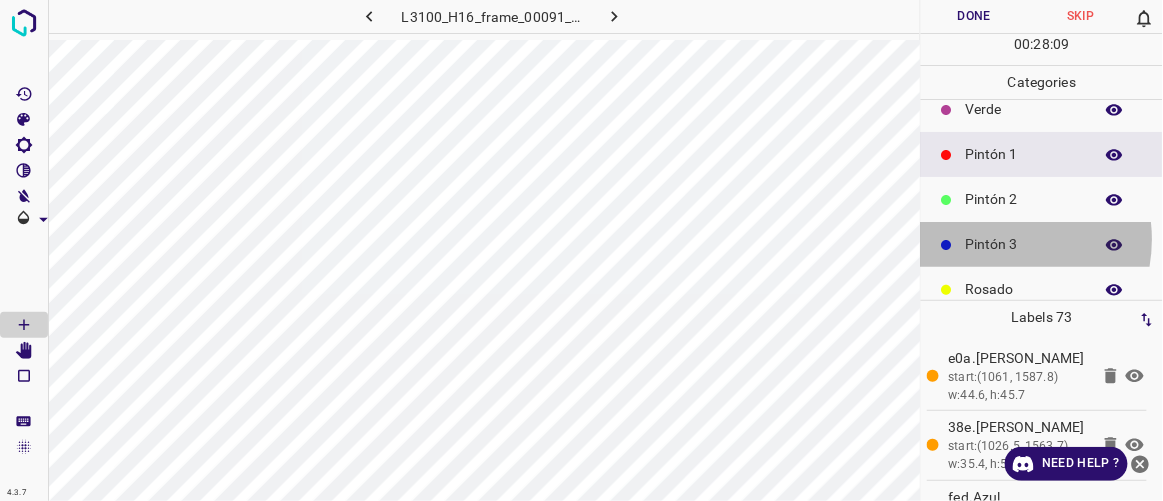click on "Pintón 3" at bounding box center [1024, 244] 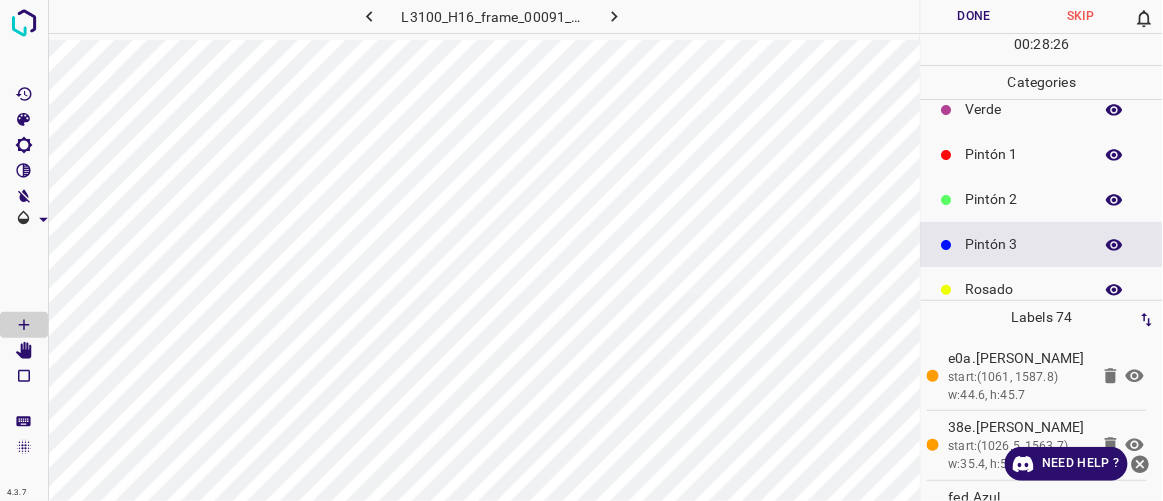 scroll, scrollTop: 29, scrollLeft: 0, axis: vertical 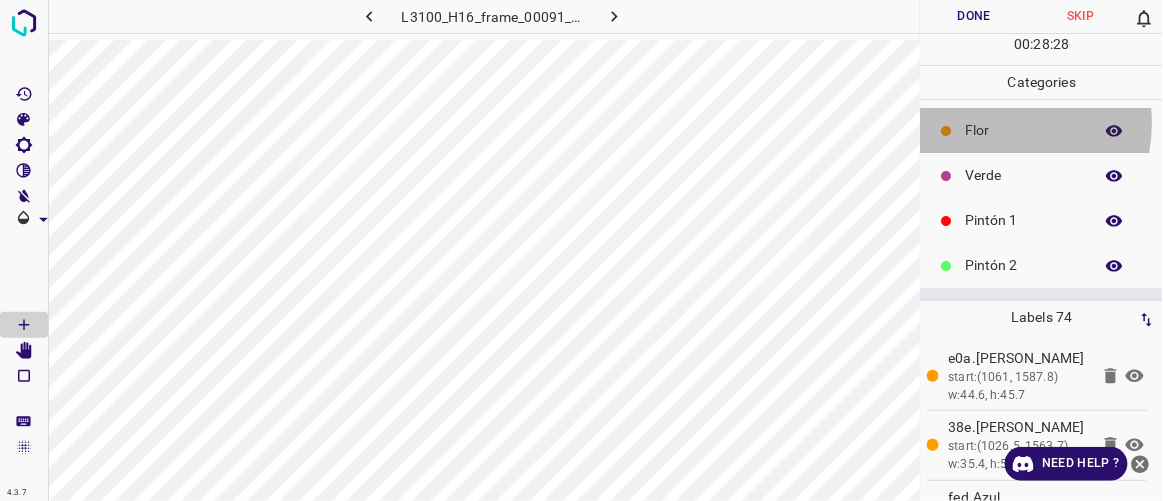 click on "Flor" at bounding box center (1024, 130) 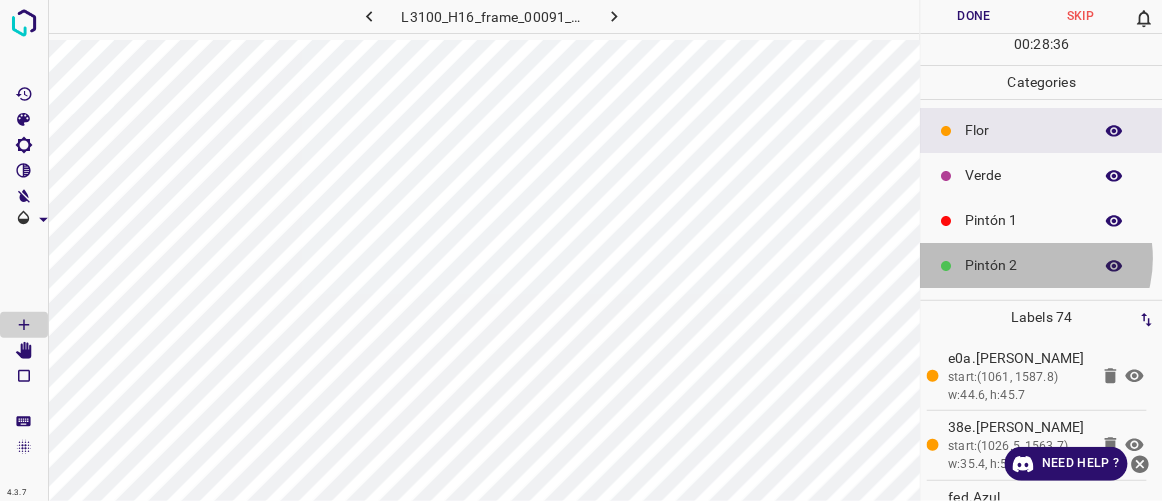 click on "Pintón 2" at bounding box center (1024, 265) 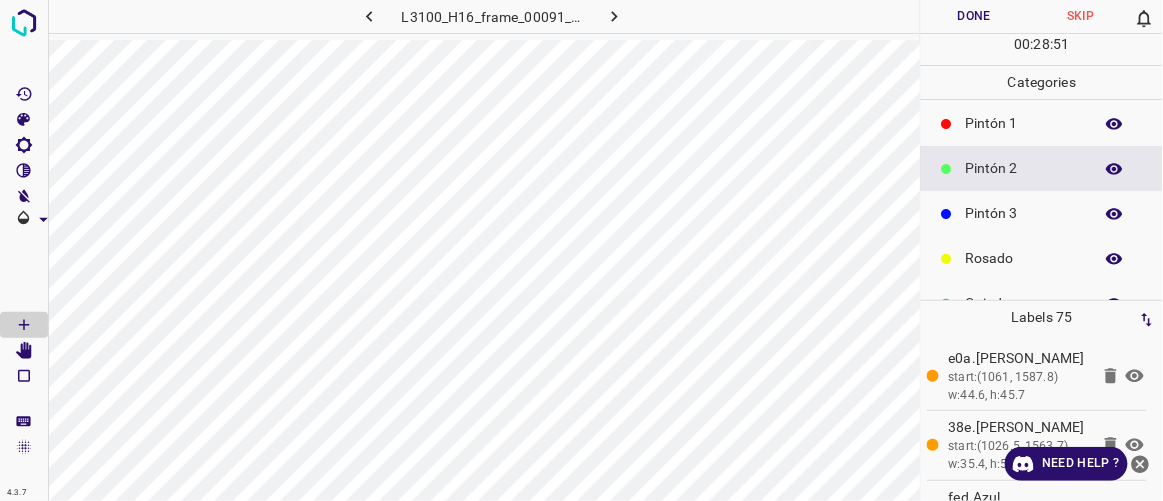 scroll, scrollTop: 109, scrollLeft: 0, axis: vertical 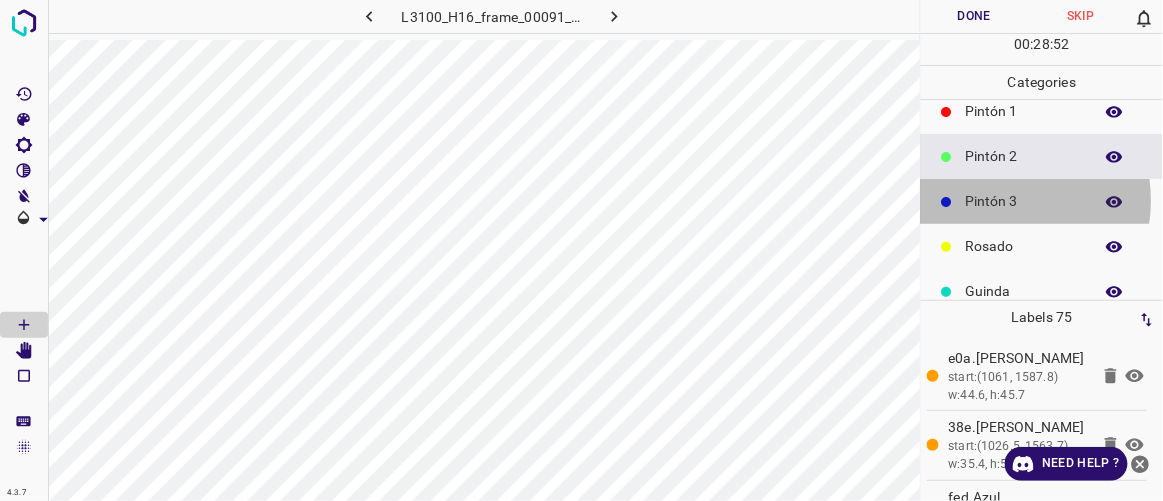 click on "Pintón 3" at bounding box center [1024, 201] 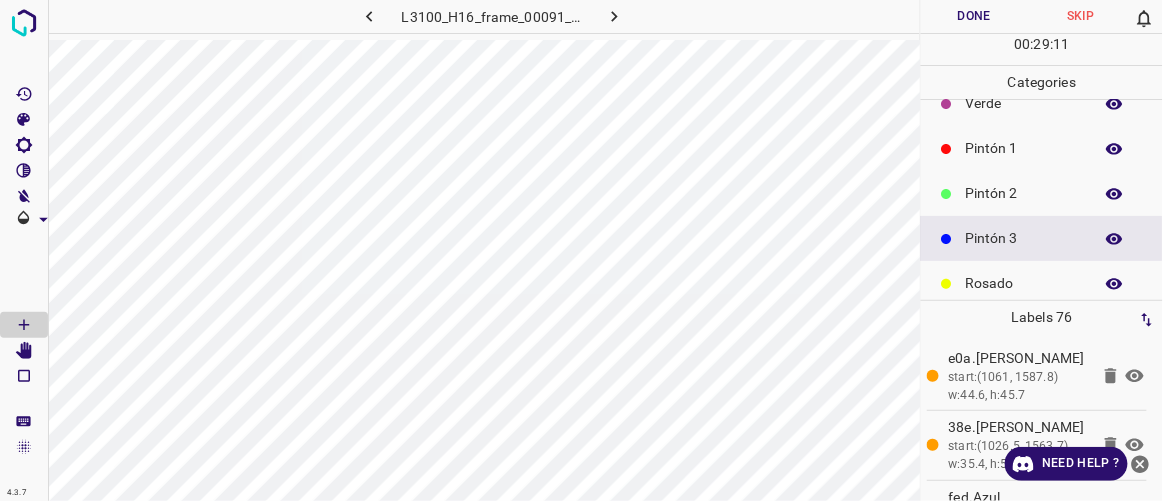 scroll, scrollTop: 29, scrollLeft: 0, axis: vertical 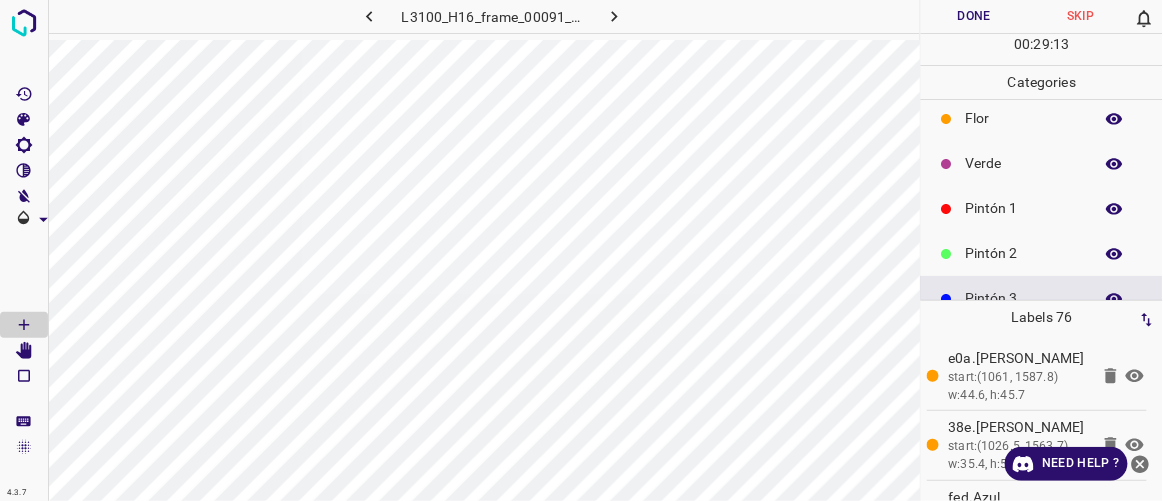 click on "Flor" at bounding box center [1024, 118] 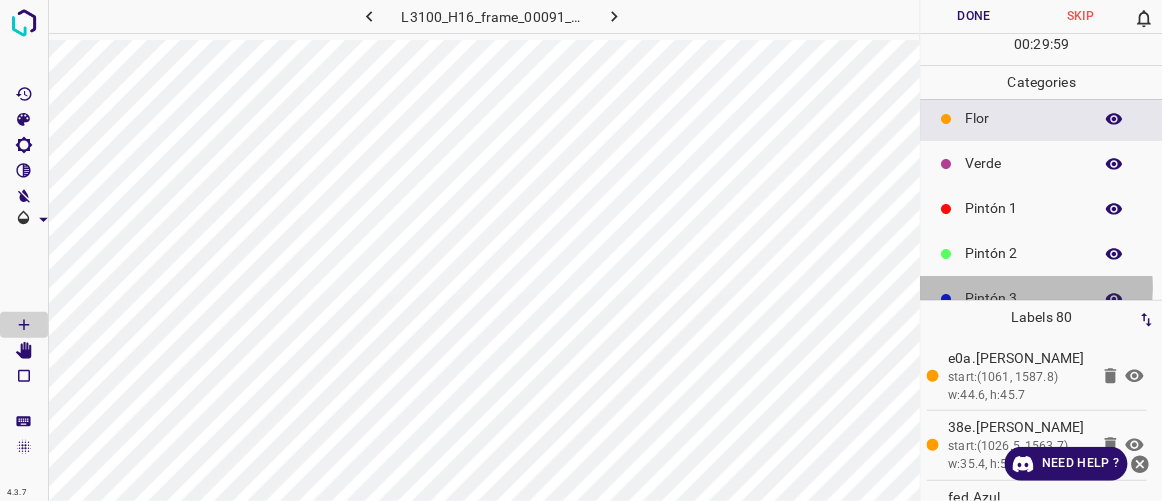 click on "Pintón 3" at bounding box center [1024, 298] 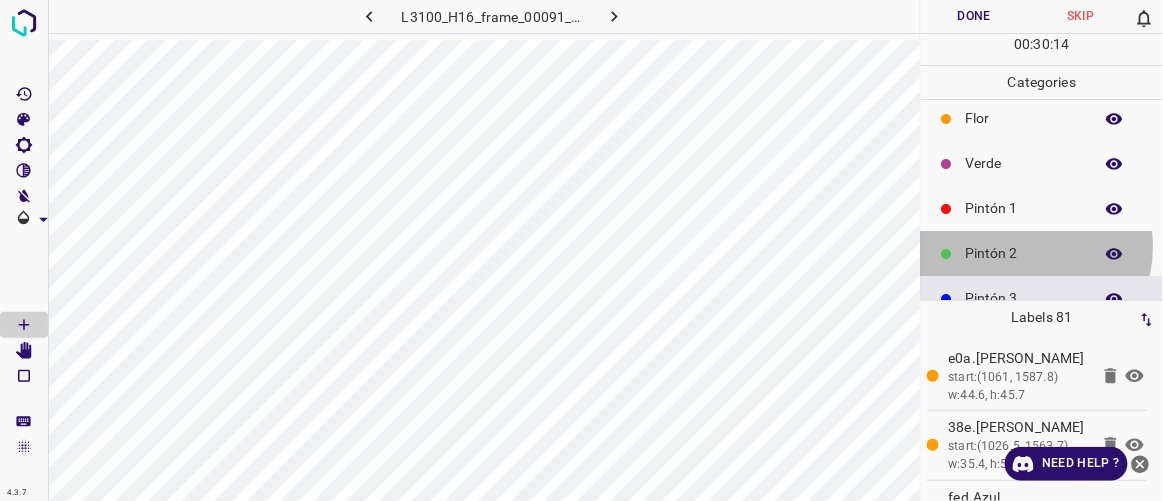 click on "Pintón 2" at bounding box center [1024, 253] 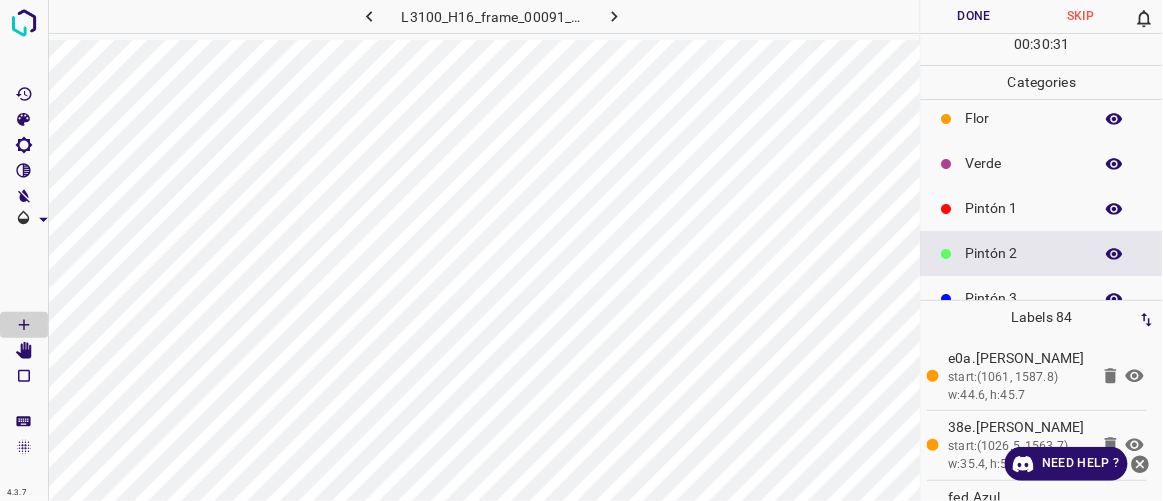 click on "Pintón 3" at bounding box center [1024, 298] 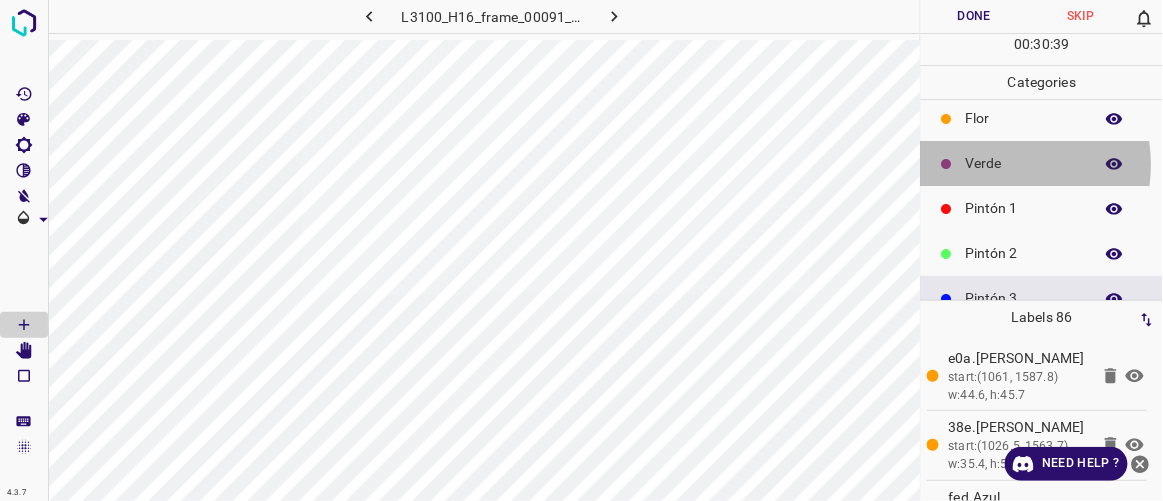 click on "Verde" at bounding box center [1024, 163] 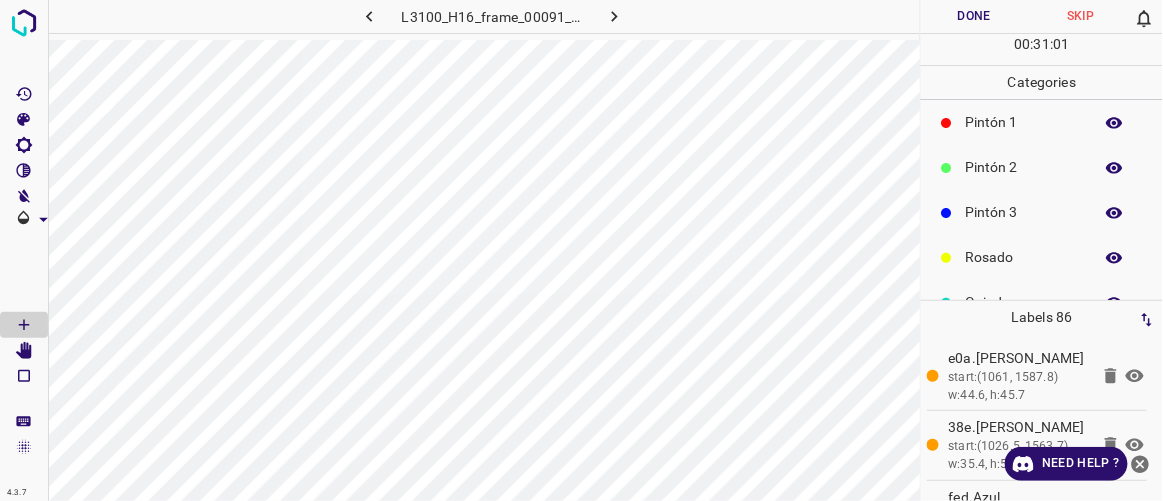 scroll, scrollTop: 106, scrollLeft: 0, axis: vertical 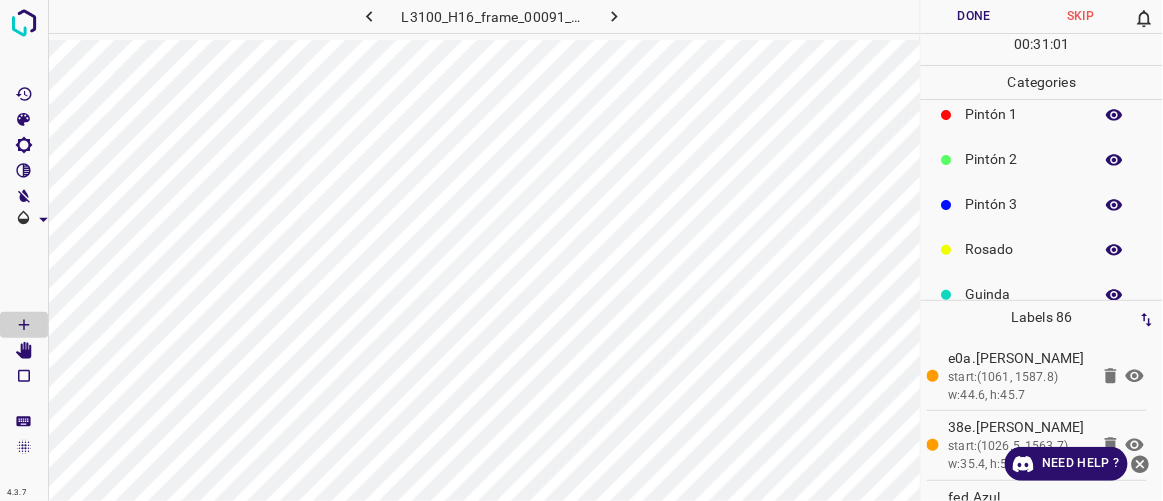 click on "Rosado" at bounding box center (1042, 249) 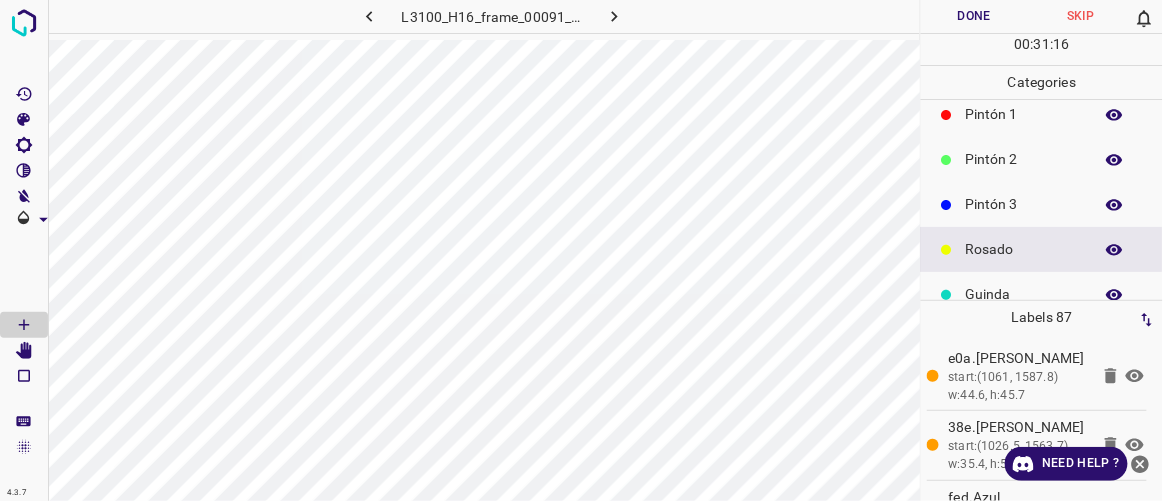 click on "Guinda" at bounding box center [1024, 294] 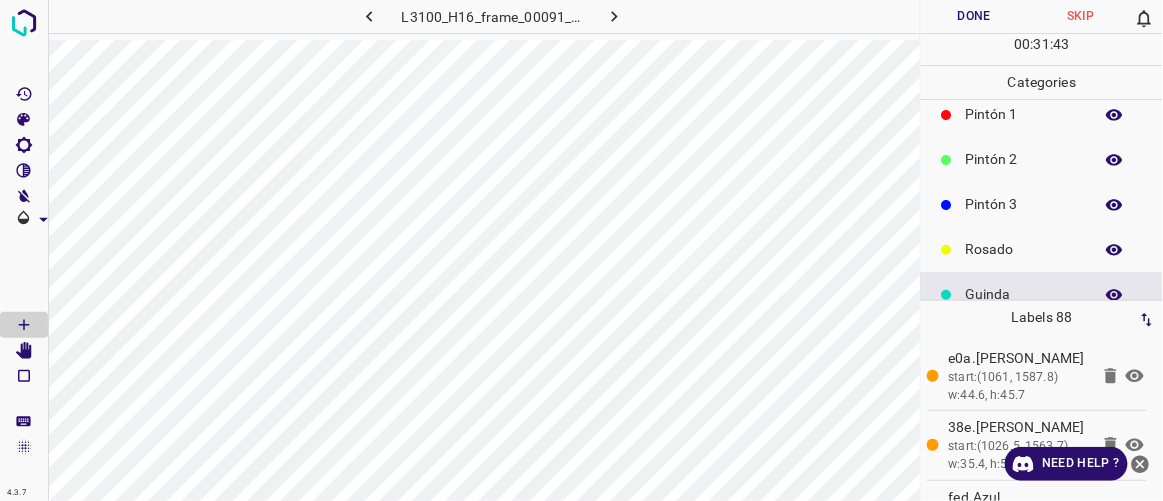 click on "Pintón 1" at bounding box center (1024, 114) 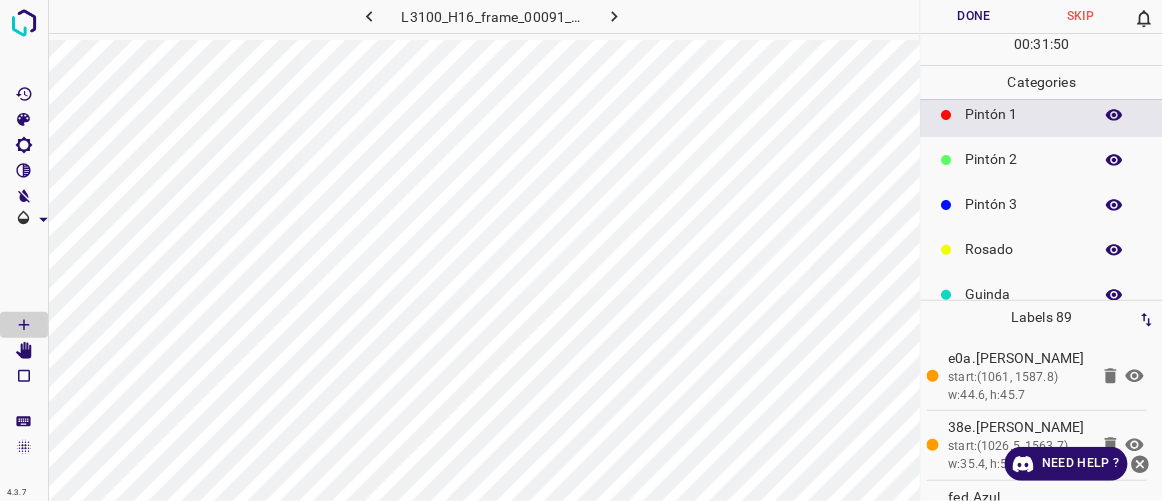 click on "Pintón 3" at bounding box center [1024, 204] 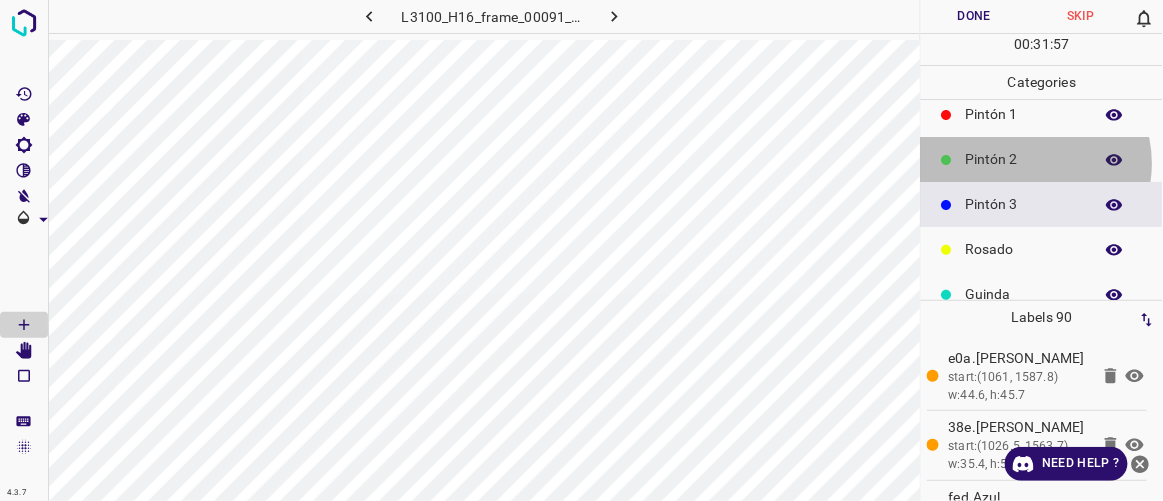 click on "Pintón 2" at bounding box center (1024, 159) 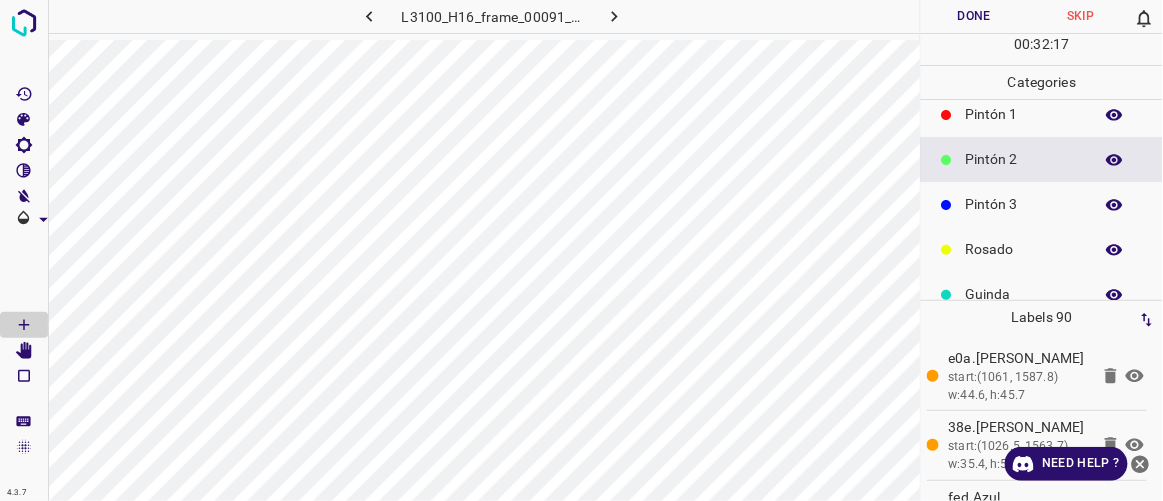 click on "Pintón 1" at bounding box center [1024, 114] 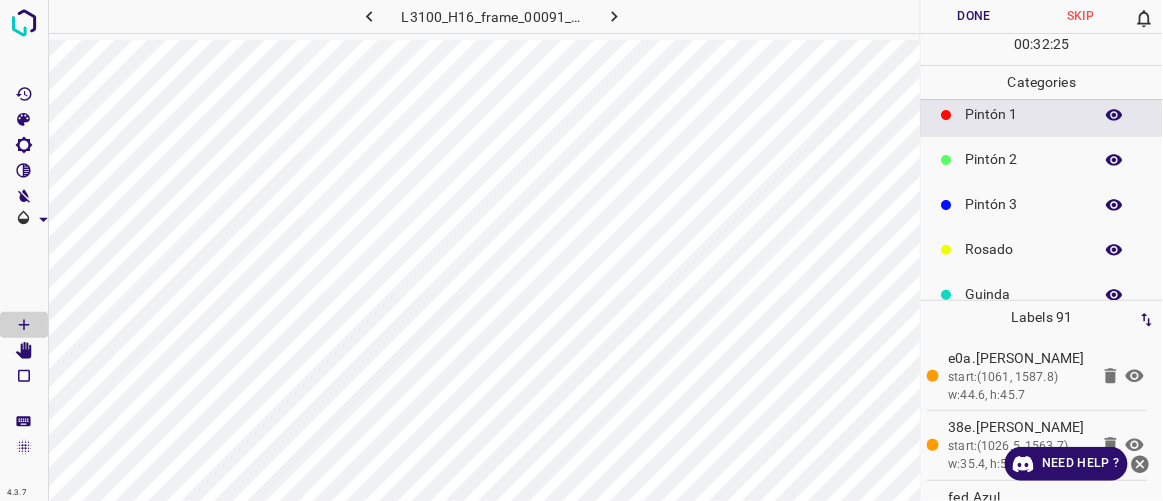 click on "Pintón 2" at bounding box center [1024, 159] 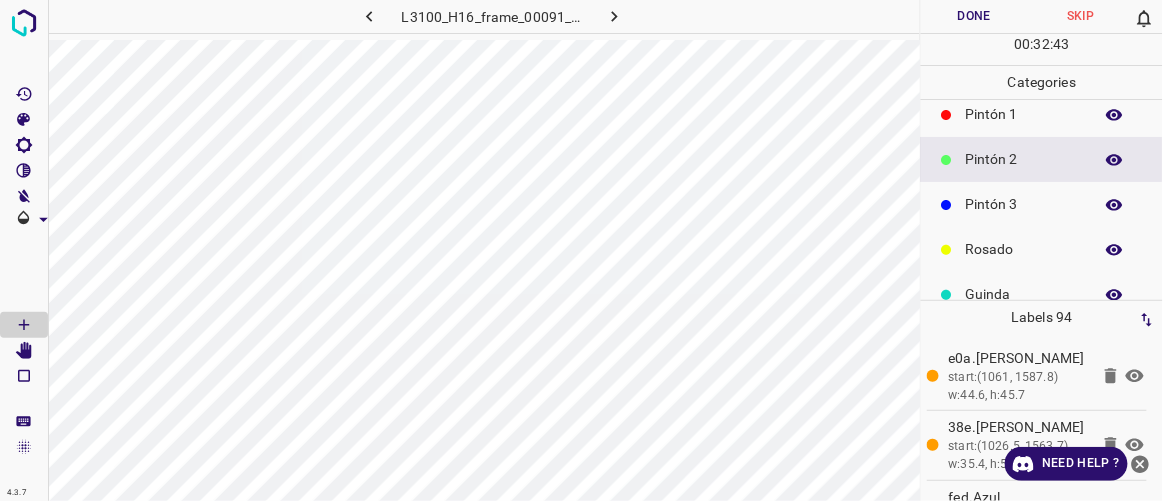 click on "Pintón 1" at bounding box center [1042, 114] 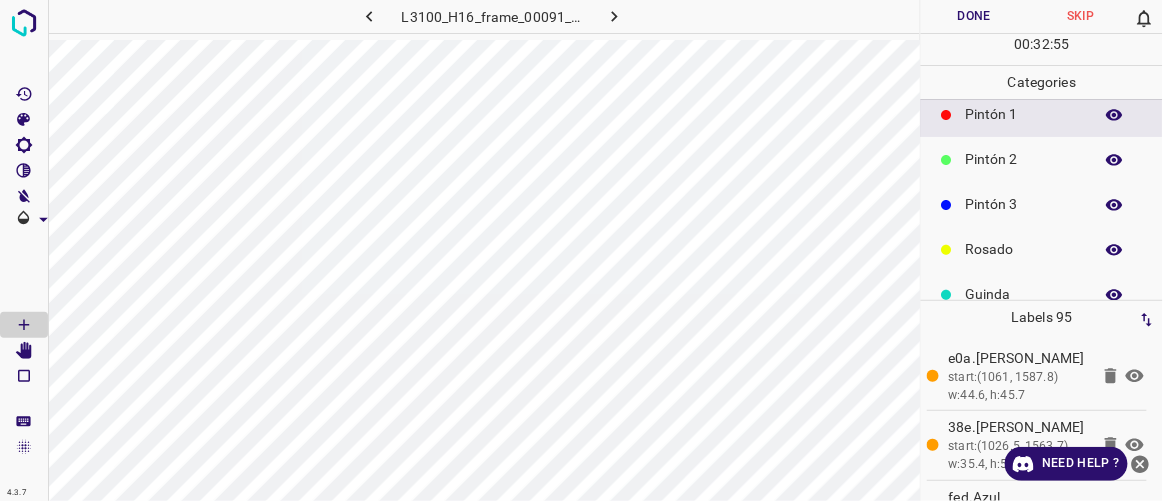 click on "Pintón 3" at bounding box center [1024, 204] 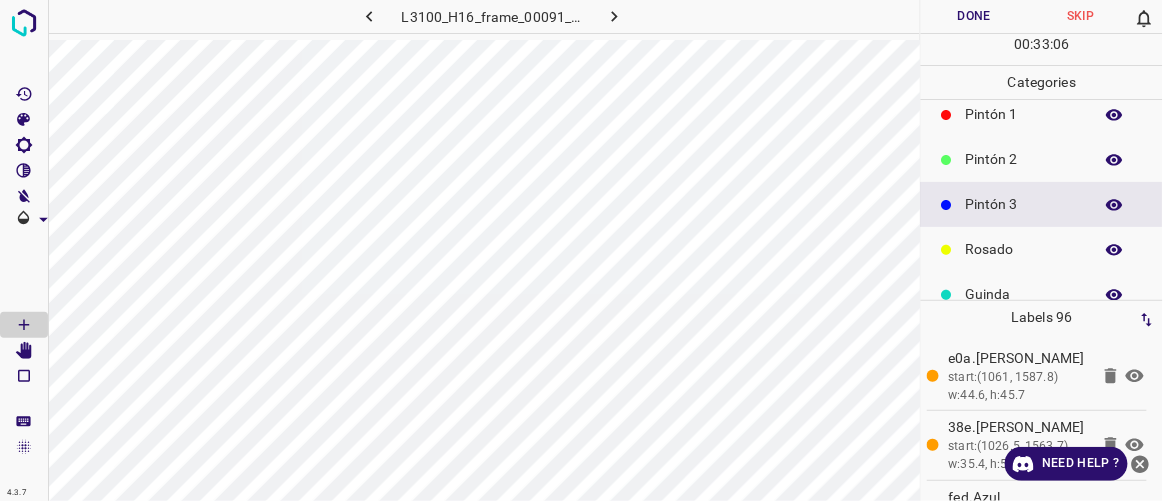 click on "Pintón 2" at bounding box center (1024, 159) 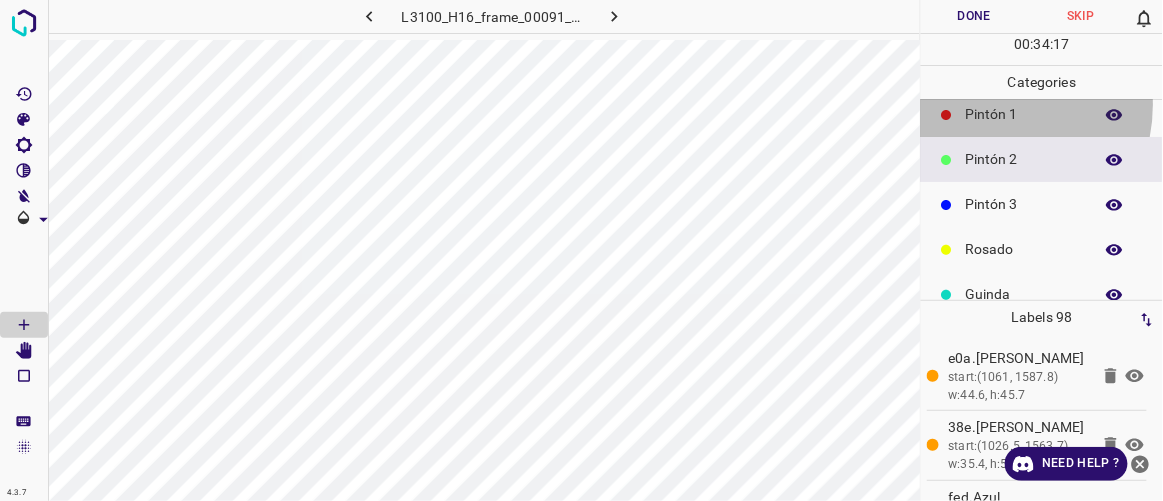 click on "Pintón 1" at bounding box center (1024, 114) 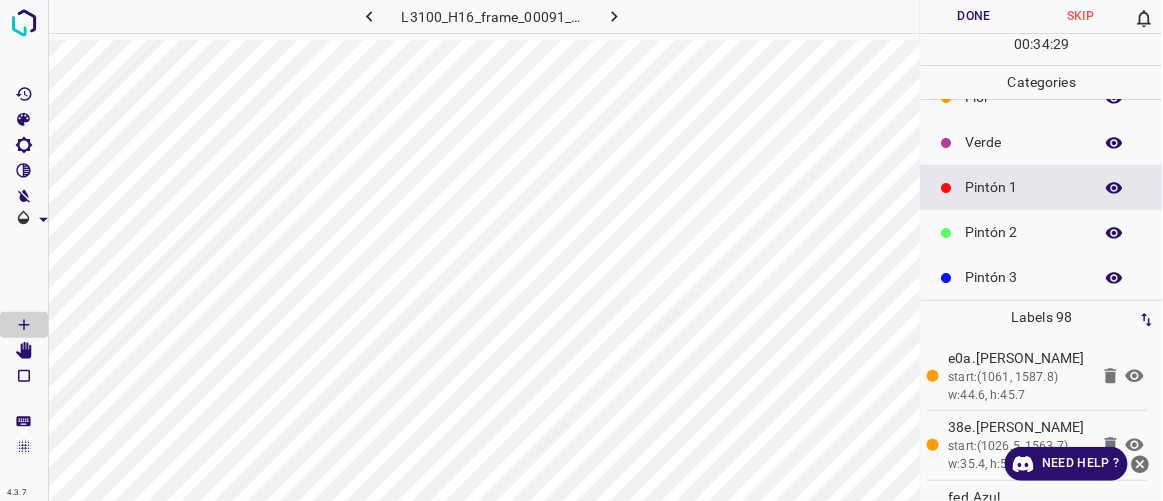 scroll, scrollTop: 12, scrollLeft: 0, axis: vertical 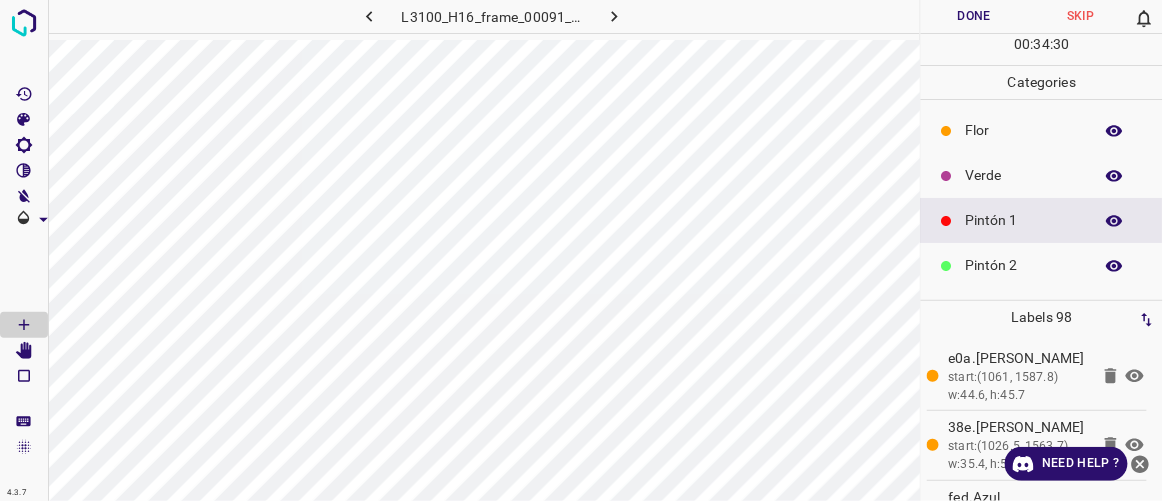 click on "Flor" at bounding box center [1024, 130] 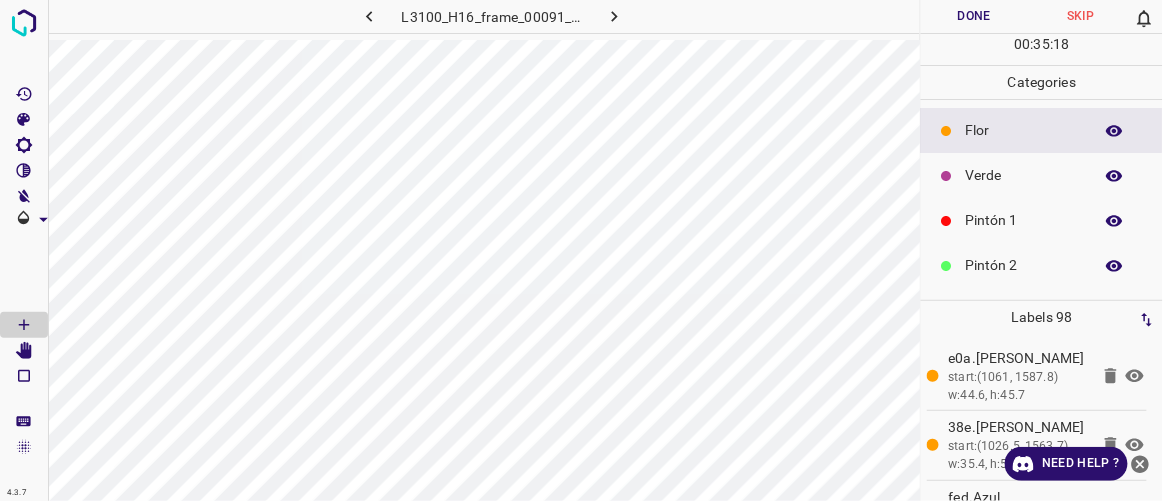 click on "Verde" at bounding box center (1024, 175) 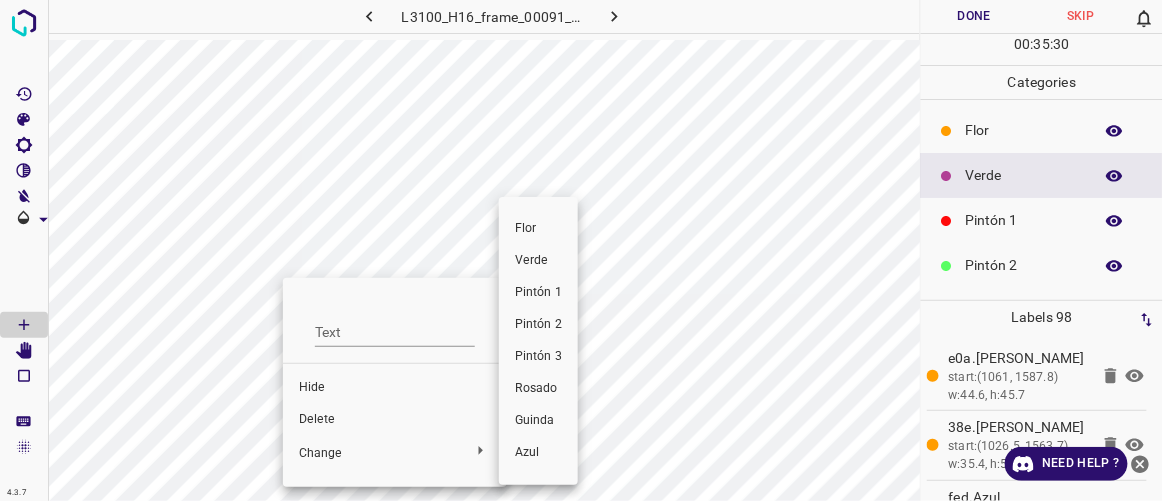 click at bounding box center [581, 250] 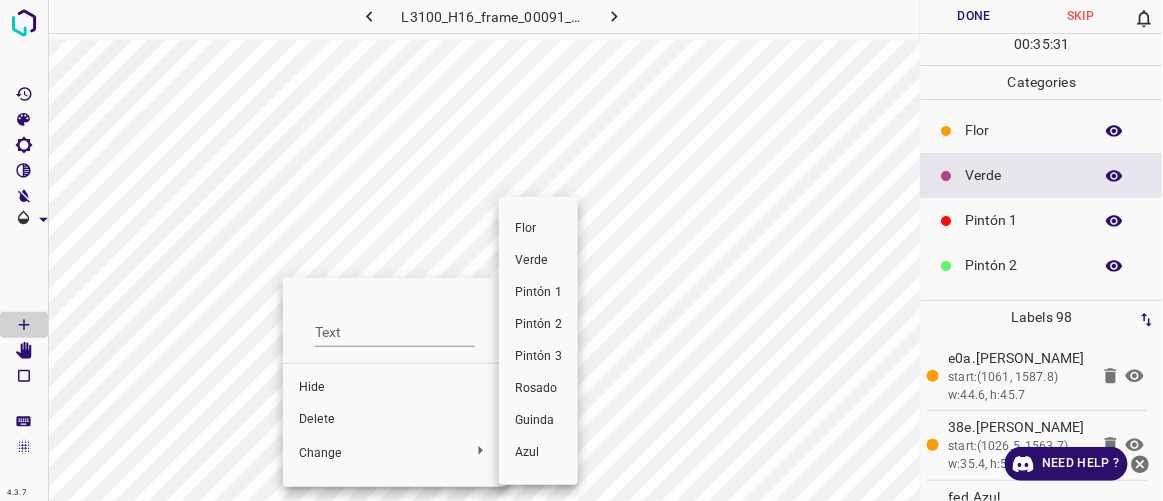 click at bounding box center [581, 250] 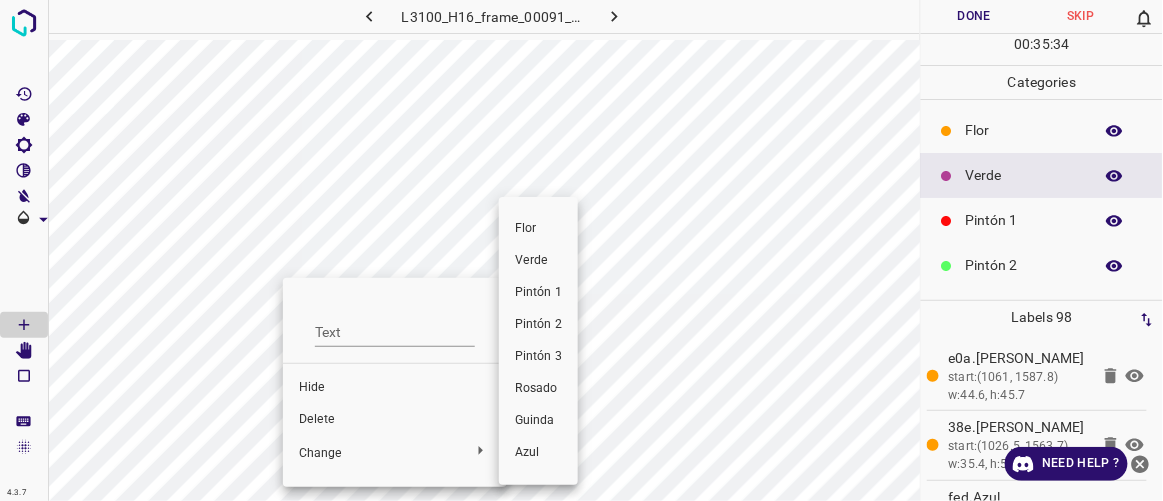 click on "Verde" at bounding box center (538, 261) 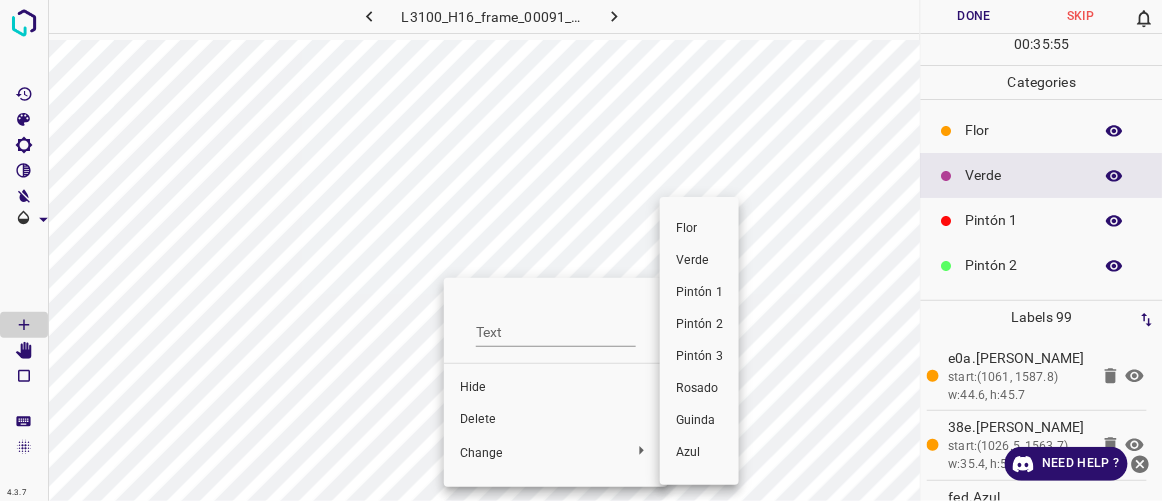click on "Verde" at bounding box center (699, 261) 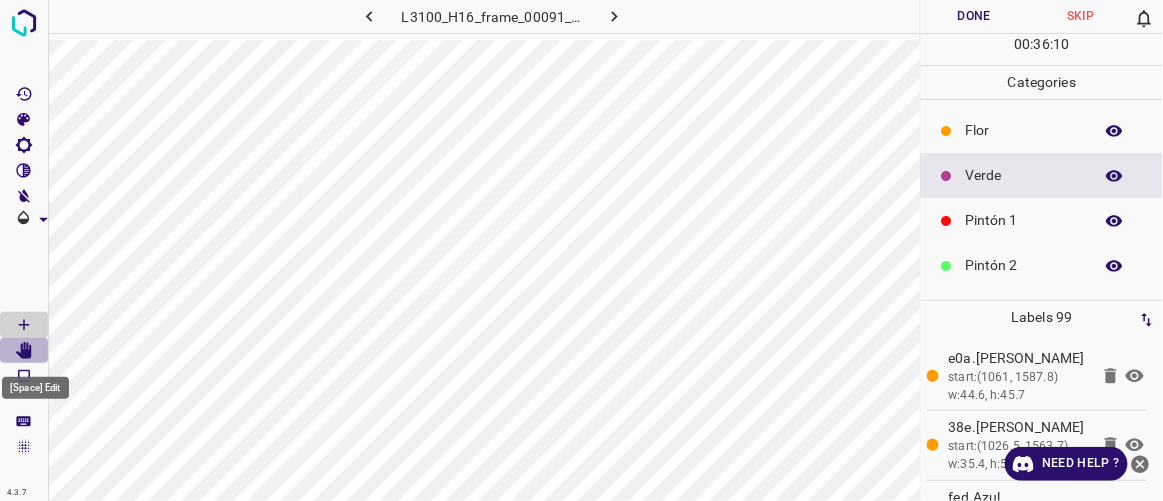 click 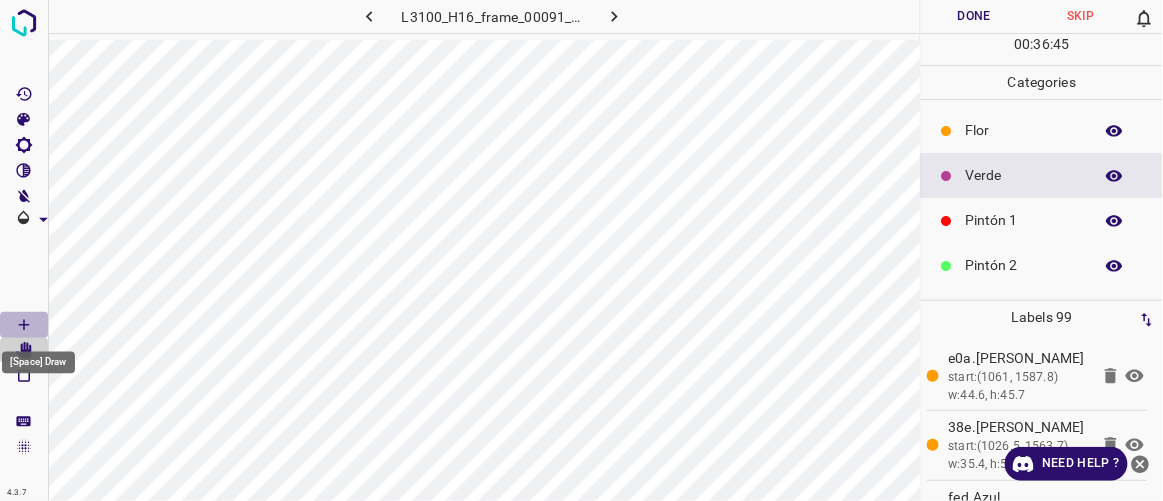 click 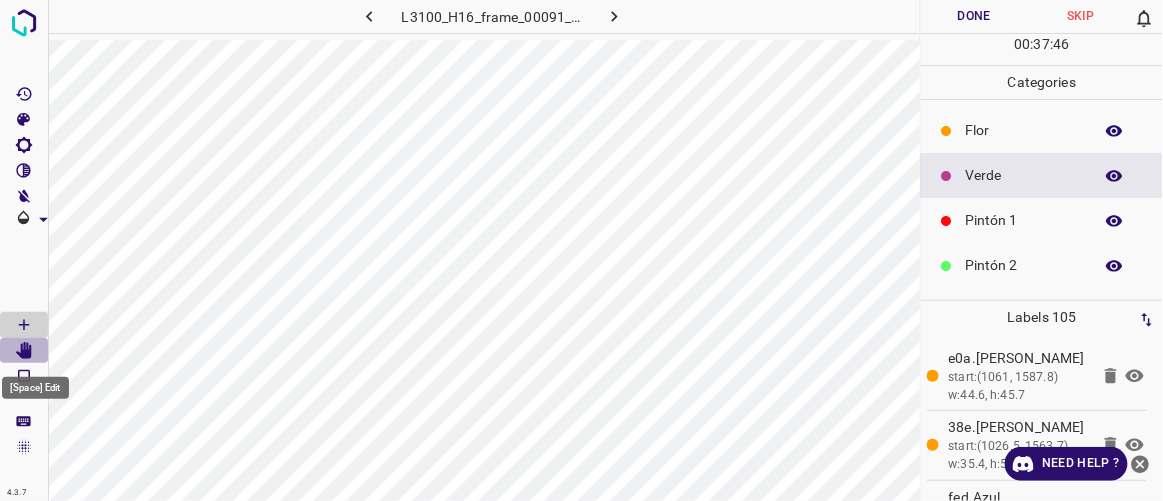 click 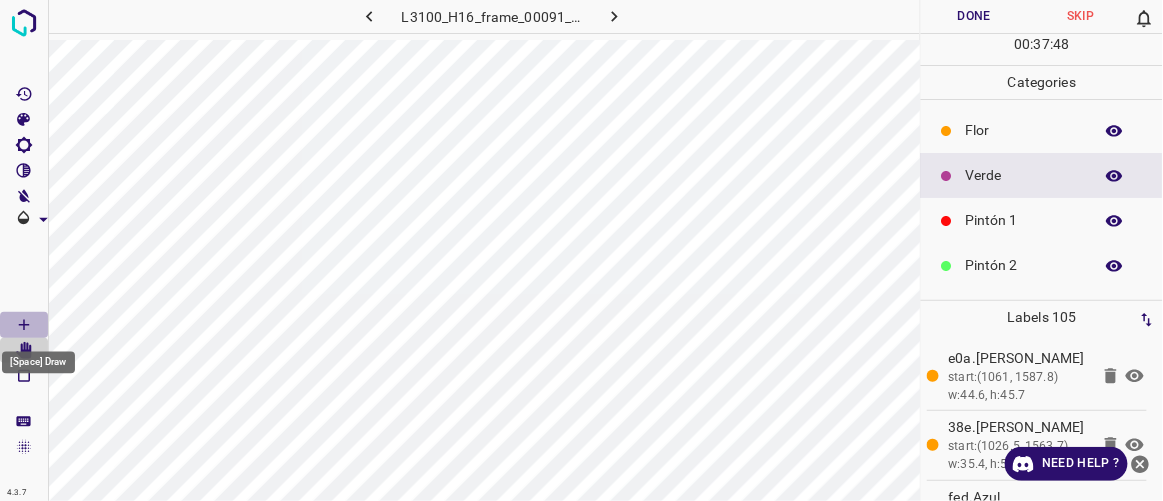 click 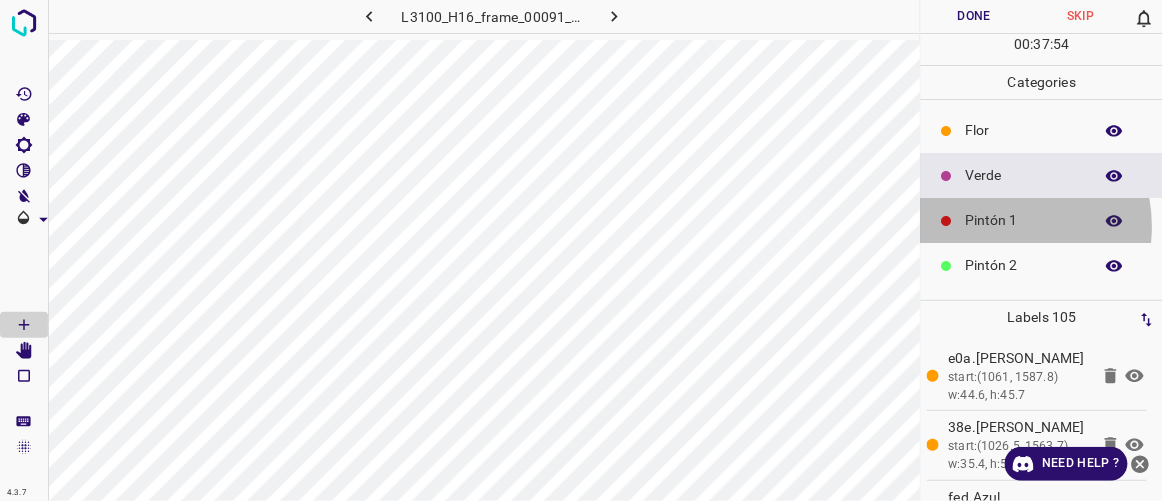 click on "Pintón 1" at bounding box center [1024, 220] 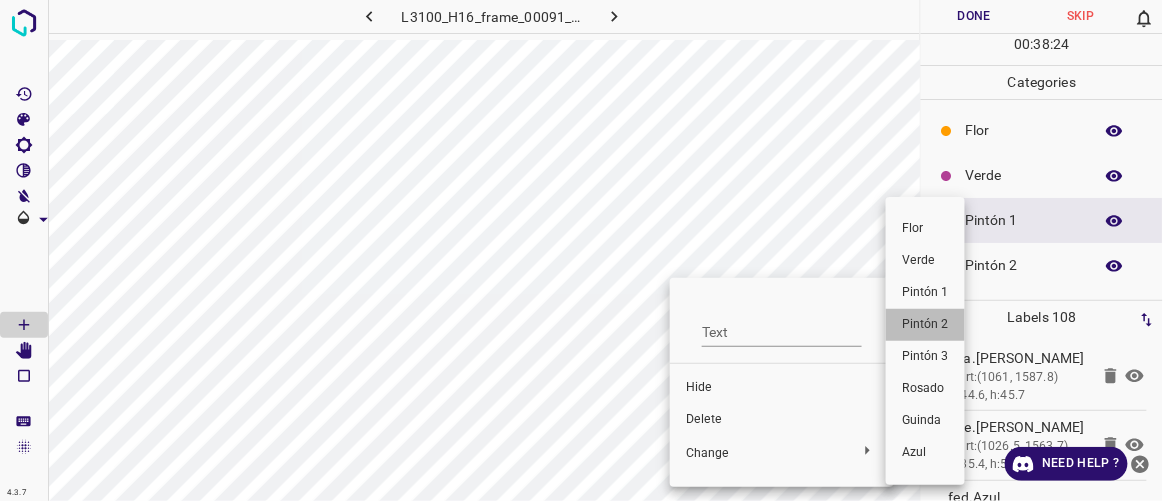 click on "Pintón 2" at bounding box center [925, 325] 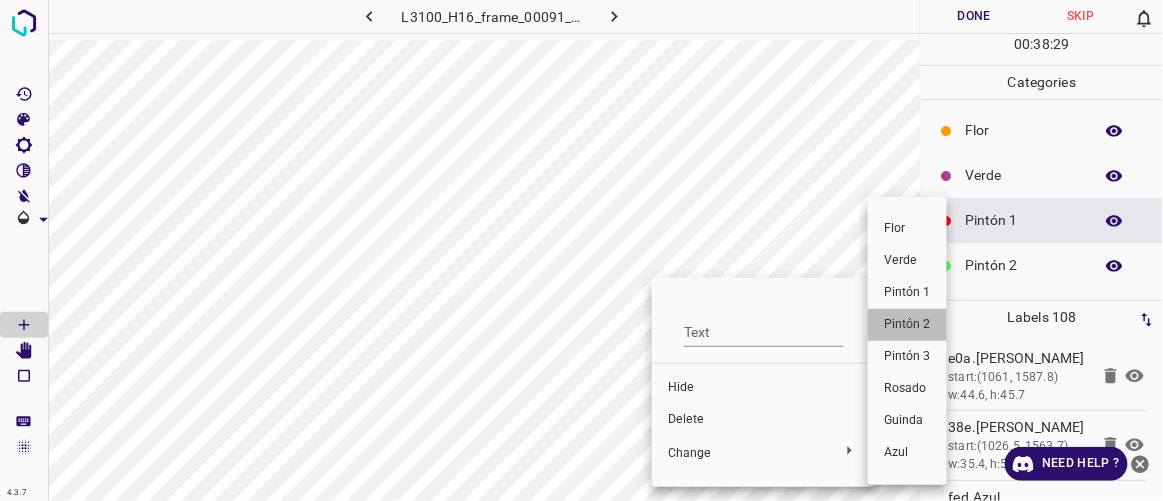 click on "Pintón 2" at bounding box center (907, 325) 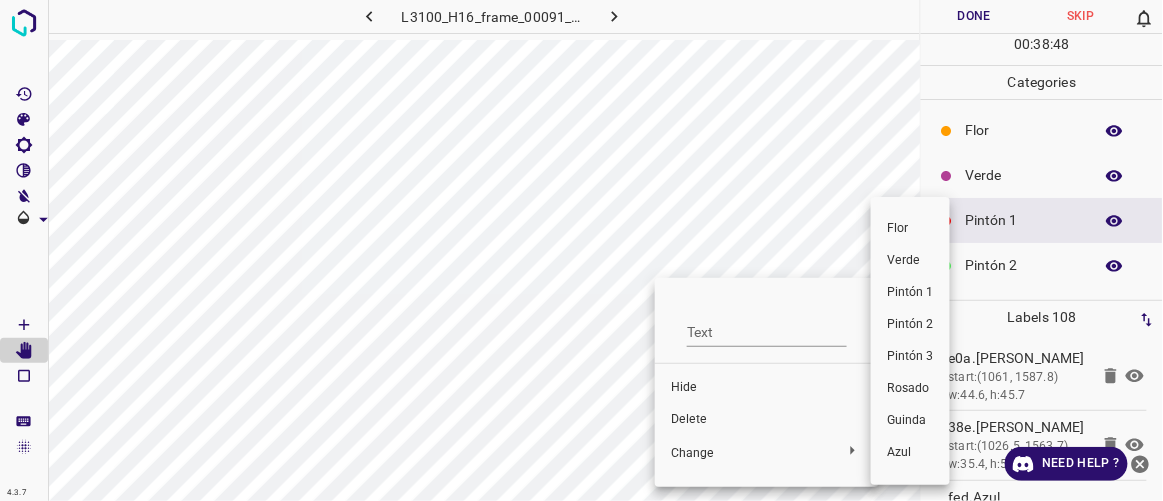 click at bounding box center (581, 250) 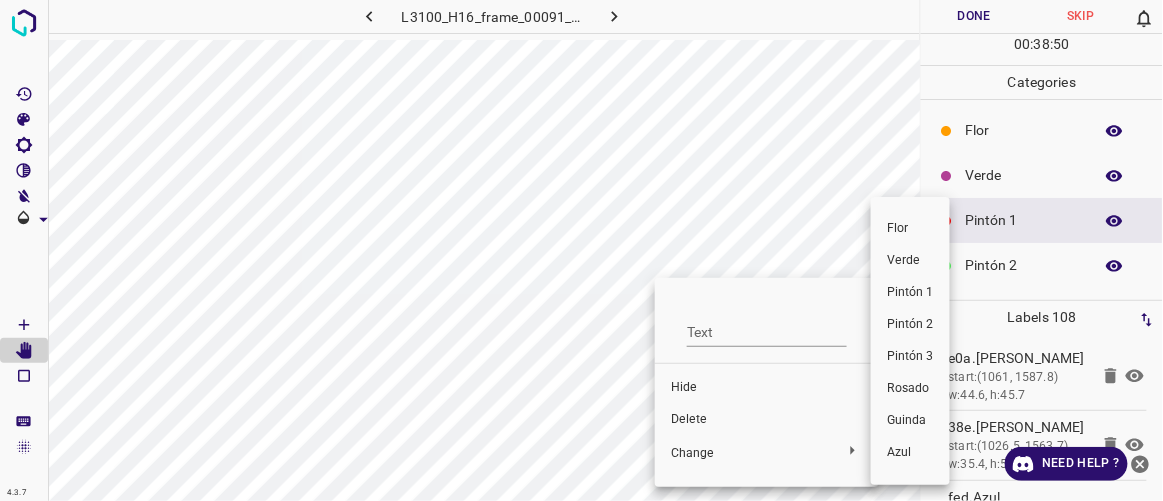 click at bounding box center [581, 250] 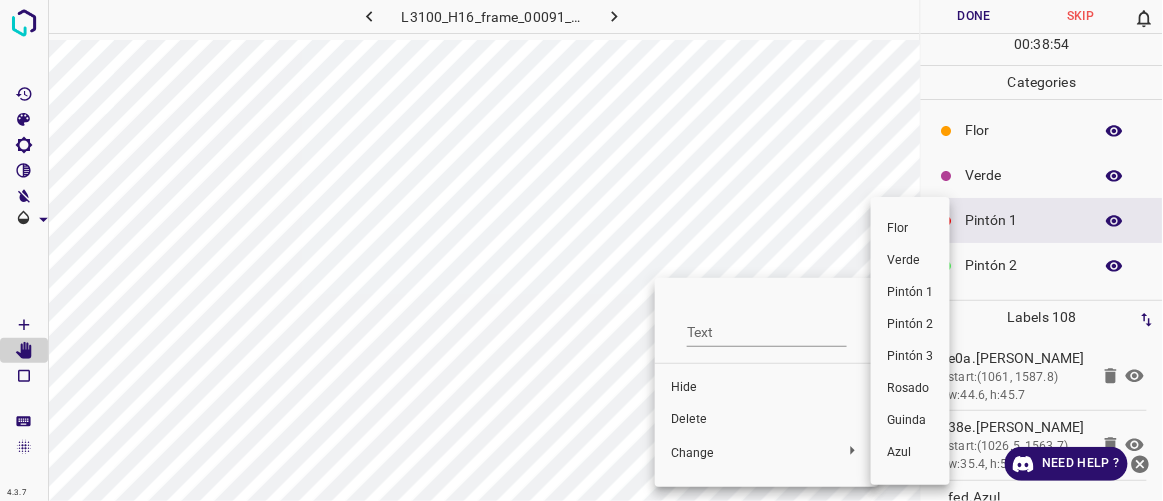 click at bounding box center [581, 250] 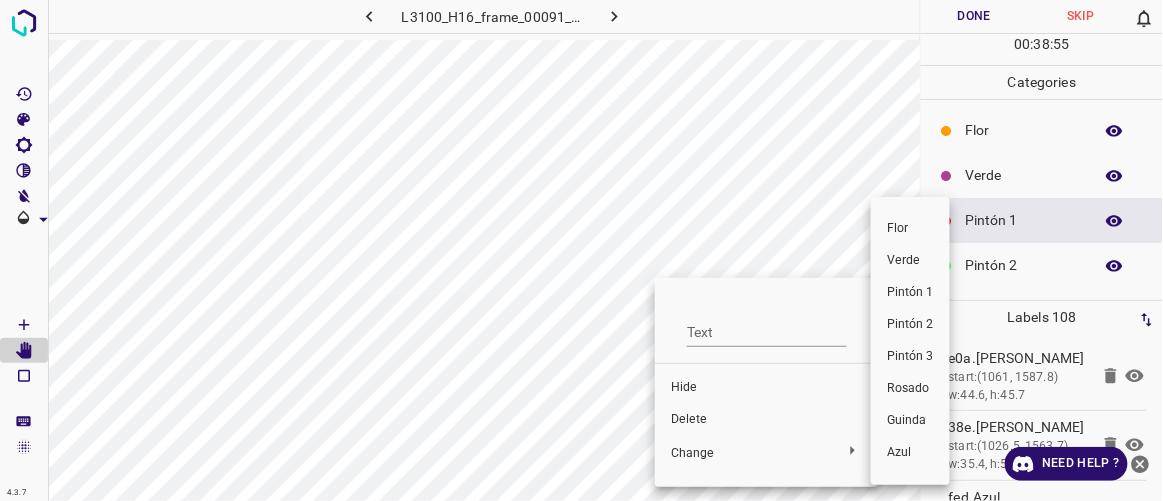 click at bounding box center (581, 250) 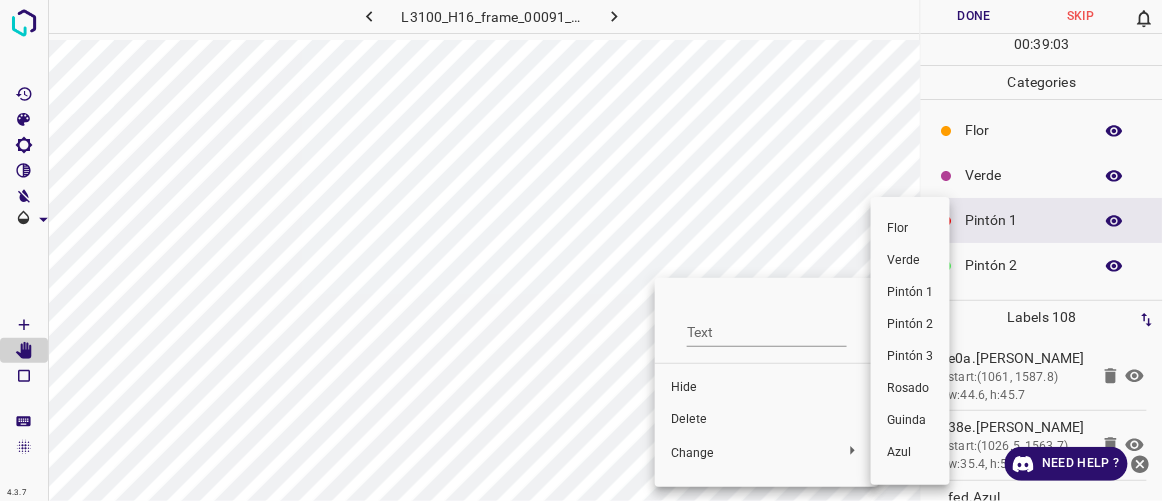 click at bounding box center (581, 250) 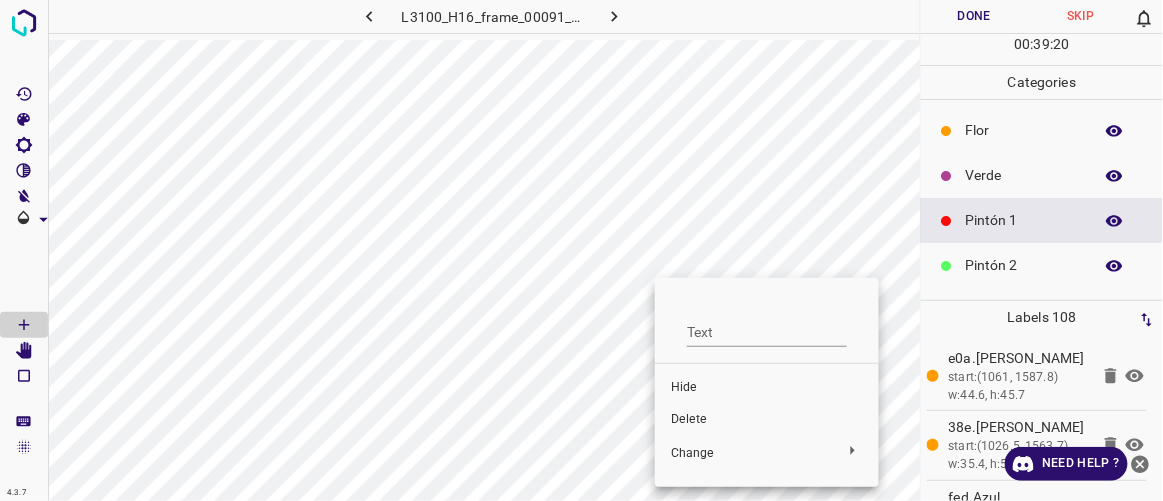 click at bounding box center [581, 250] 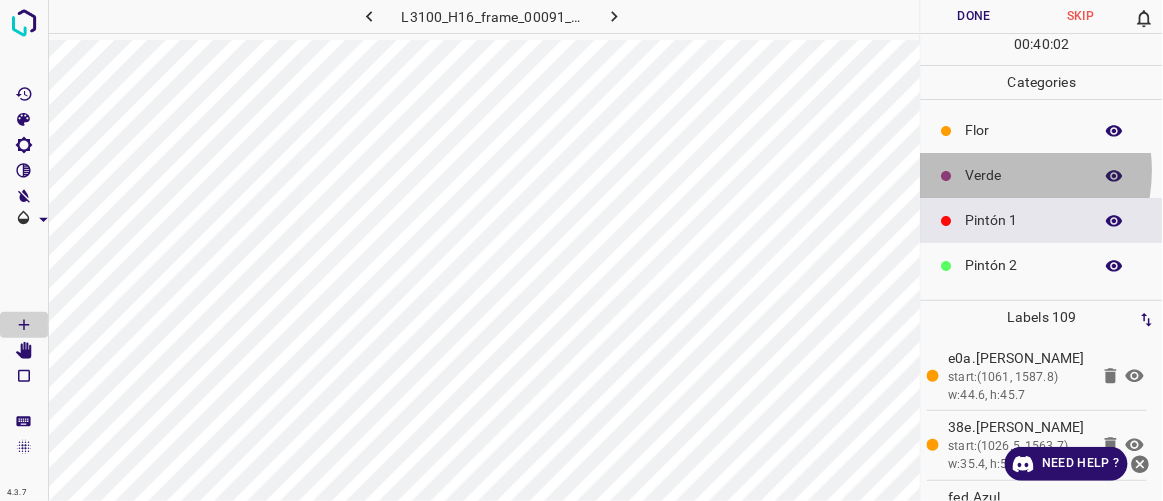 click on "Verde" at bounding box center (1024, 175) 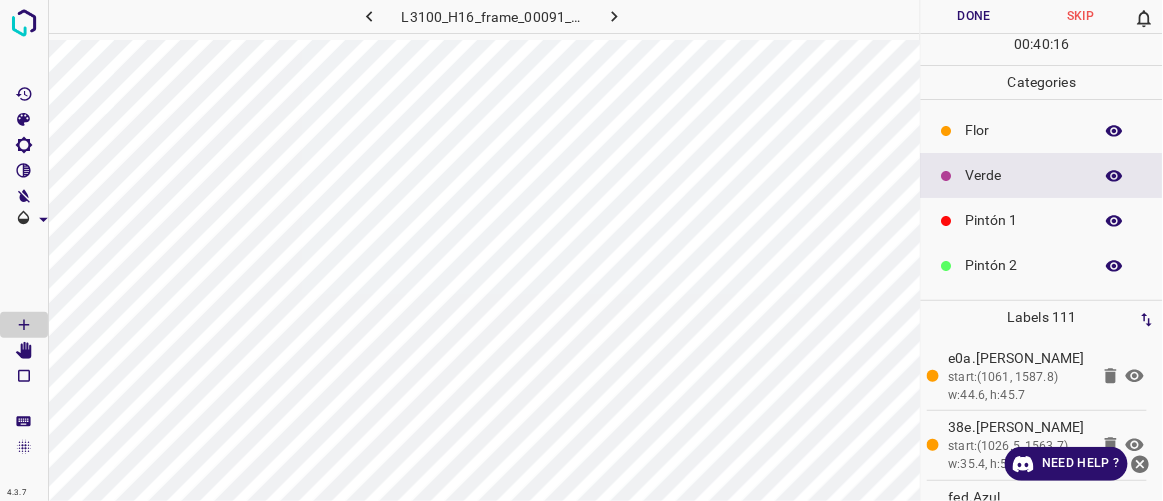 drag, startPoint x: 990, startPoint y: 211, endPoint x: 963, endPoint y: 213, distance: 27.073973 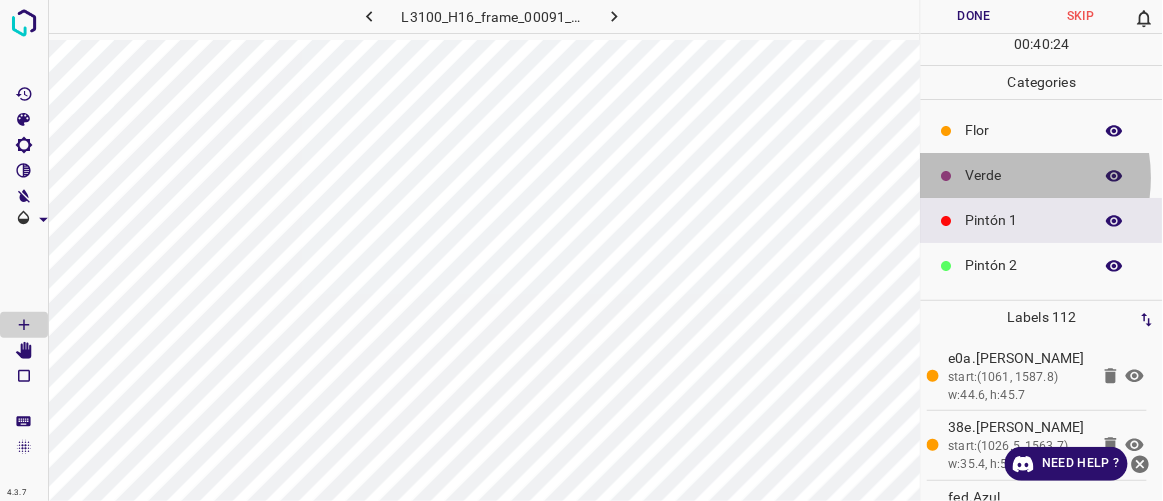 click on "Verde" at bounding box center [1024, 175] 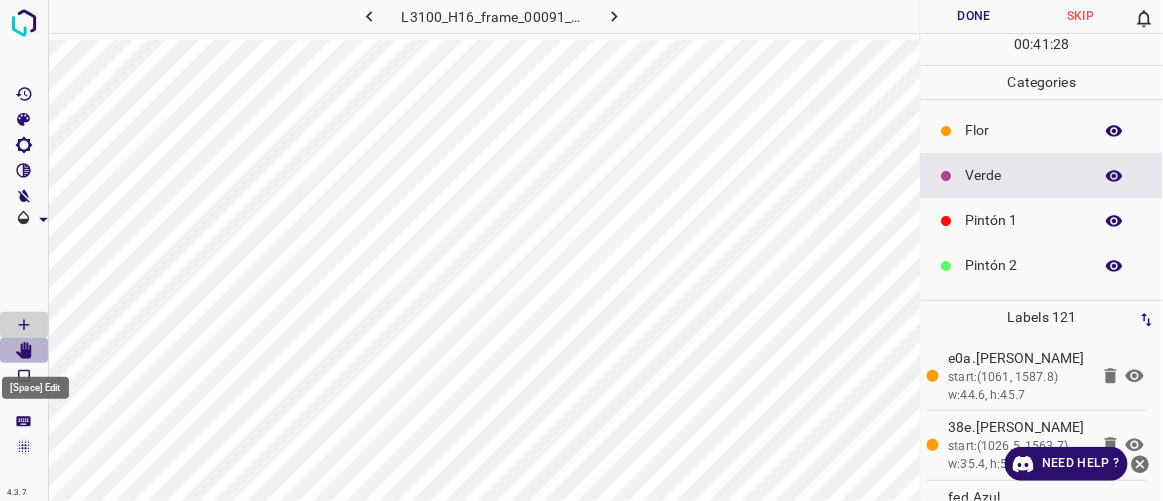 click 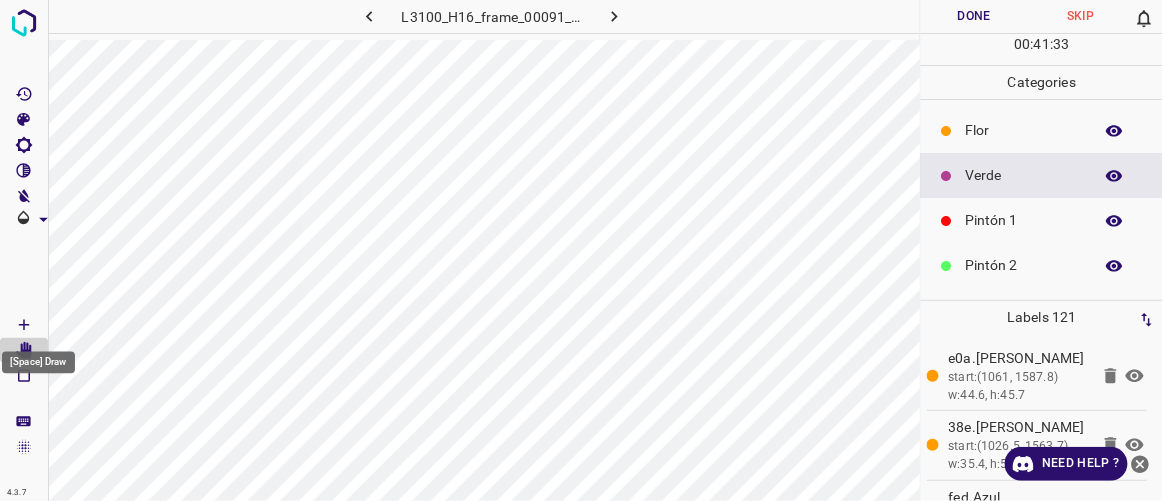 click at bounding box center [24, 325] 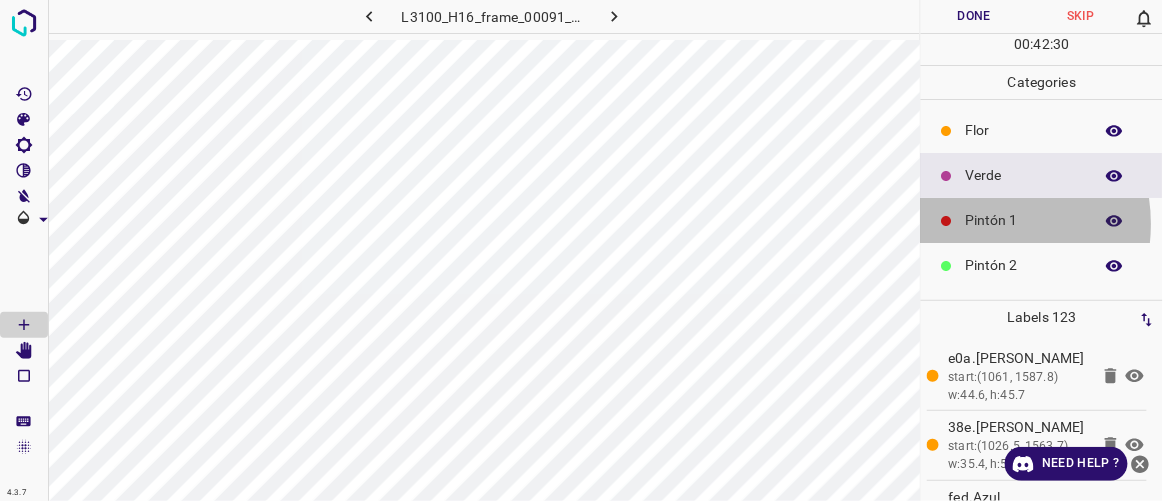 click on "Pintón 1" at bounding box center [1024, 220] 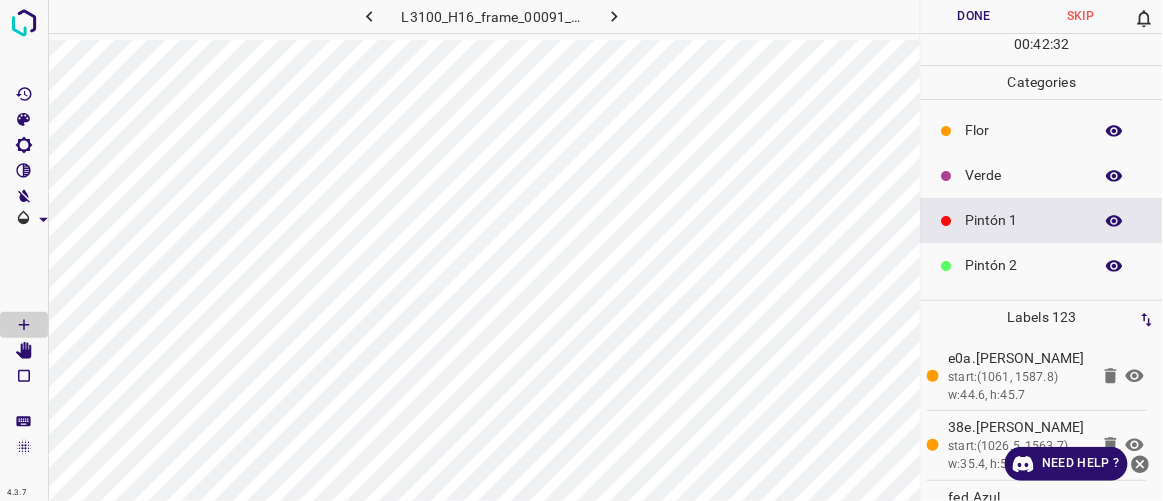 click on "Pintón 2" at bounding box center (1024, 265) 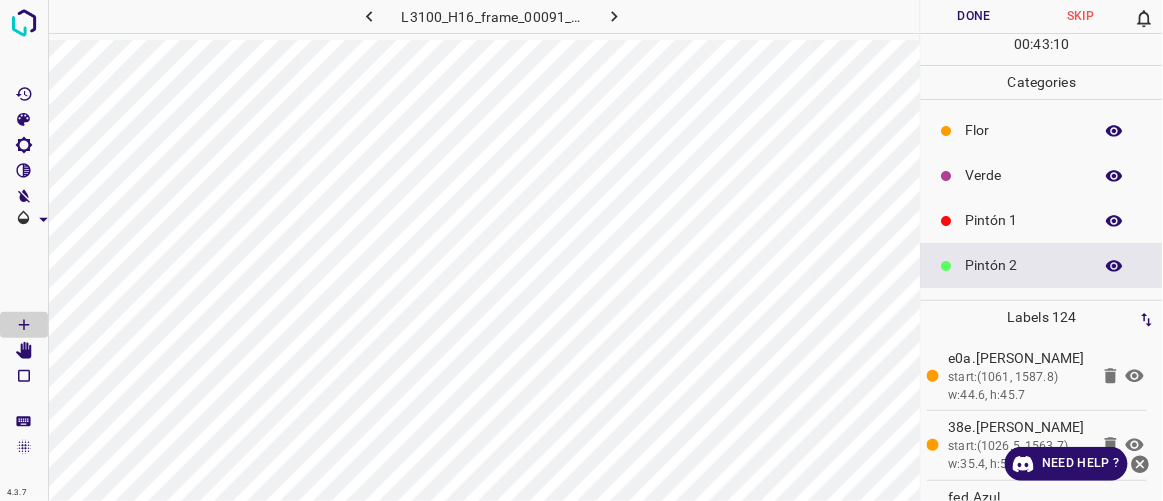 click on "Pintón 1" at bounding box center (1024, 220) 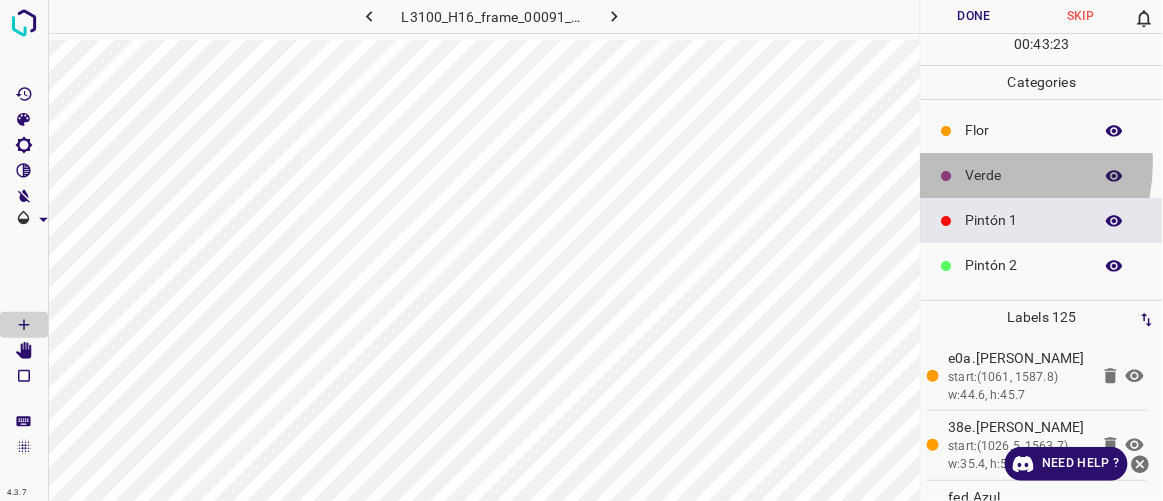 click on "Verde" at bounding box center [1042, 175] 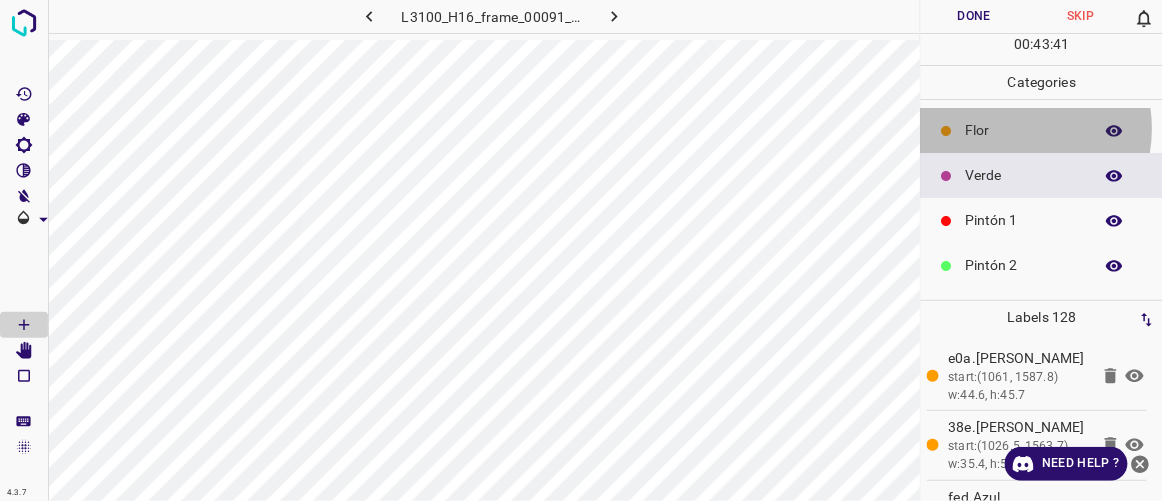 click on "Flor" at bounding box center [1024, 130] 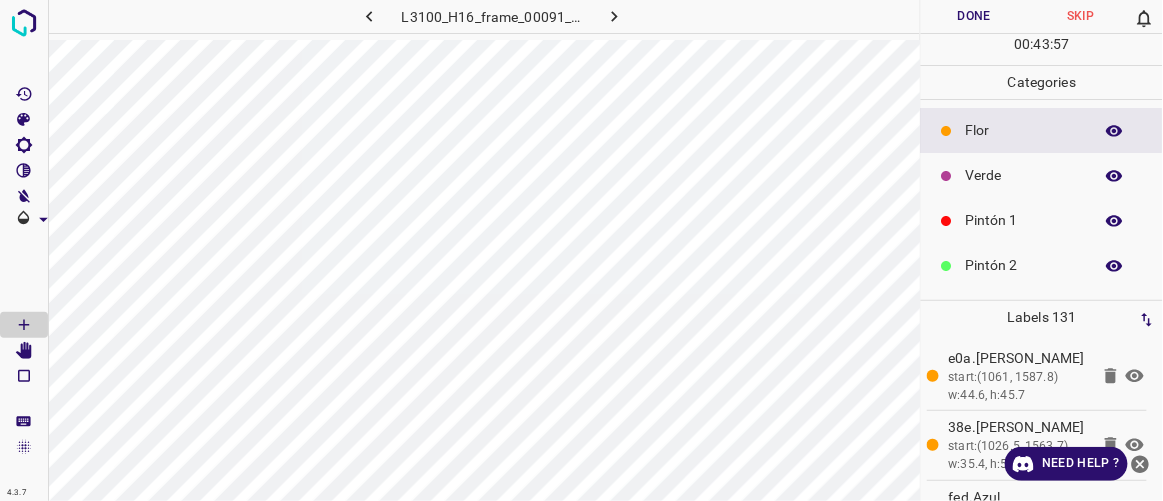 click on "Verde" at bounding box center (1024, 175) 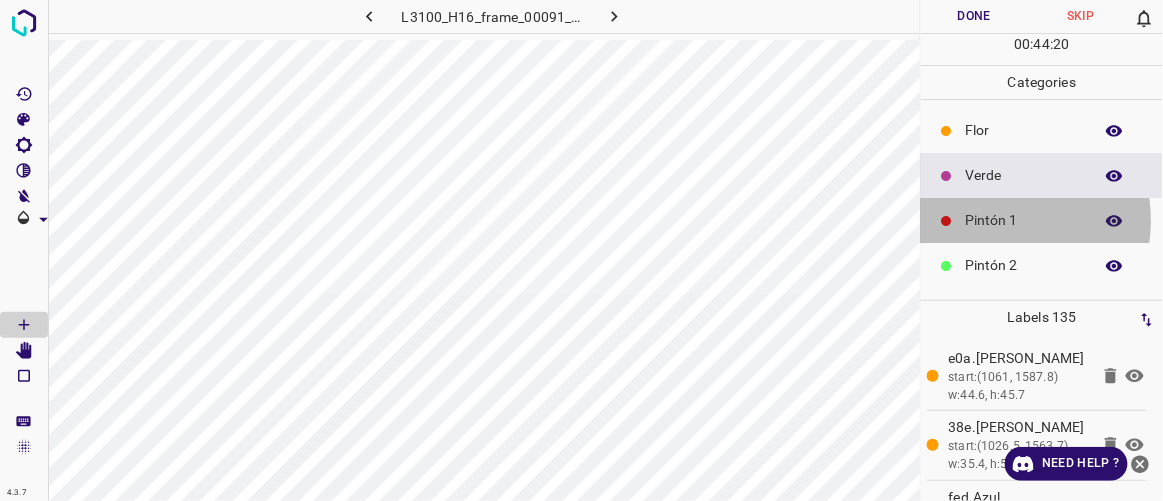 click on "Pintón 1" at bounding box center (1024, 220) 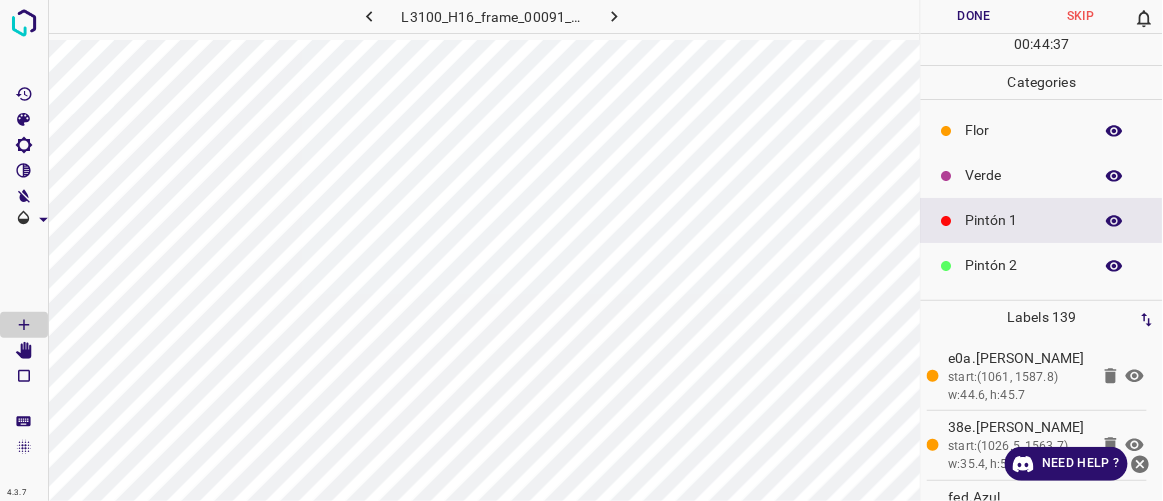 click on "Verde" at bounding box center [1024, 175] 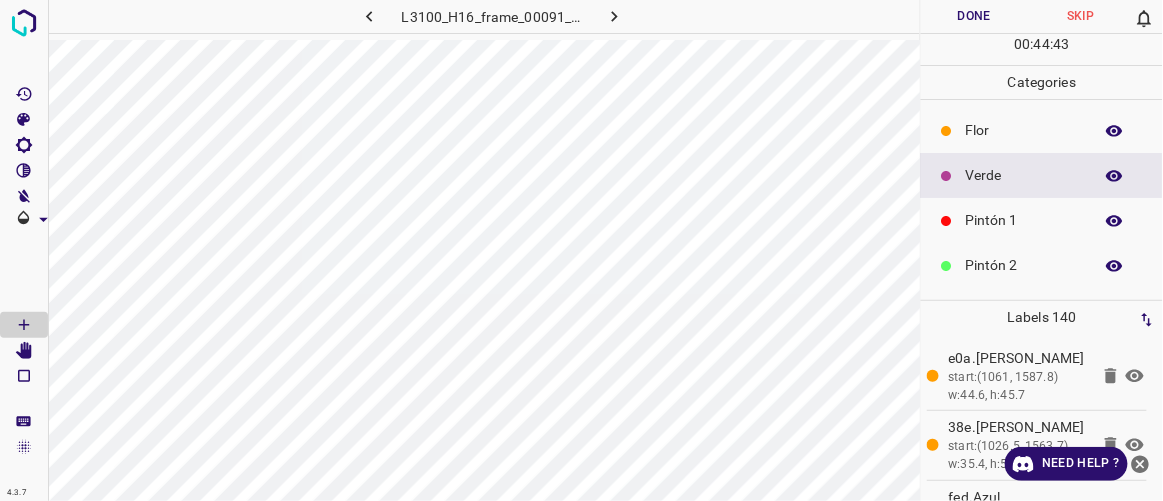 drag, startPoint x: 1001, startPoint y: 214, endPoint x: 984, endPoint y: 219, distance: 17.720045 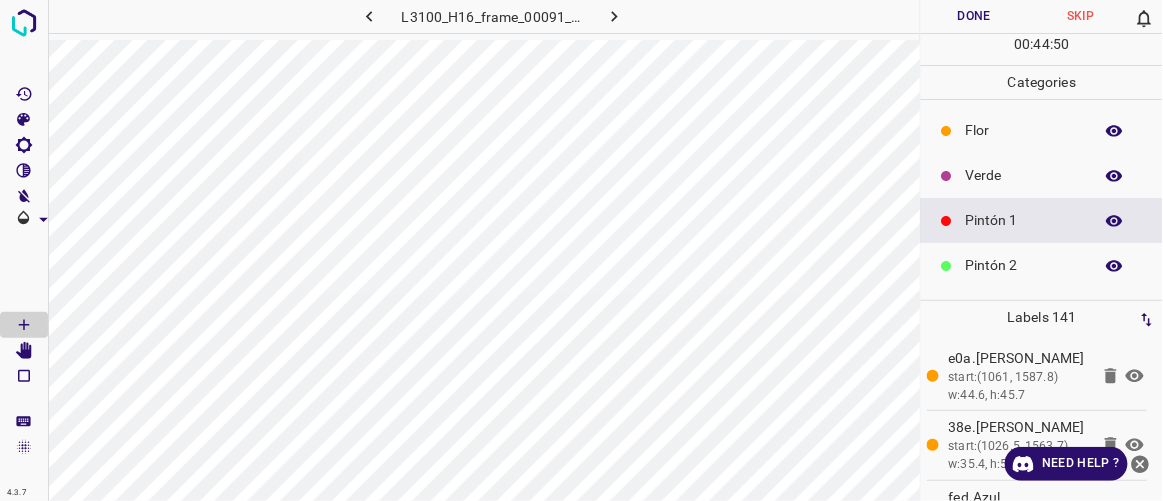 click on "Verde" at bounding box center (1024, 175) 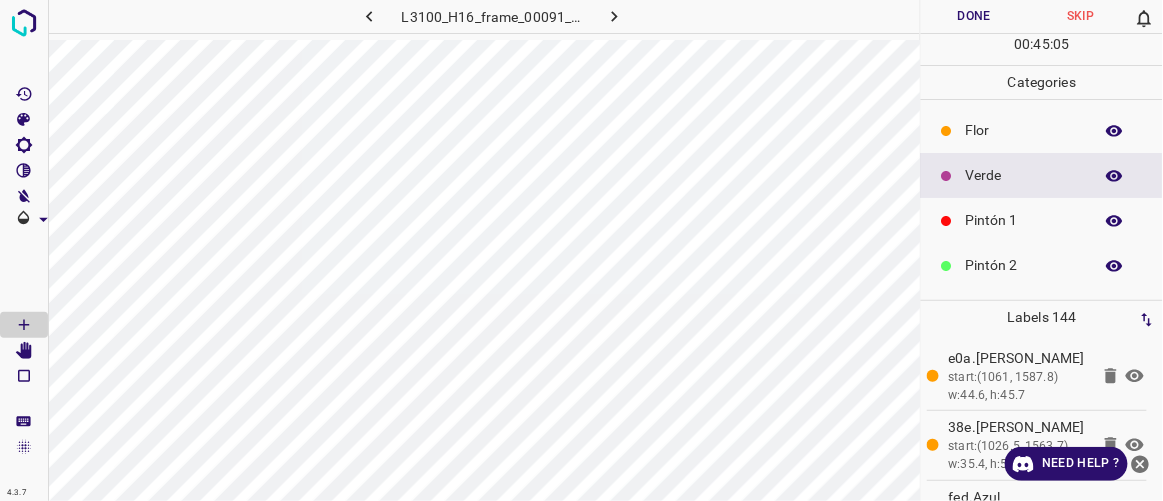 click on "Pintón 1" at bounding box center [1024, 220] 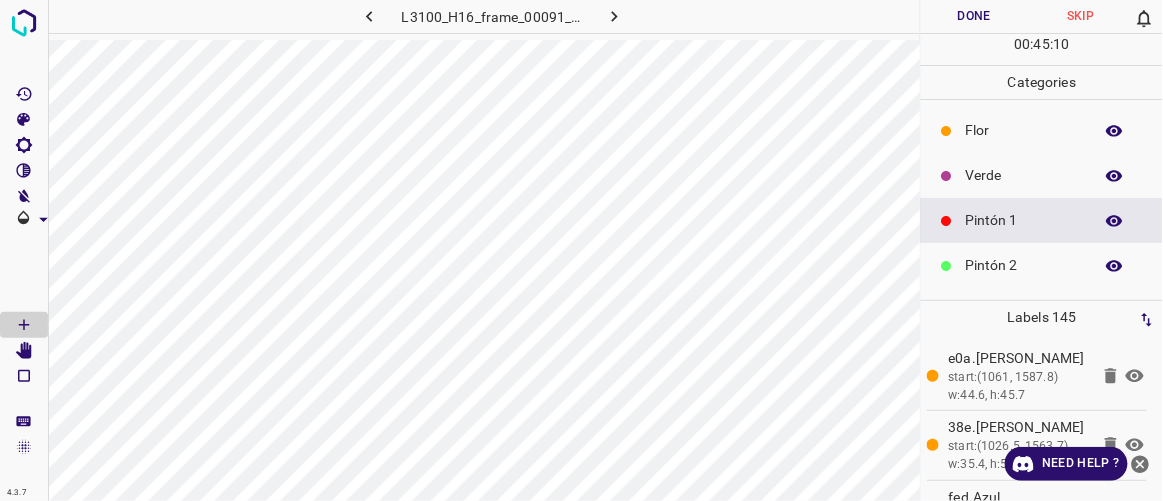 click on "Verde" at bounding box center [1024, 175] 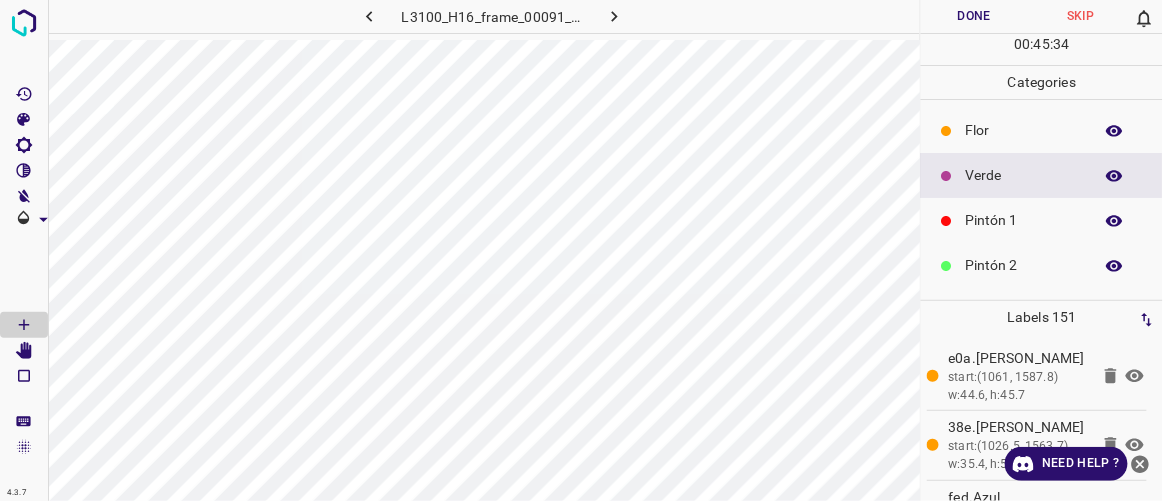 click on "Pintón 1" at bounding box center (1024, 220) 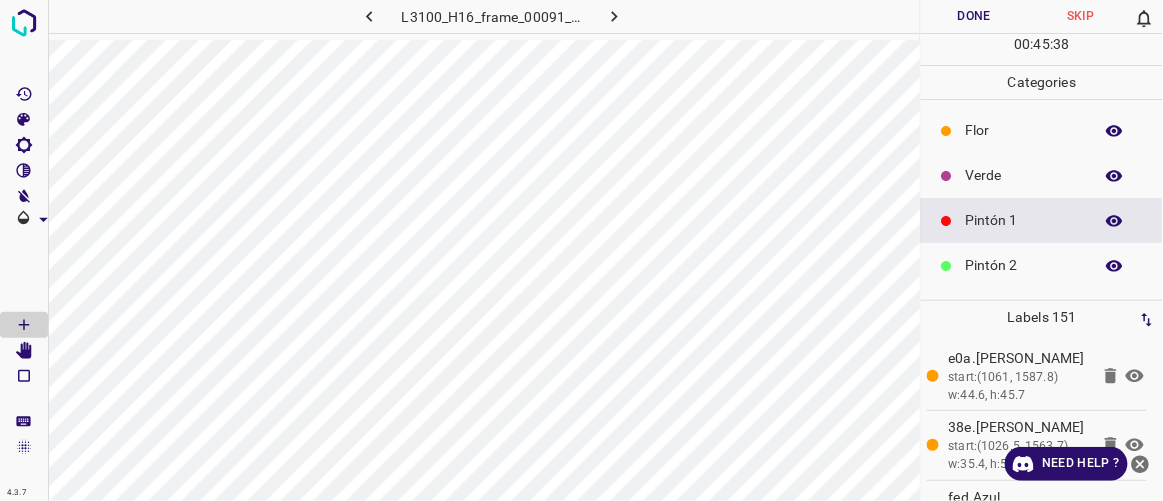 scroll, scrollTop: 90, scrollLeft: 0, axis: vertical 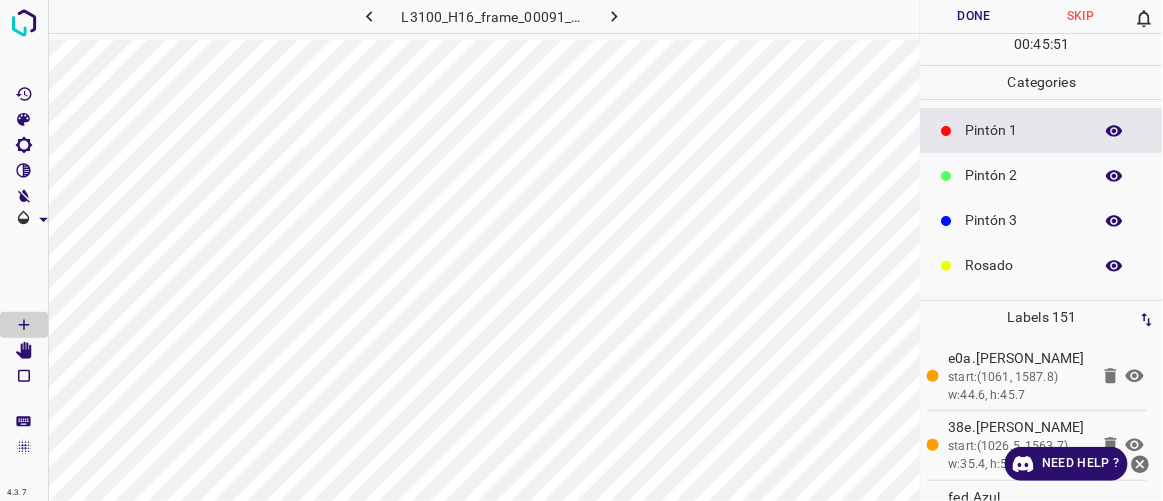 click on "Pintón 1" at bounding box center [1024, 130] 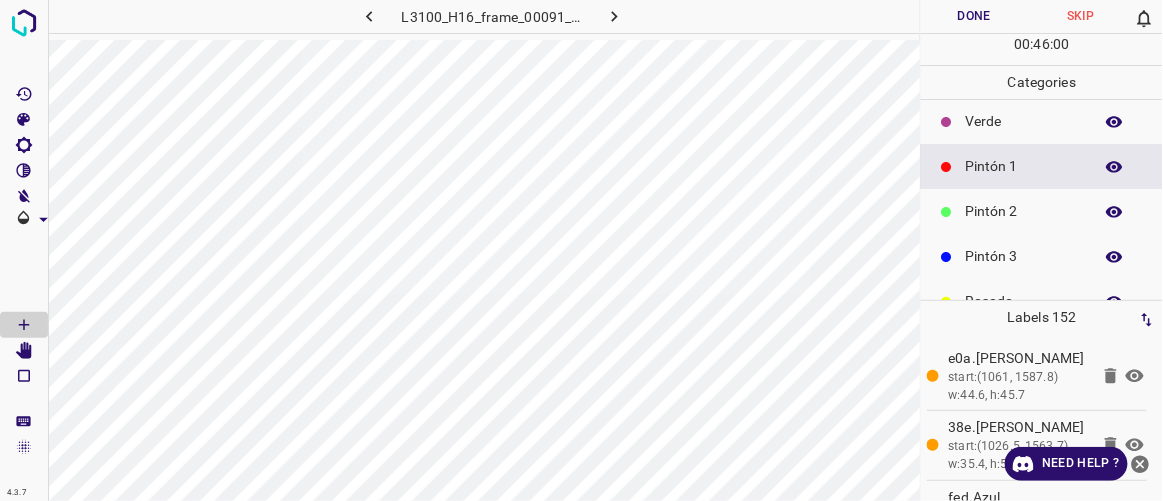 scroll, scrollTop: 18, scrollLeft: 0, axis: vertical 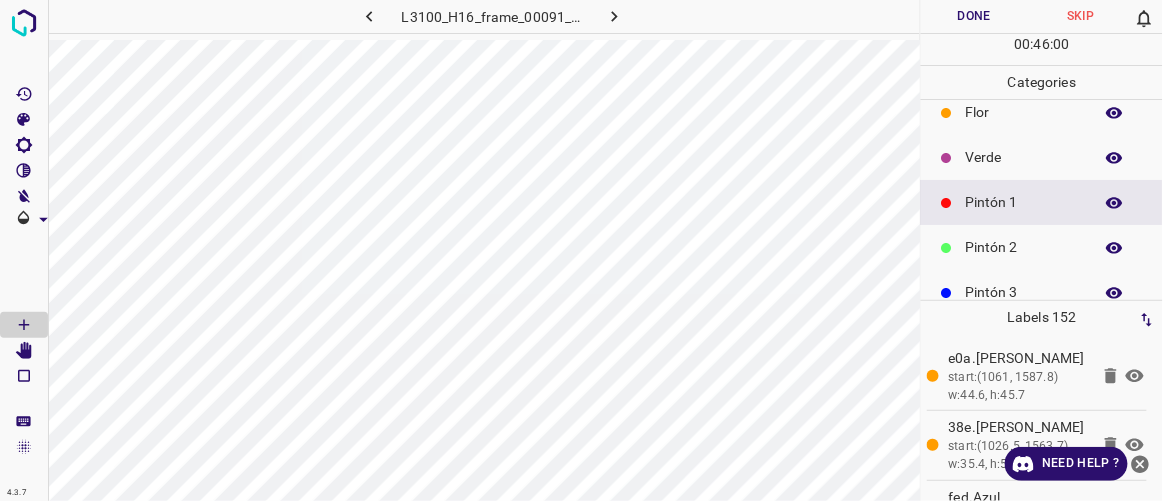 click on "Verde" at bounding box center (1024, 157) 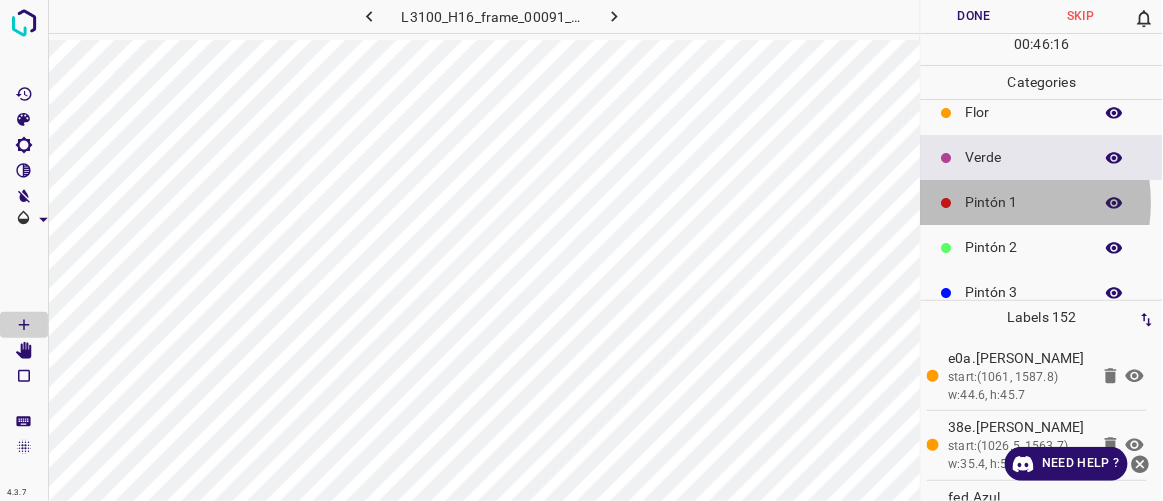 click on "Pintón 1" at bounding box center (1024, 202) 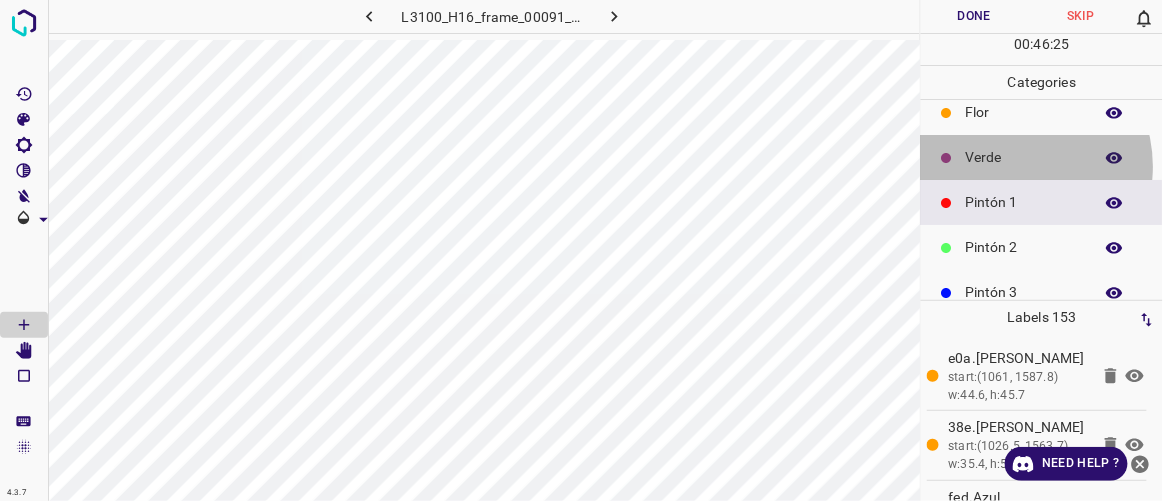 click on "Verde" at bounding box center (1024, 157) 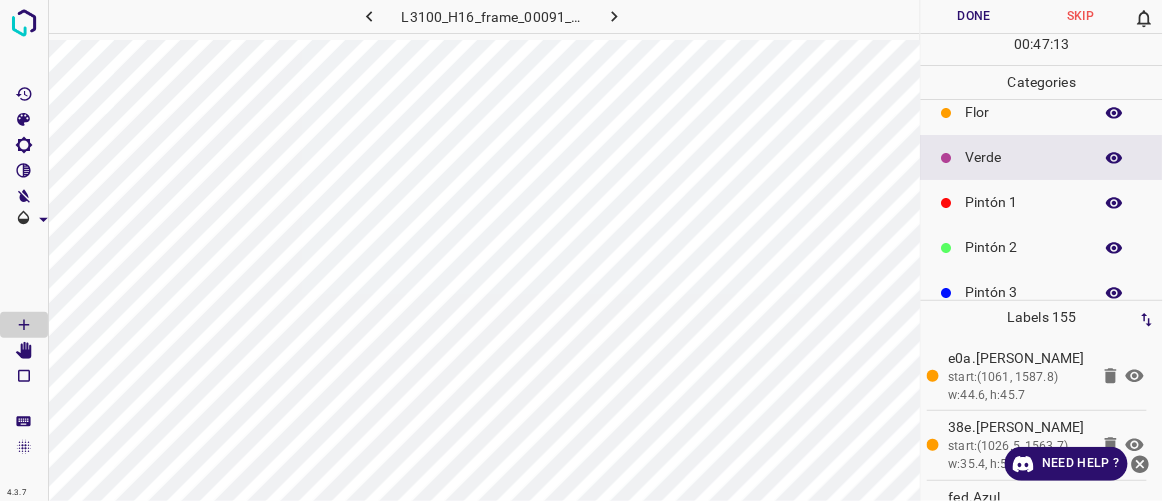 click on "Flor" at bounding box center (1024, 112) 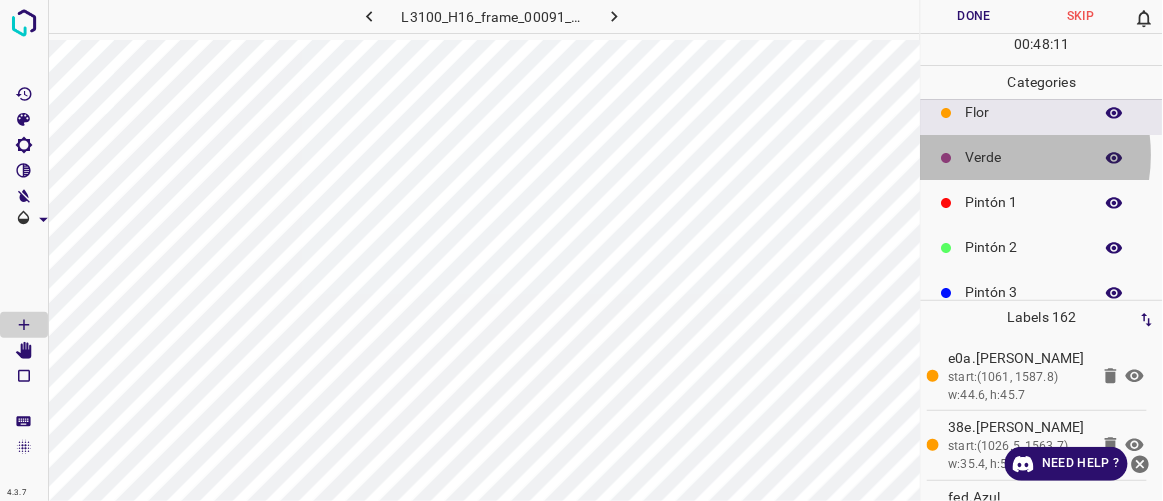 click on "Verde" at bounding box center (1024, 157) 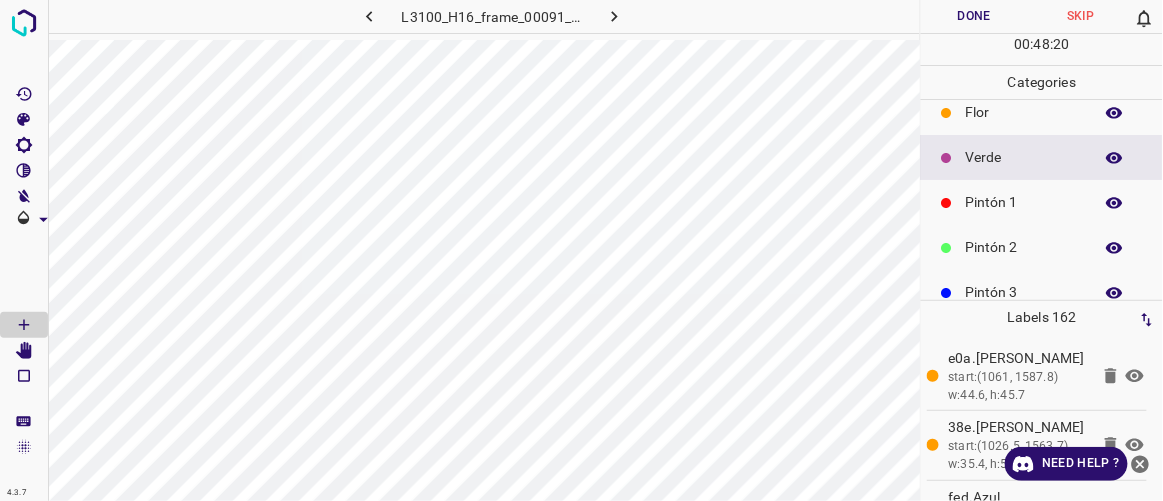 click on "Pintón 1" at bounding box center (1024, 202) 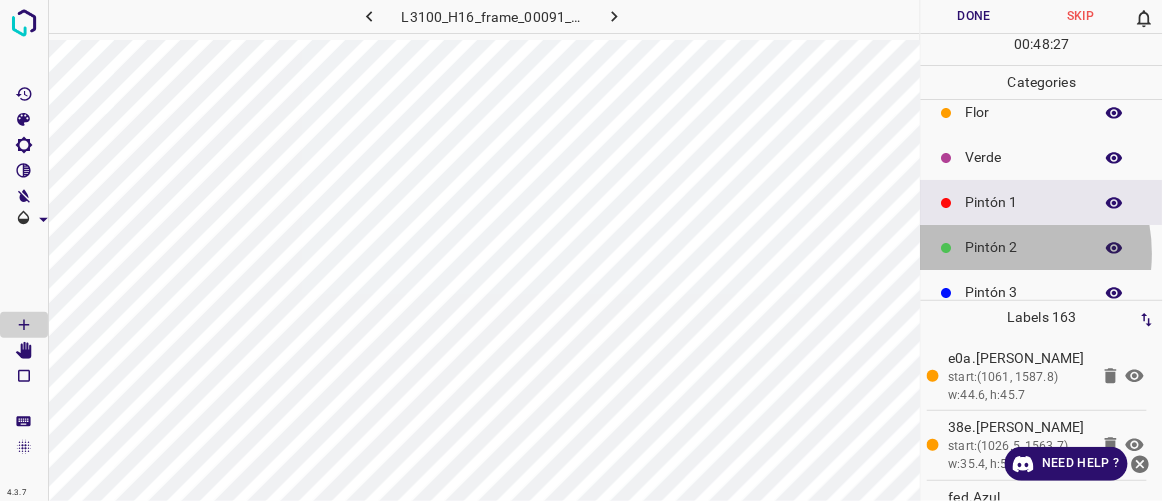 click on "Pintón 2" at bounding box center [1024, 247] 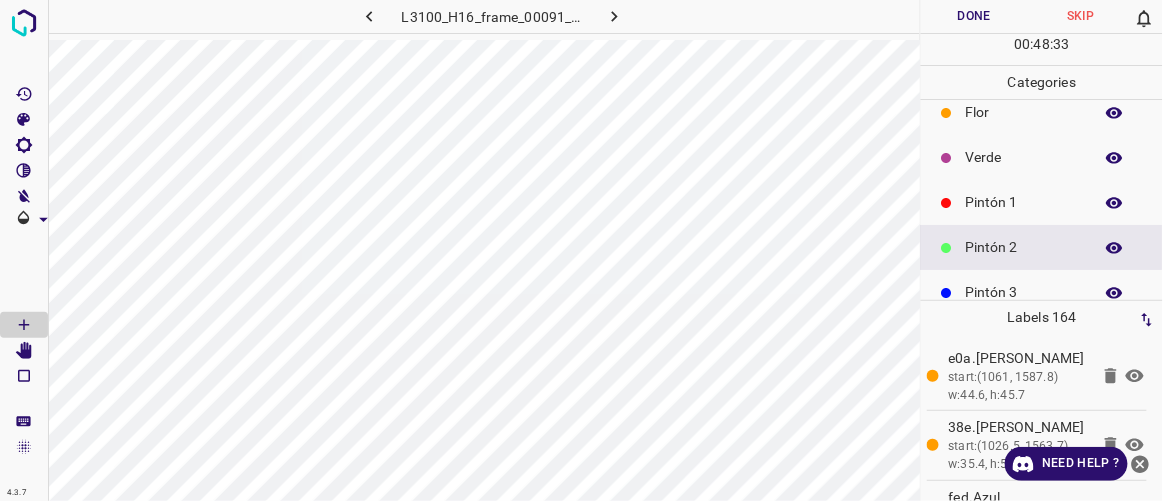 click on "Pintón 1" at bounding box center (1024, 202) 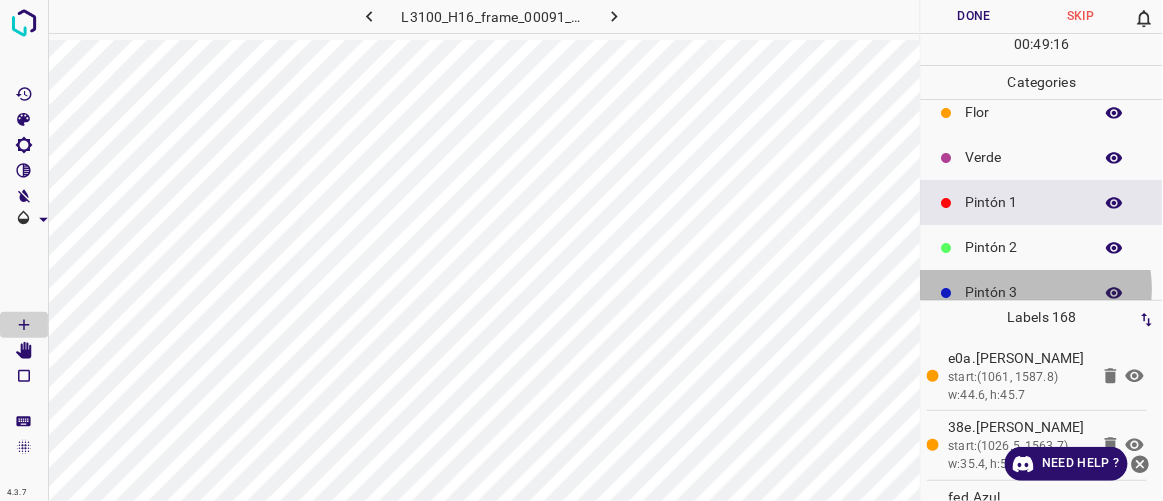 click on "Pintón 3" at bounding box center [1024, 292] 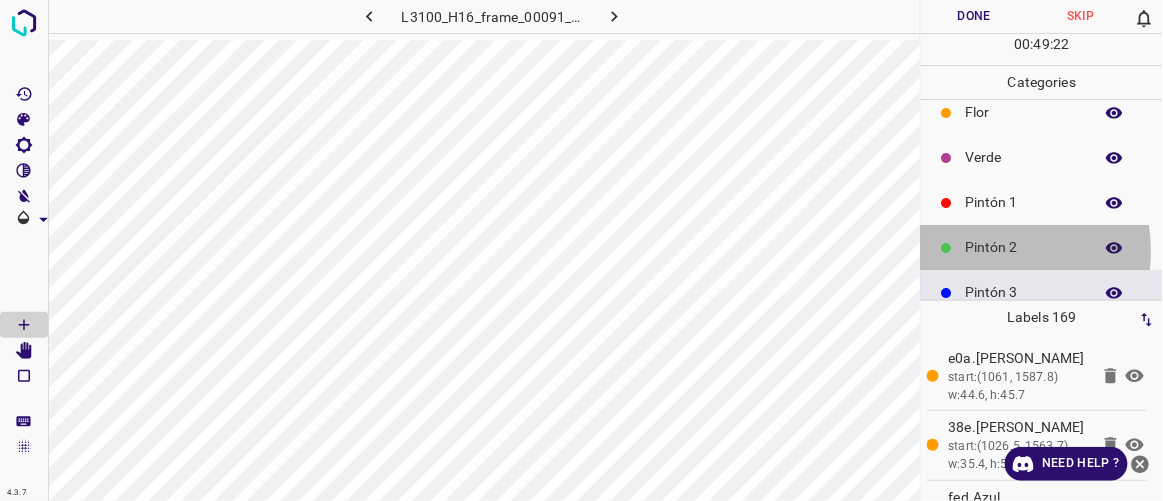 click on "Pintón 2" at bounding box center (1024, 247) 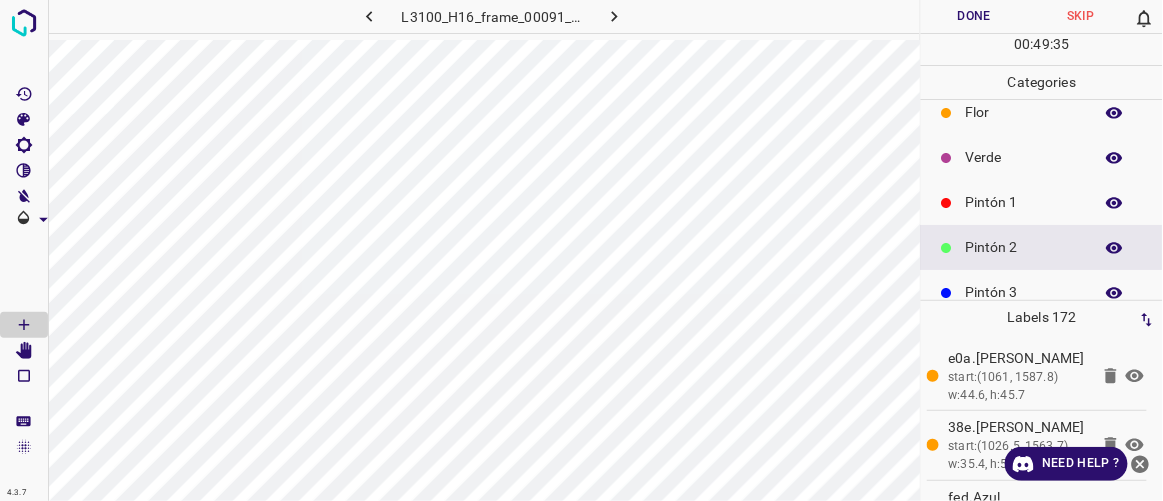 click on "Flor" at bounding box center [1024, 112] 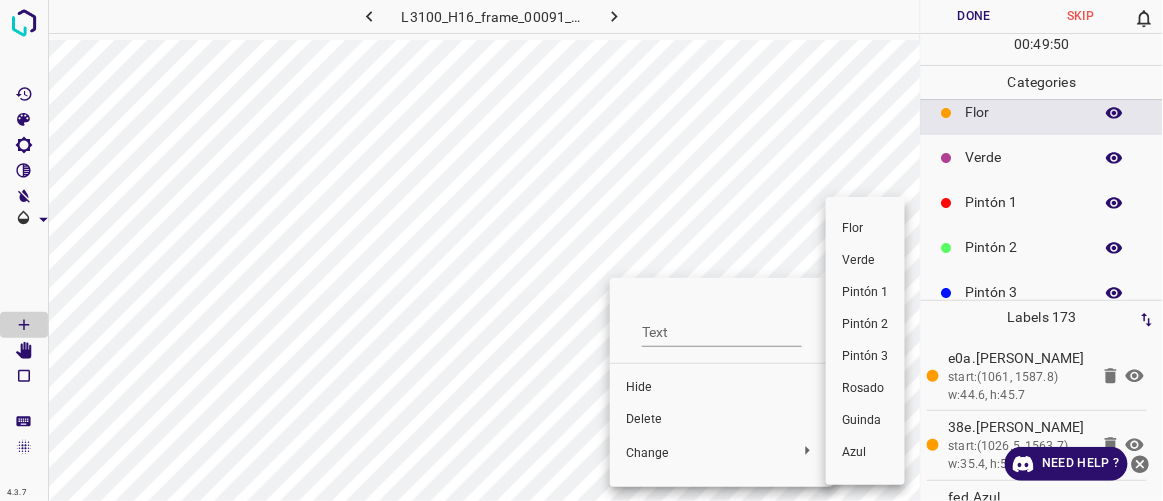 click at bounding box center (581, 250) 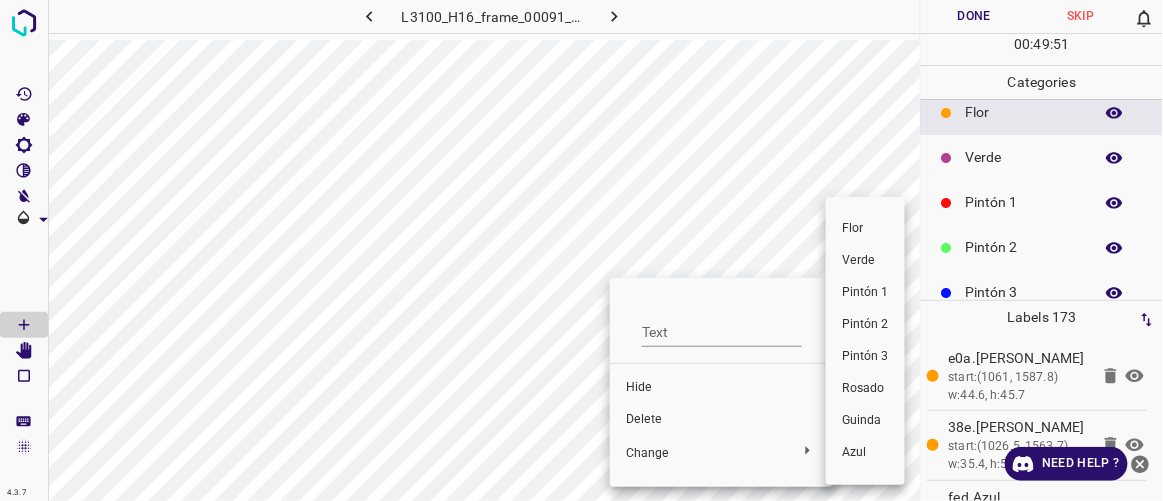 click at bounding box center [581, 250] 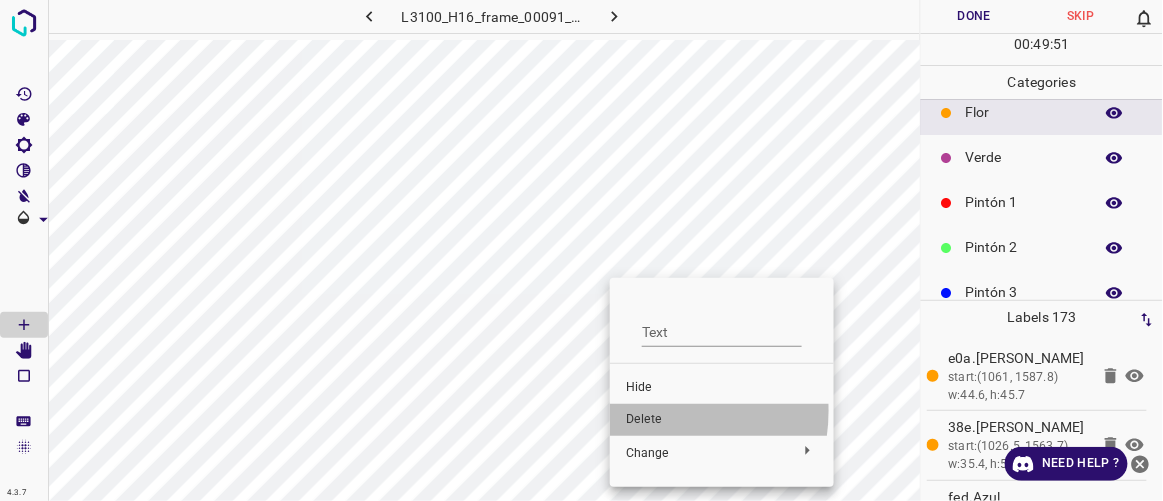 click on "Delete" at bounding box center (722, 420) 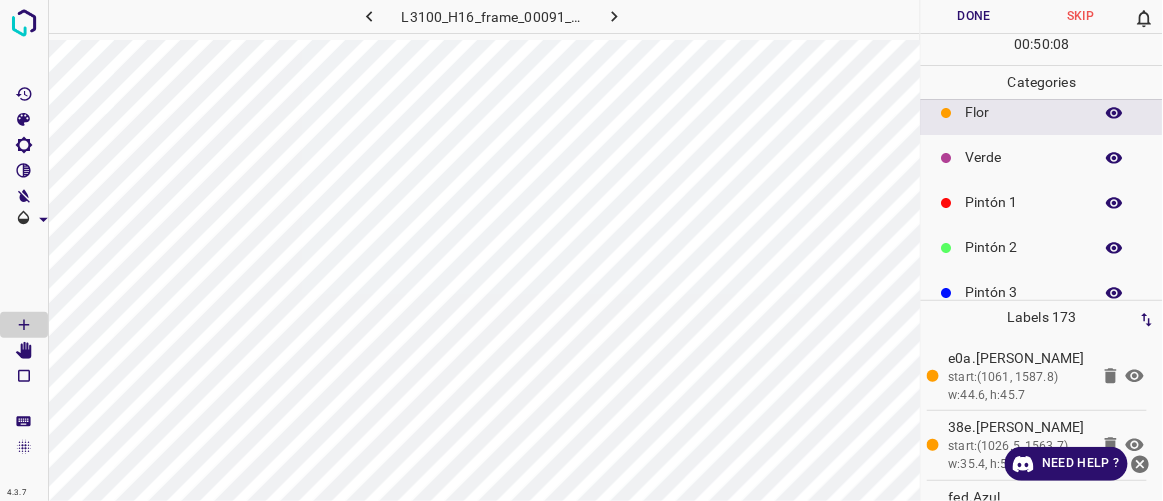 click on "Pintón 3" at bounding box center (1024, 292) 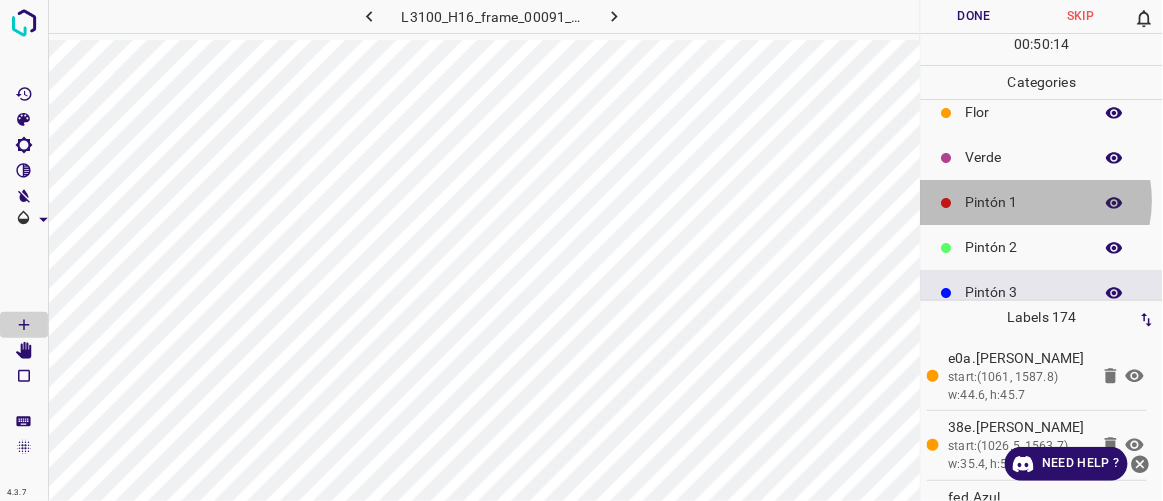 drag, startPoint x: 1026, startPoint y: 200, endPoint x: 921, endPoint y: 225, distance: 107.935165 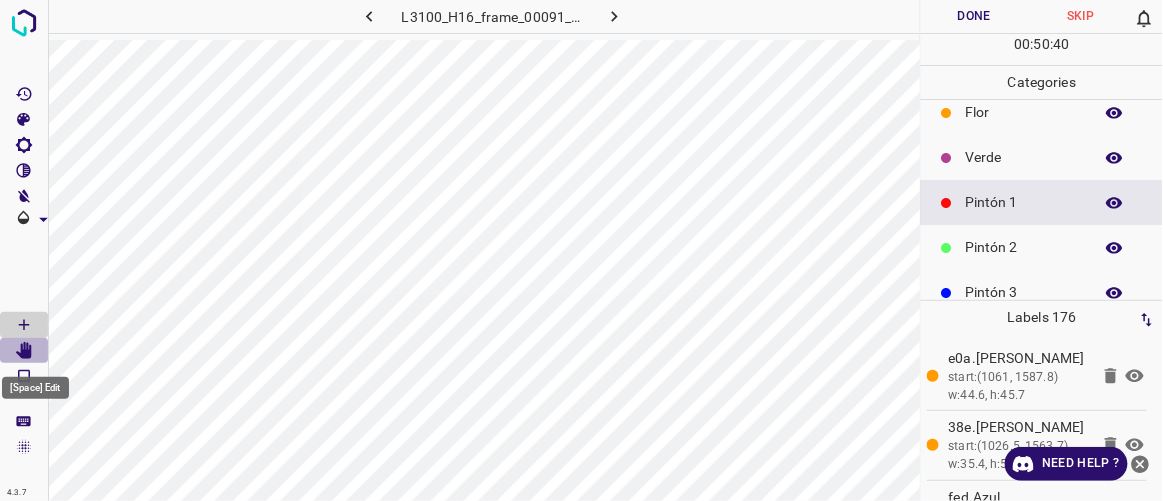 click 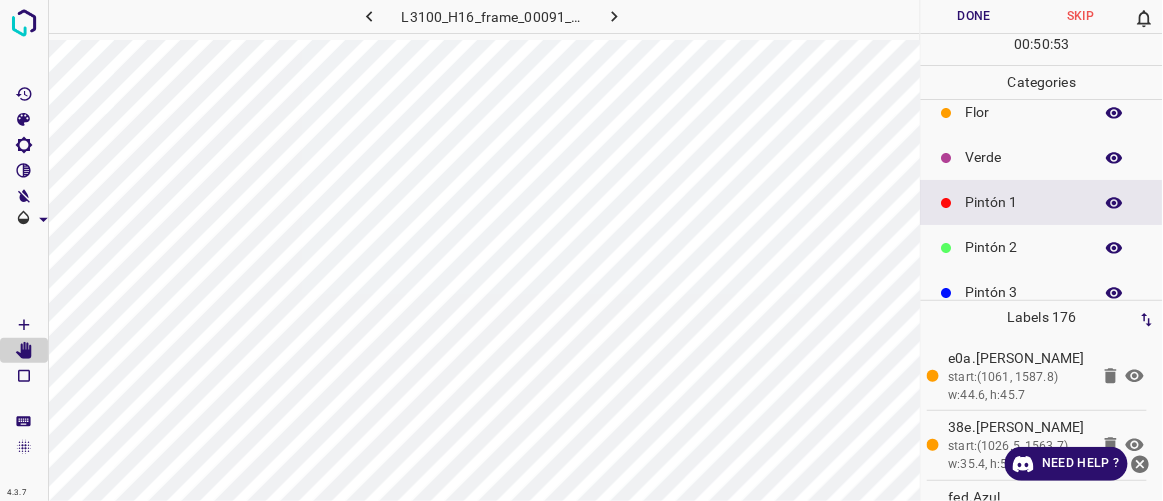 click on "Verde" at bounding box center (1024, 157) 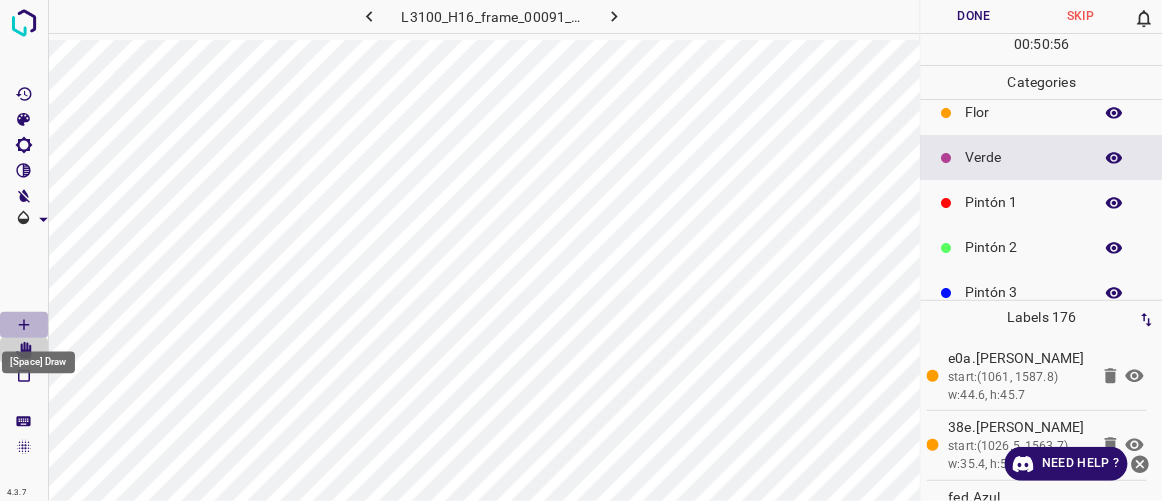 click 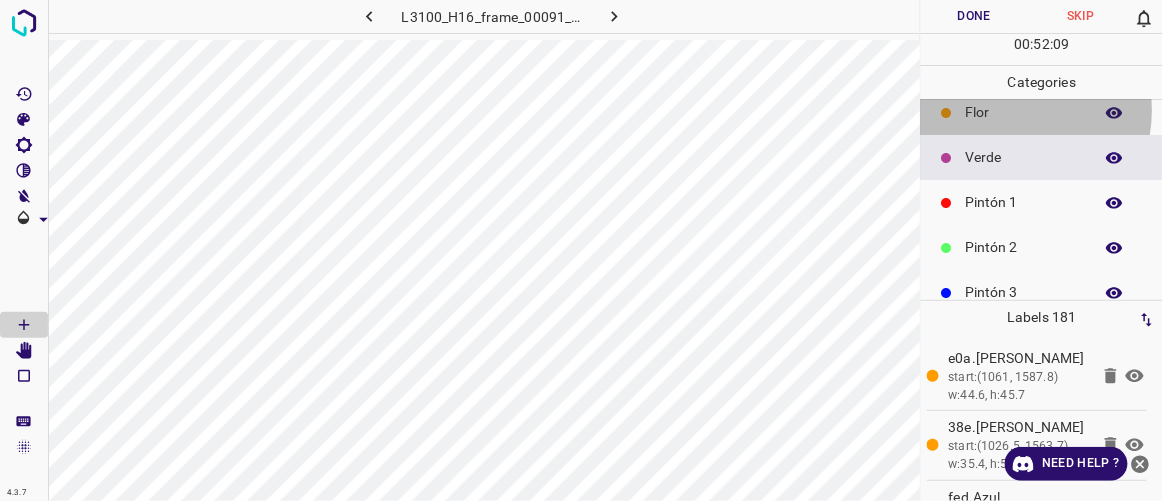 click on "Flor" at bounding box center (1024, 112) 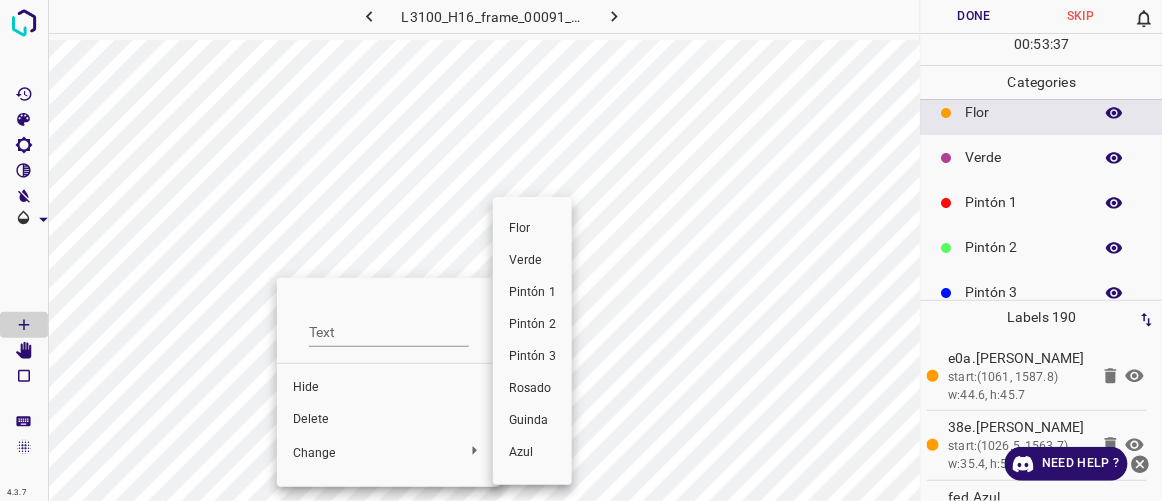 click on "Pintón 2" at bounding box center [532, 325] 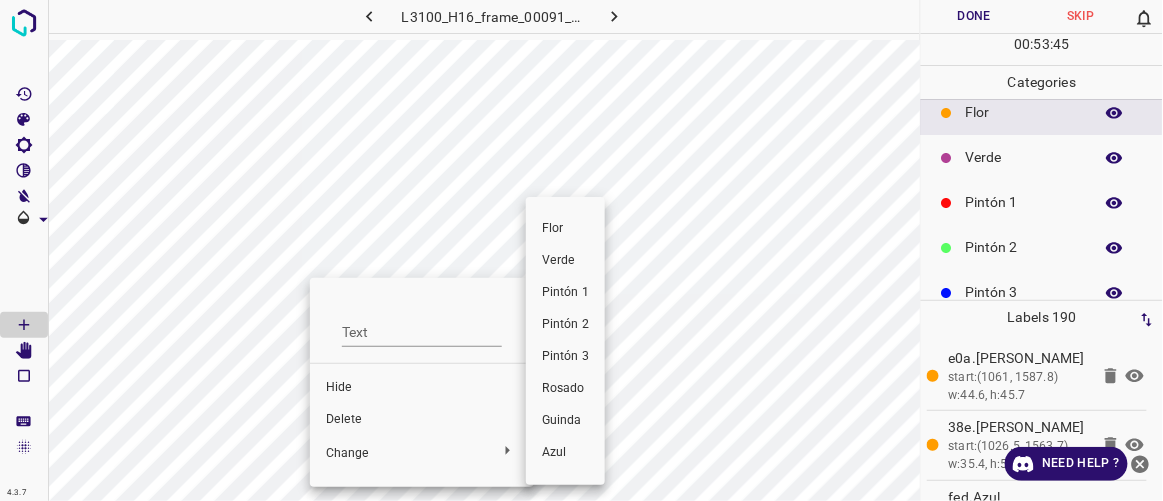 click at bounding box center (581, 250) 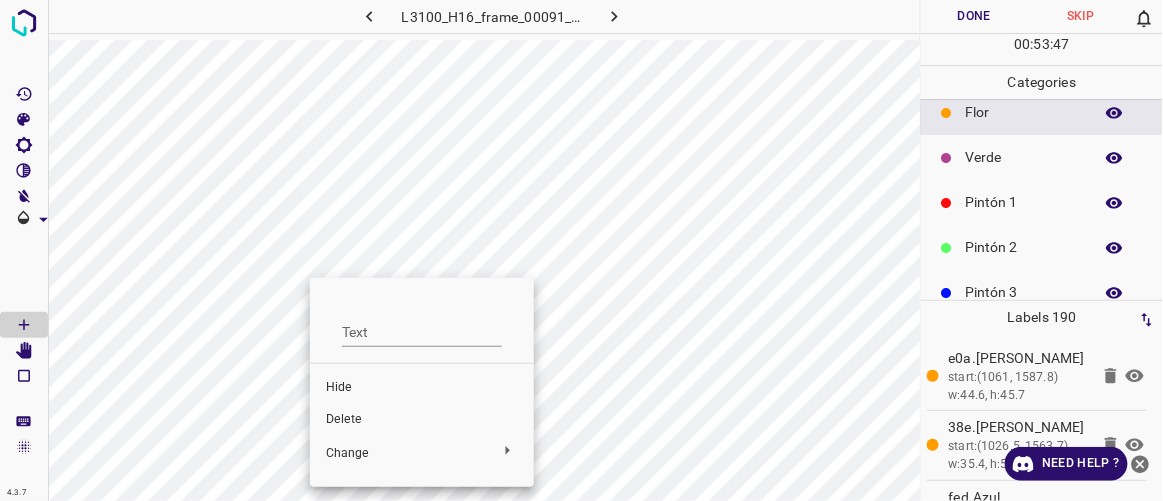 click at bounding box center (581, 250) 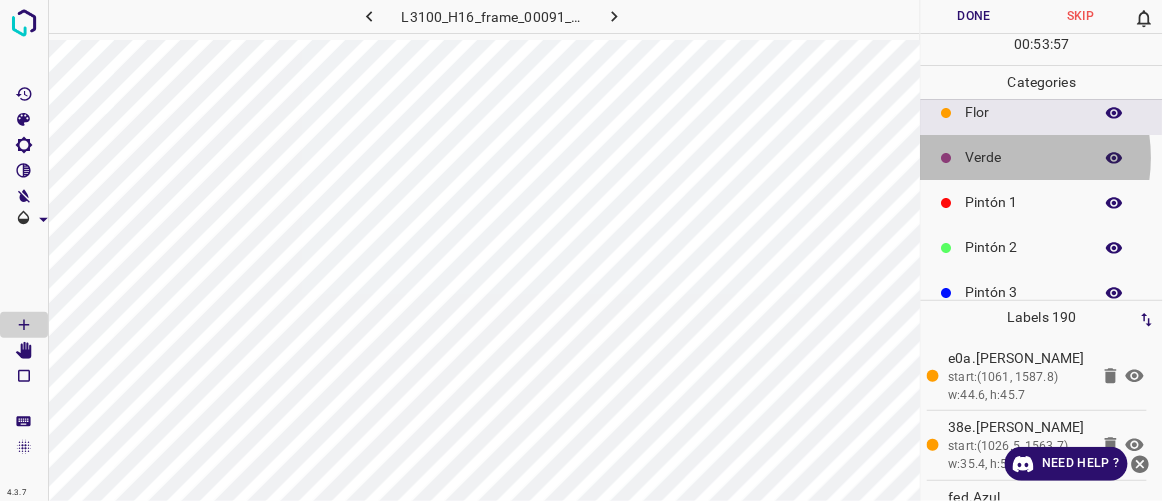 click on "Verde" at bounding box center [1024, 157] 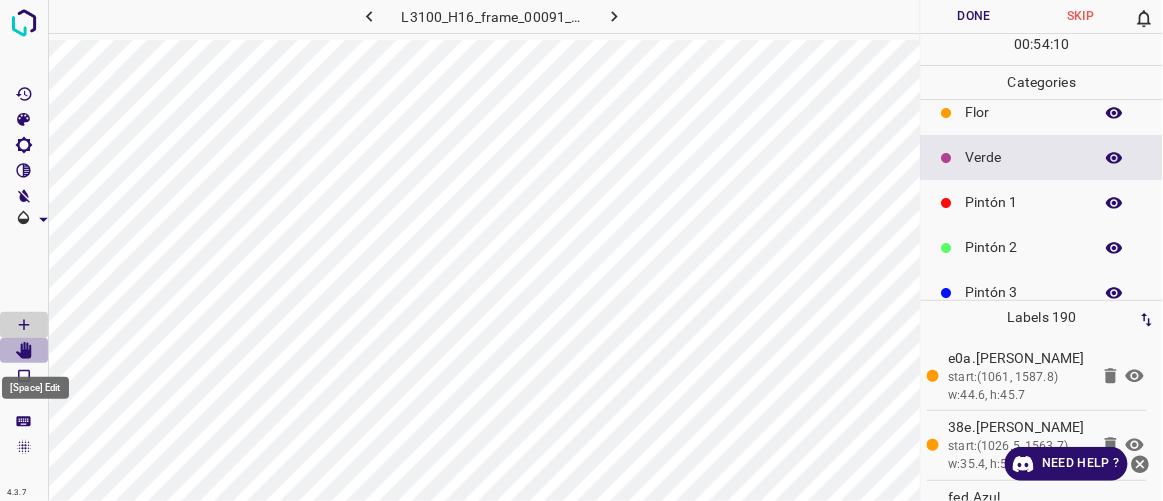 click 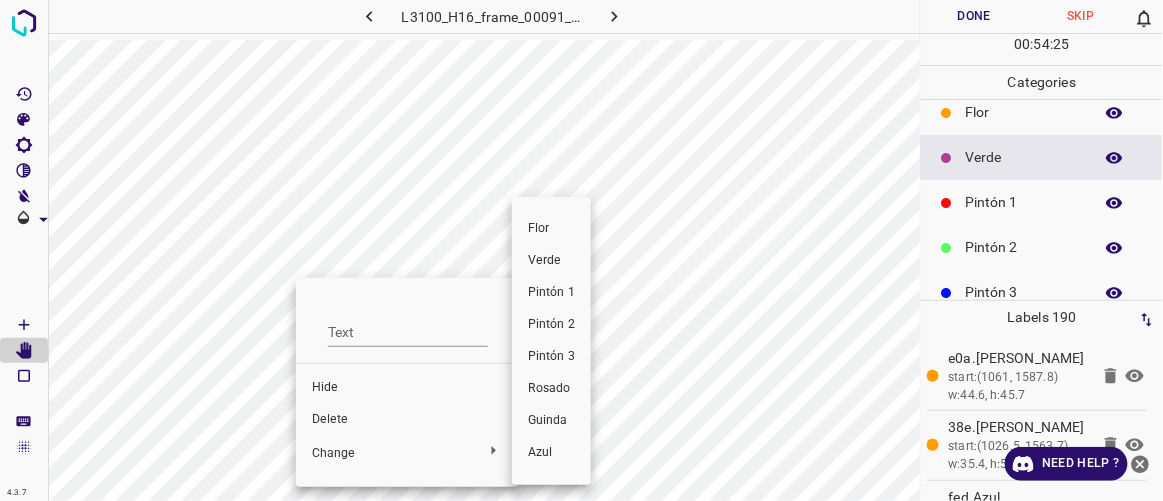 click on "Pintón 1" at bounding box center (551, 293) 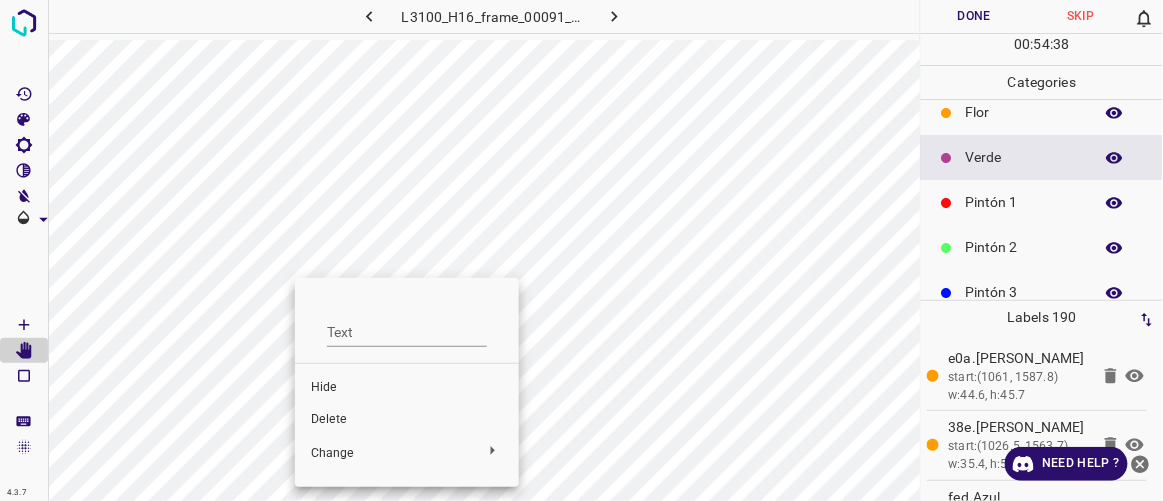click on "Hide" at bounding box center (407, 388) 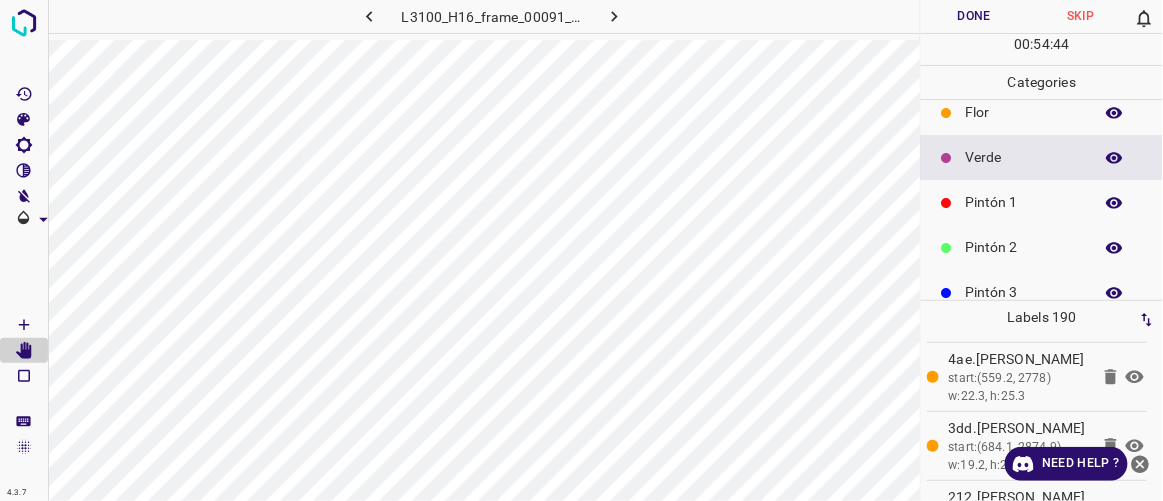 scroll, scrollTop: 4370, scrollLeft: 0, axis: vertical 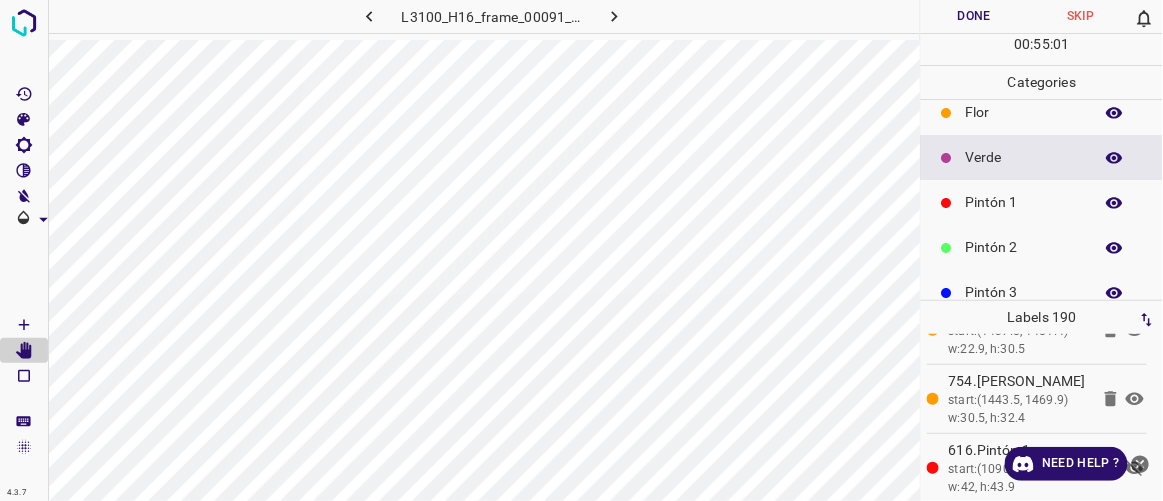 drag, startPoint x: 1116, startPoint y: 385, endPoint x: 1116, endPoint y: 428, distance: 43 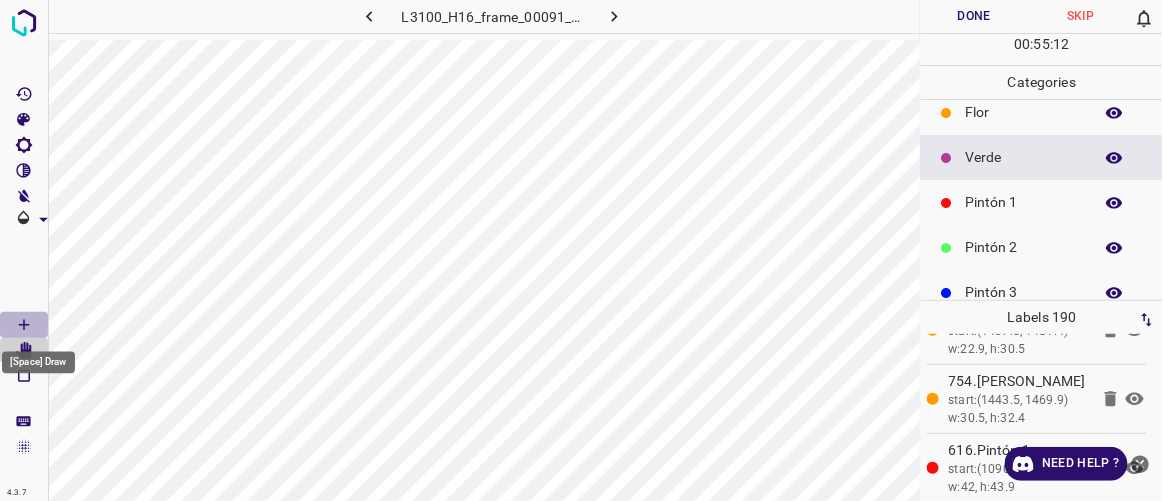 click at bounding box center (24, 325) 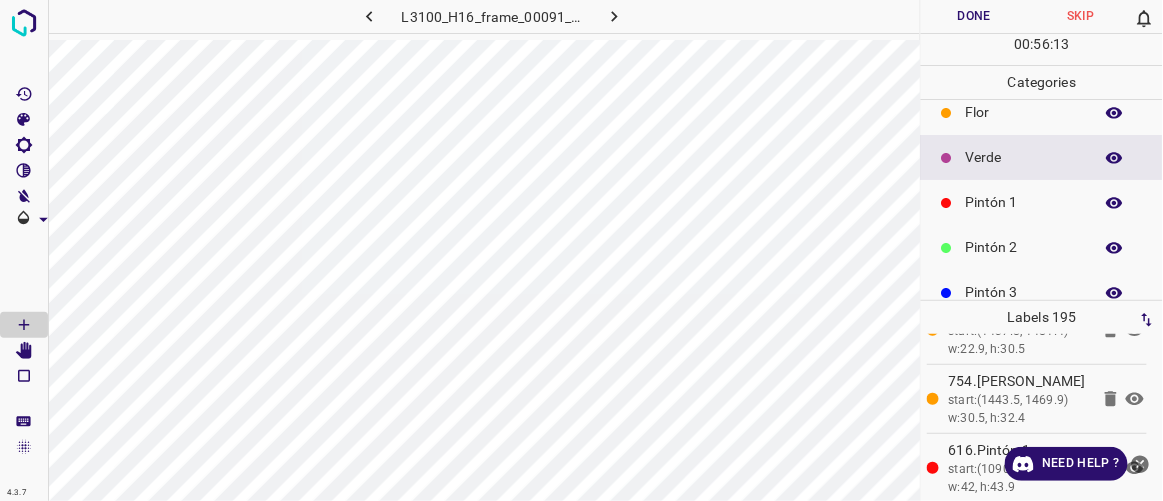 drag, startPoint x: 989, startPoint y: 203, endPoint x: 940, endPoint y: 208, distance: 49.25444 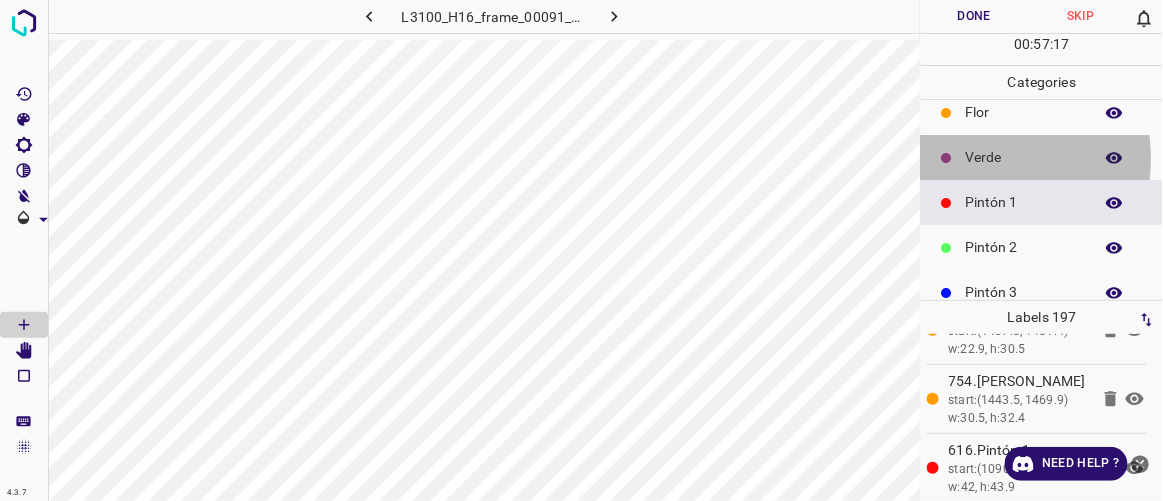 click on "Verde" at bounding box center [1042, 157] 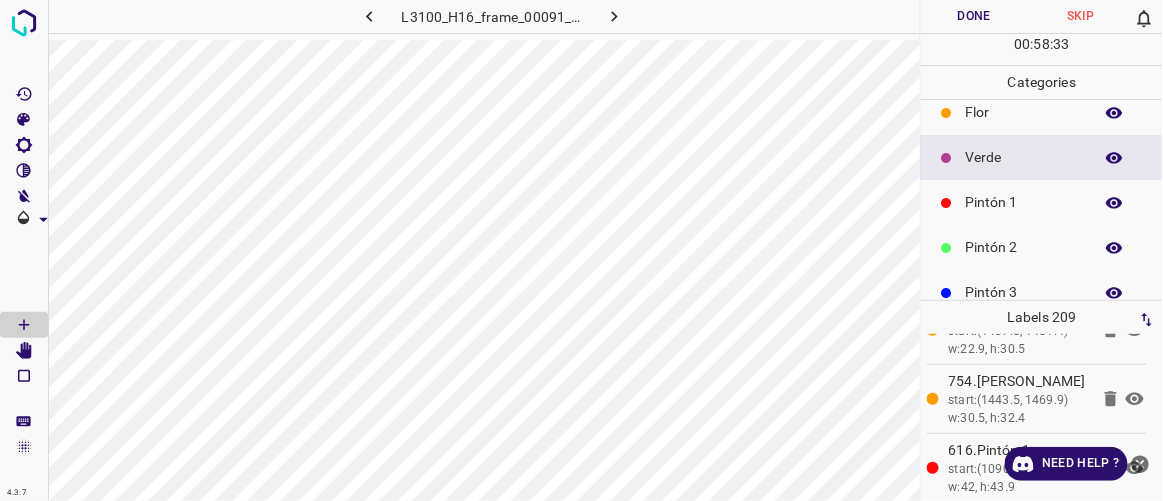 click on "Pintón 1" at bounding box center [1024, 202] 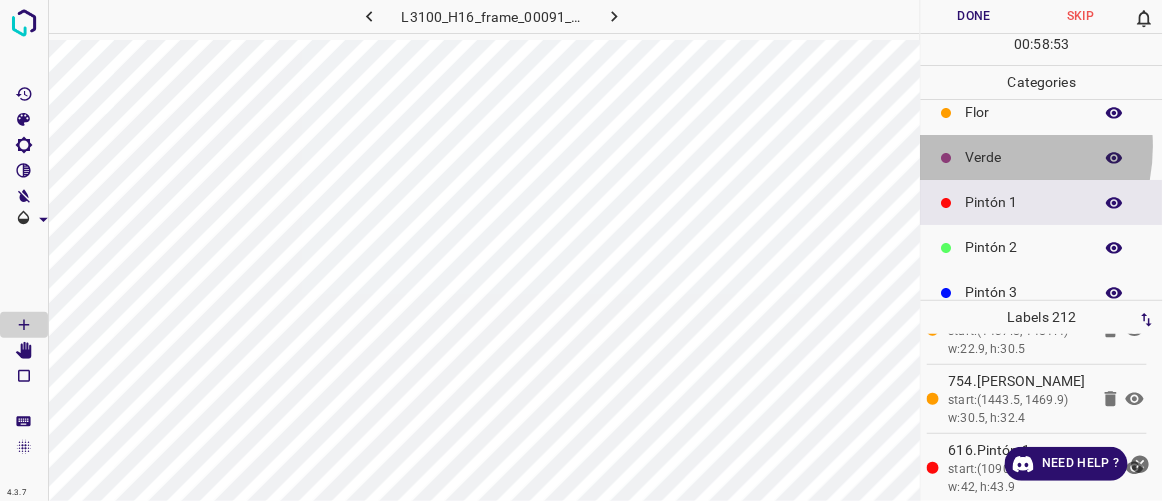 click on "Verde" at bounding box center [1042, 157] 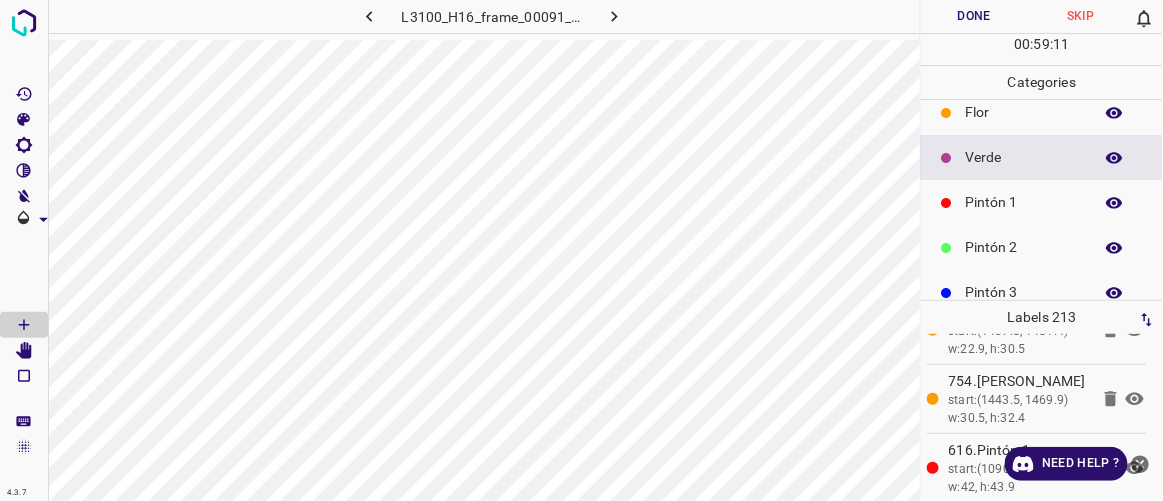 click on "Pintón 2" at bounding box center [1024, 247] 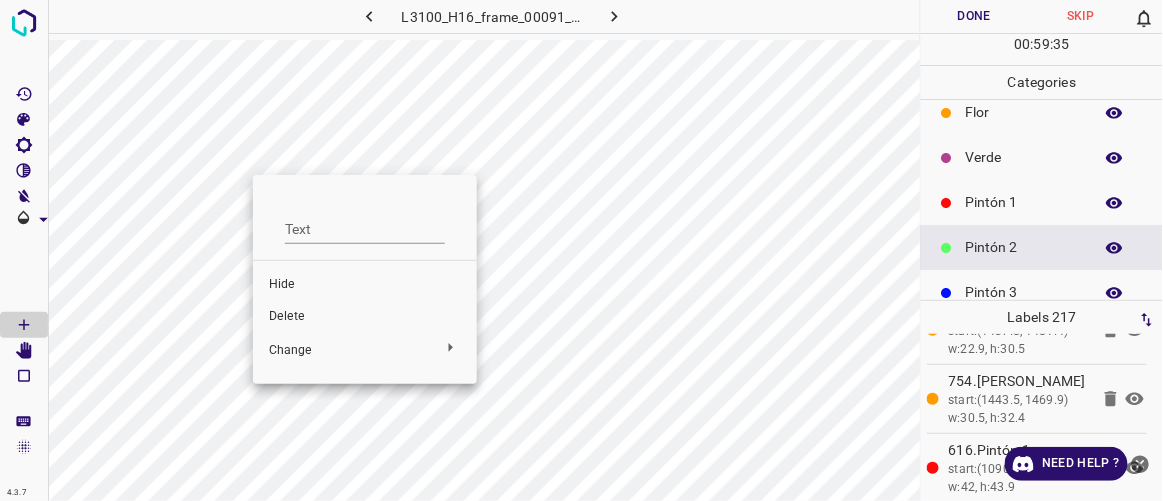 click on "Delete" at bounding box center [365, 317] 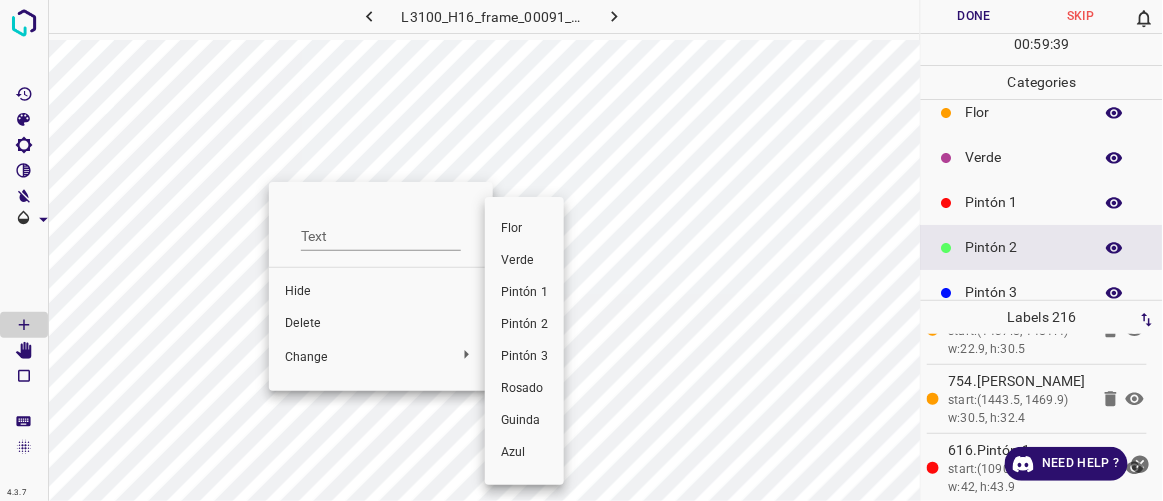 click at bounding box center [581, 250] 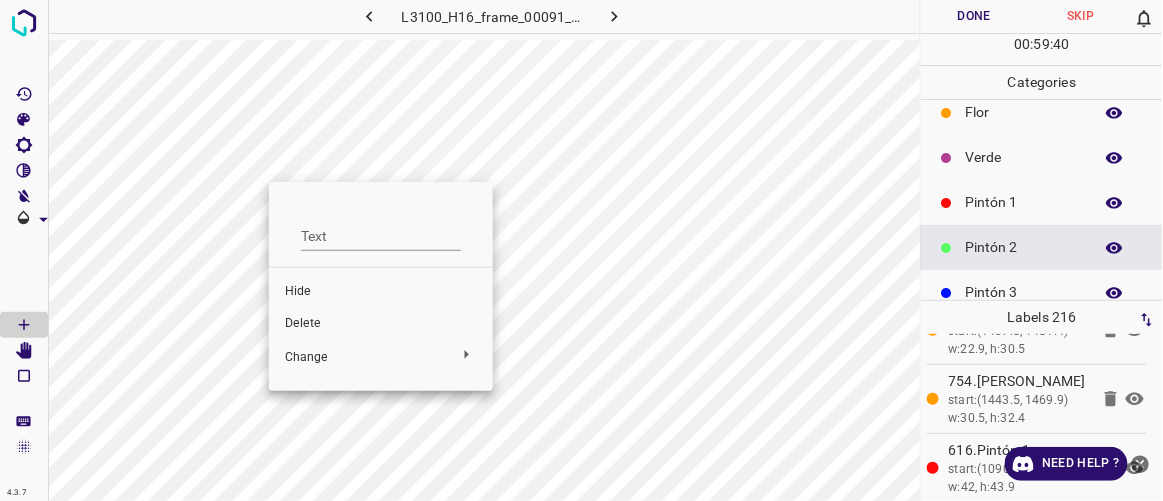 click on "Delete" at bounding box center [381, 324] 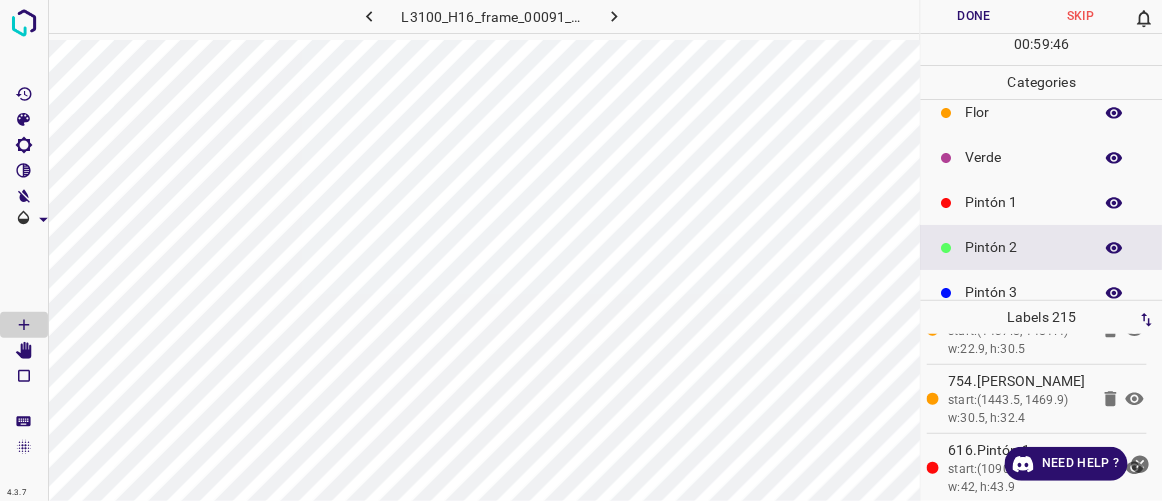 click on "Verde" at bounding box center [1024, 157] 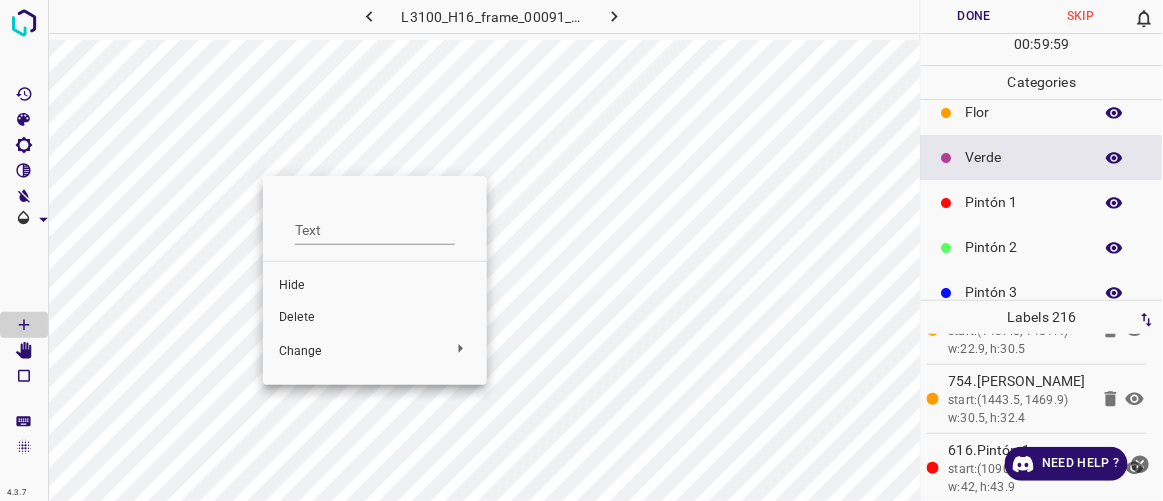 click on "Delete" at bounding box center (375, 318) 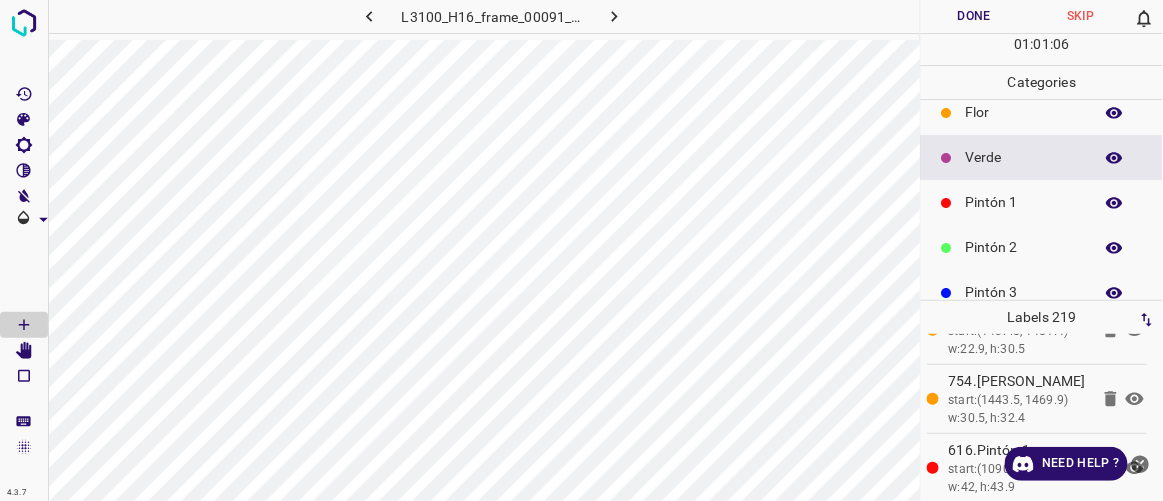 click on "Pintón 2" at bounding box center (1024, 247) 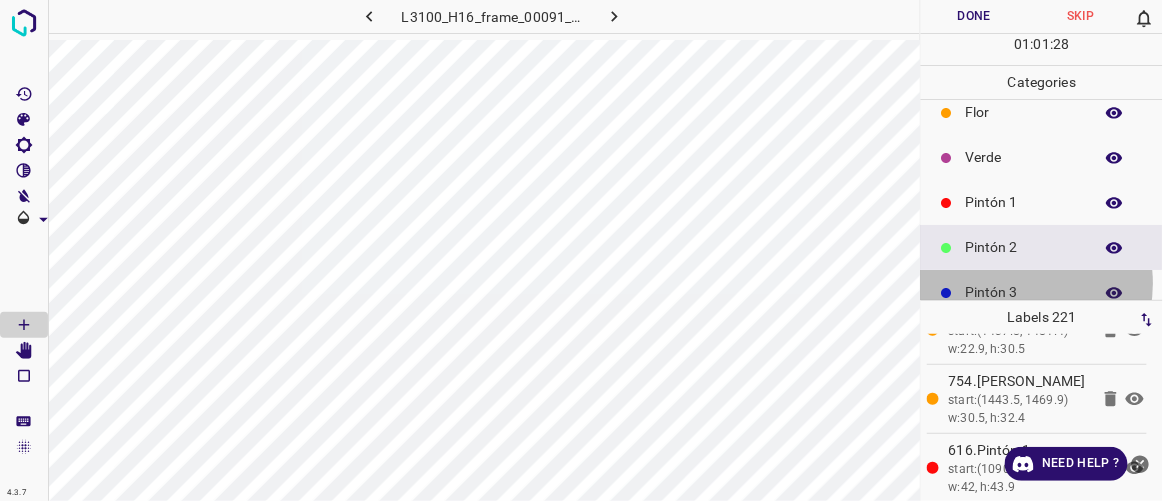 click on "Pintón 3" at bounding box center (1024, 292) 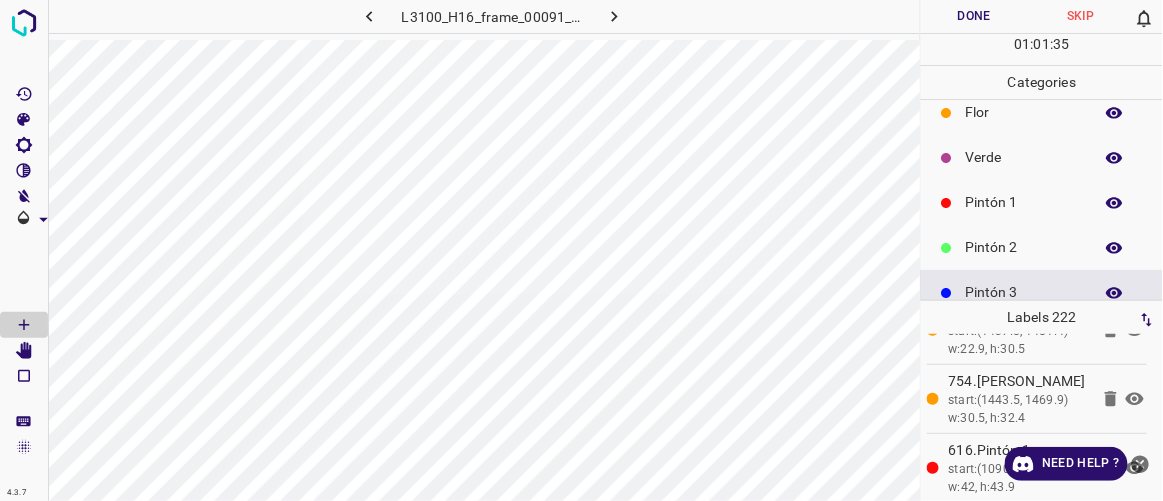 click on "Pintón 2" at bounding box center (1024, 247) 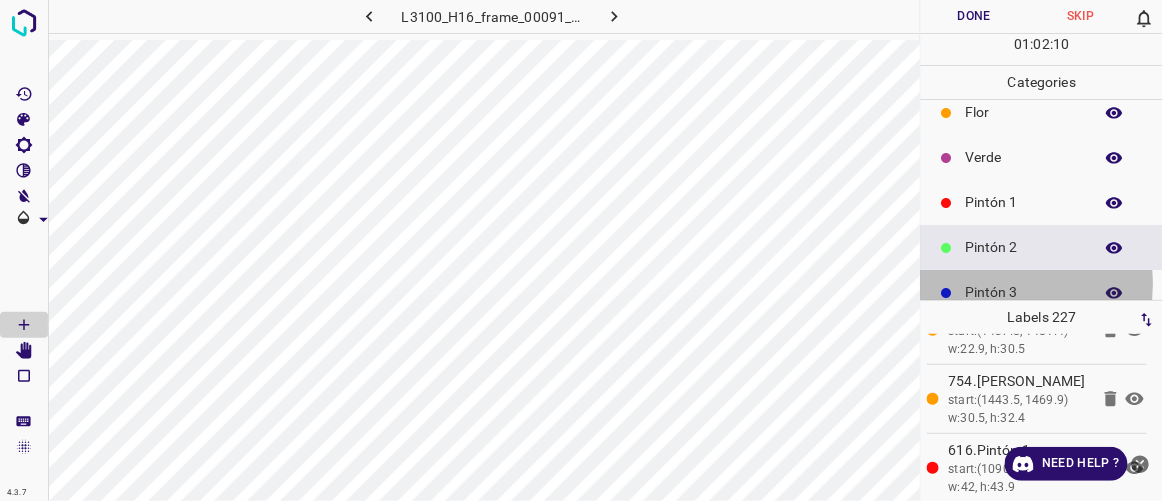click on "Pintón 3" at bounding box center [1024, 292] 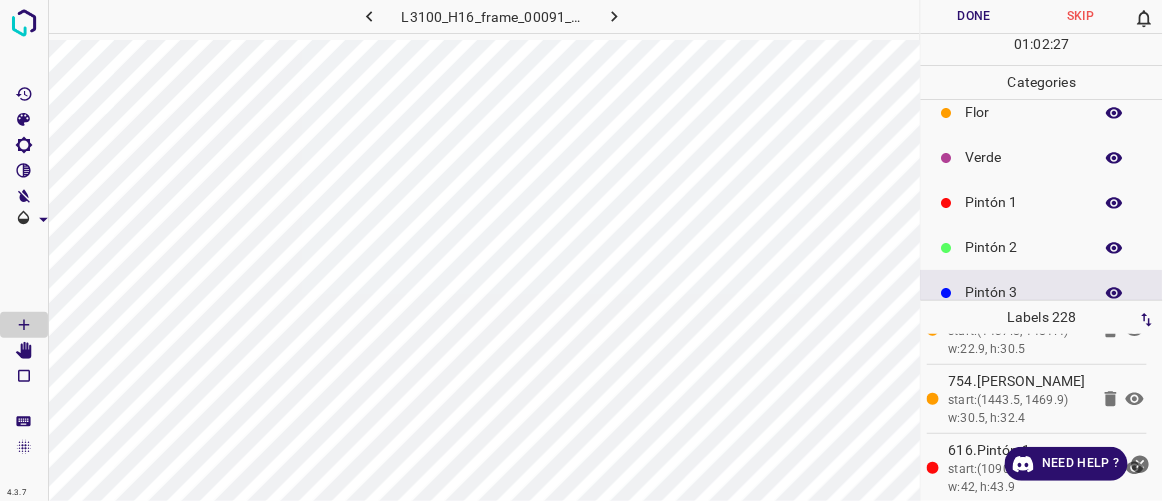 click on "Pintón 1" at bounding box center [1024, 202] 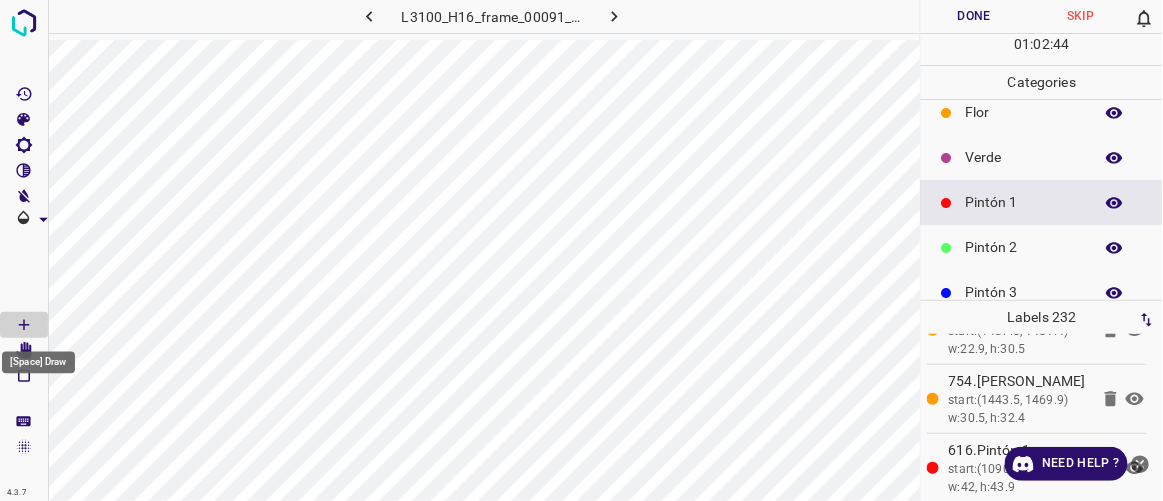 click on "[Space] Draw" at bounding box center (38, 363) 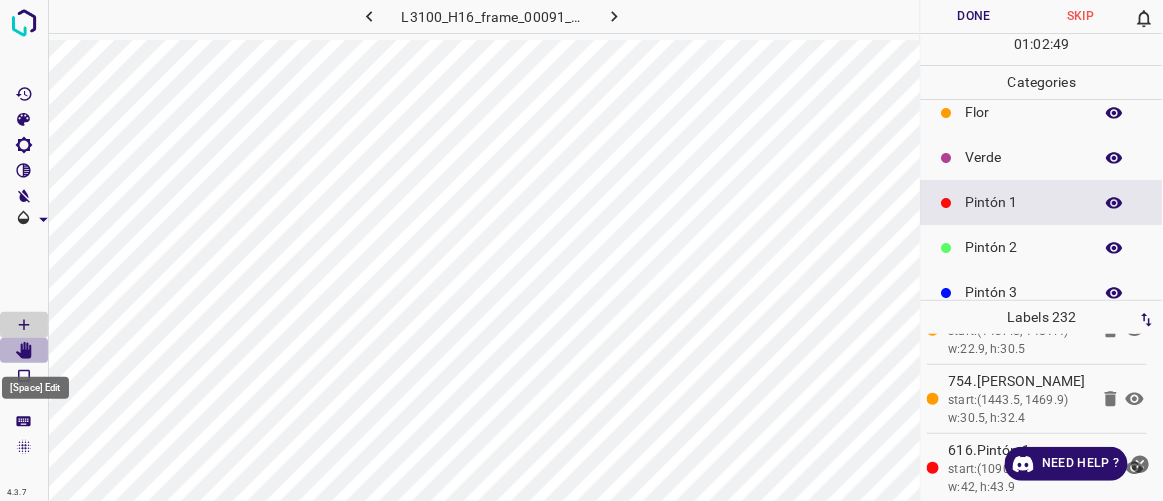 click 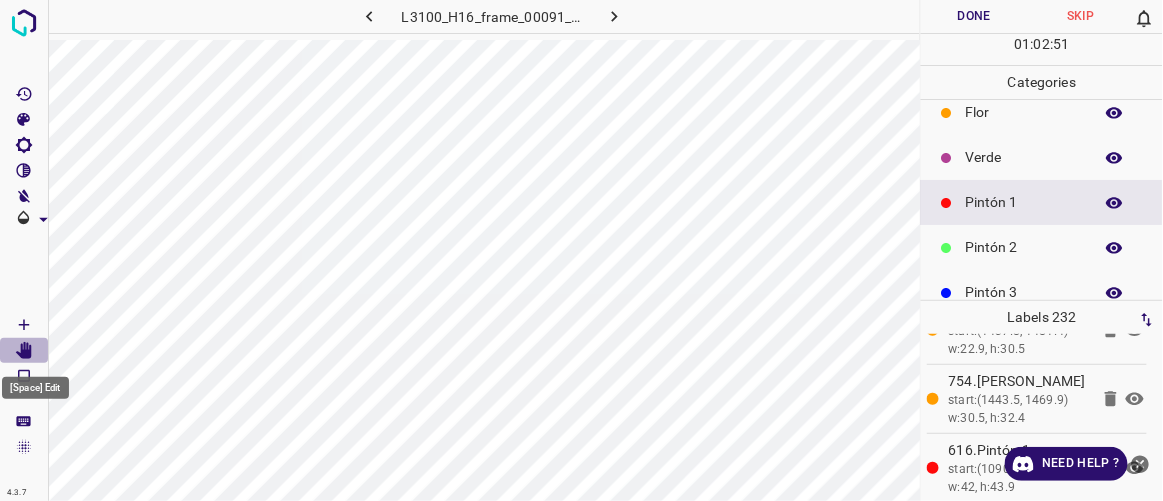click 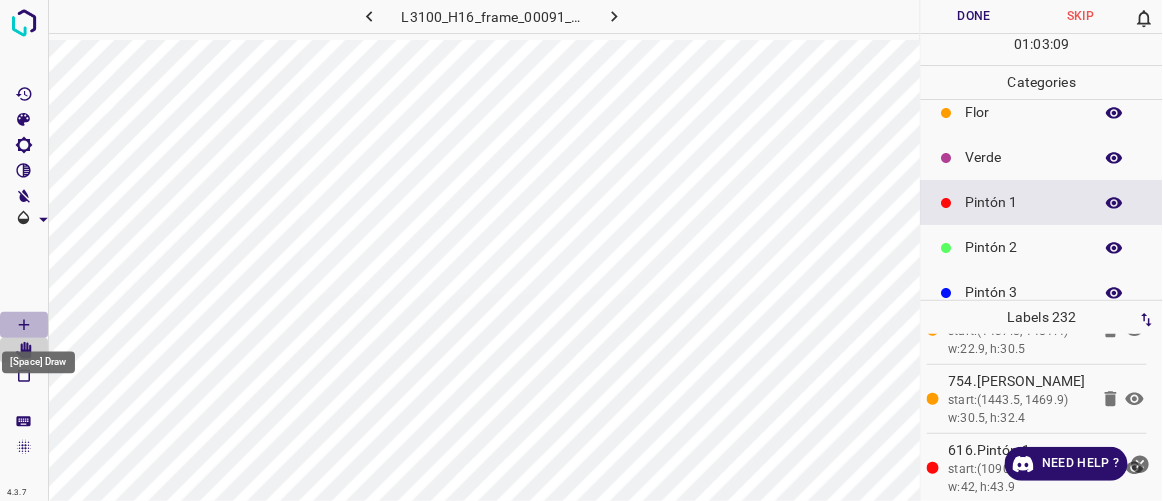 click 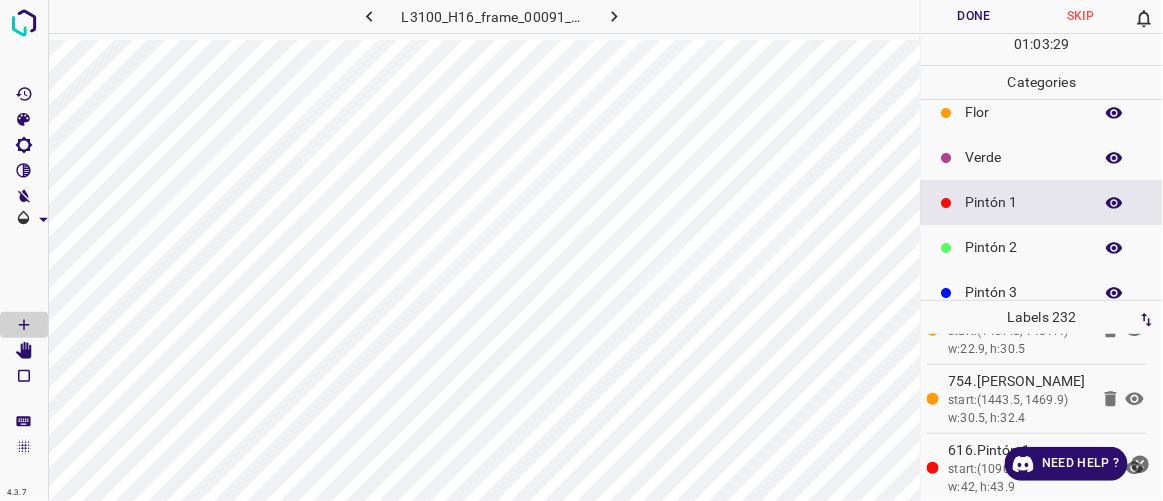 drag, startPoint x: 983, startPoint y: 148, endPoint x: 967, endPoint y: 149, distance: 16.03122 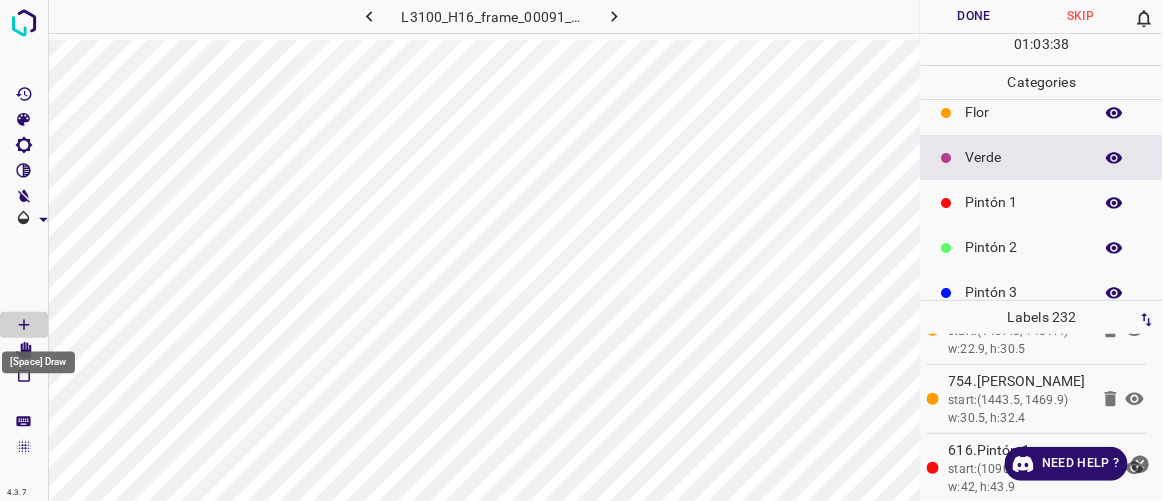 click on "[Space] Draw" at bounding box center (38, 357) 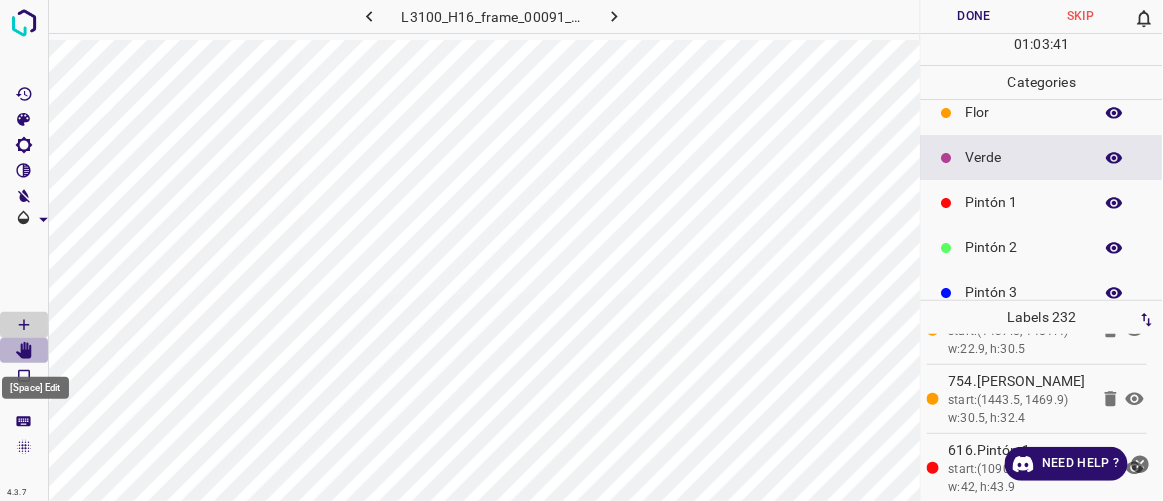 click 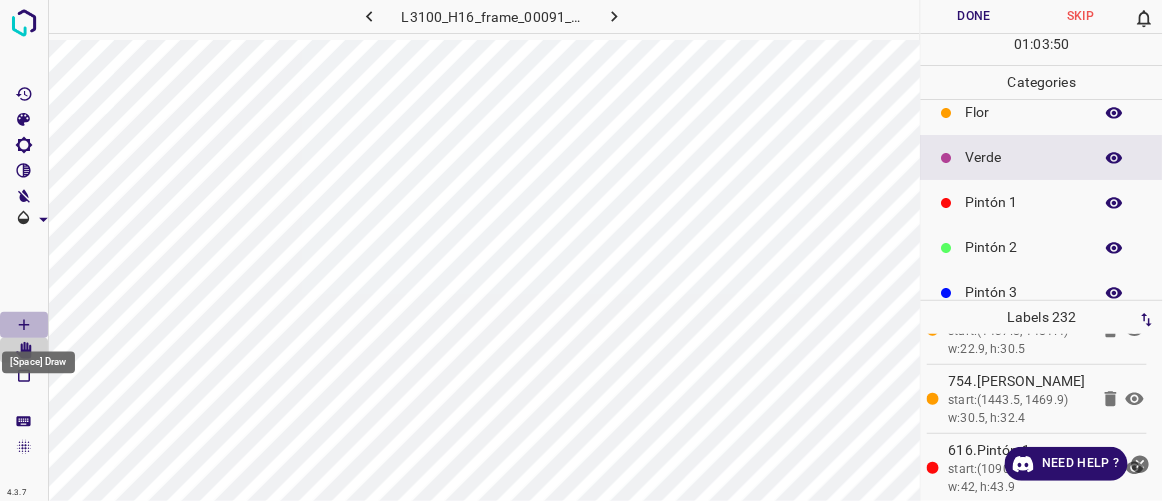 click 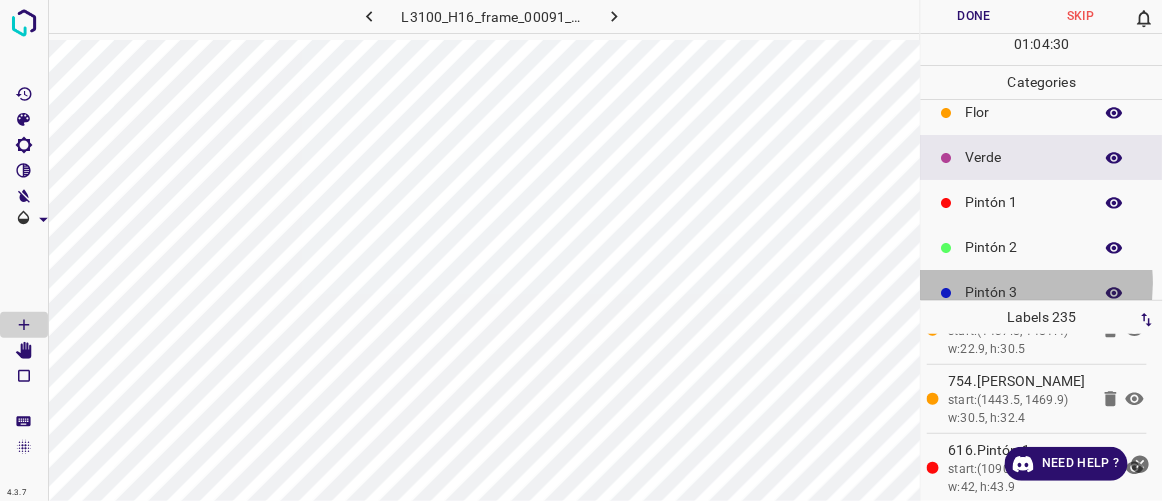 click on "Pintón 3" at bounding box center [1024, 292] 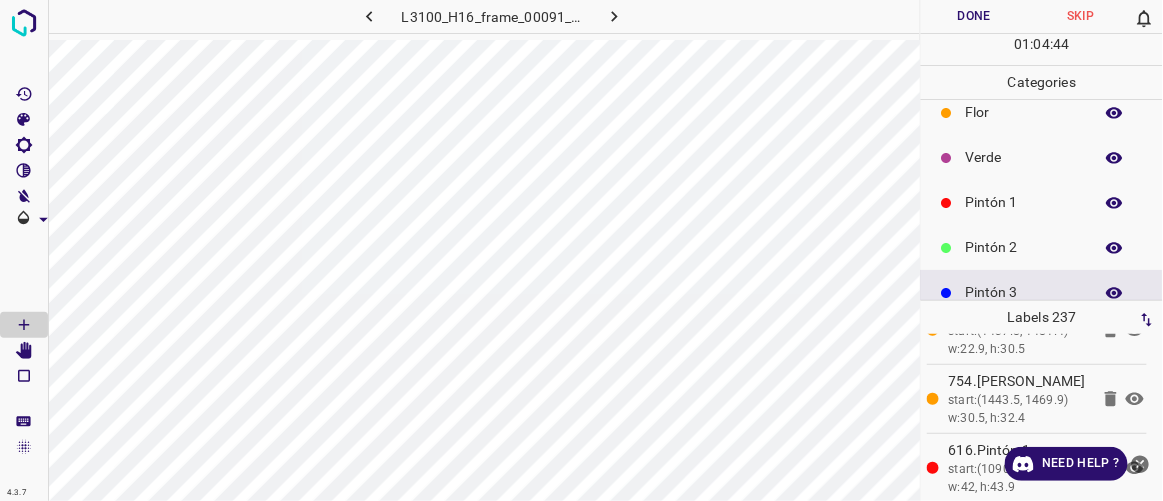click on "Pintón 2" at bounding box center (1042, 247) 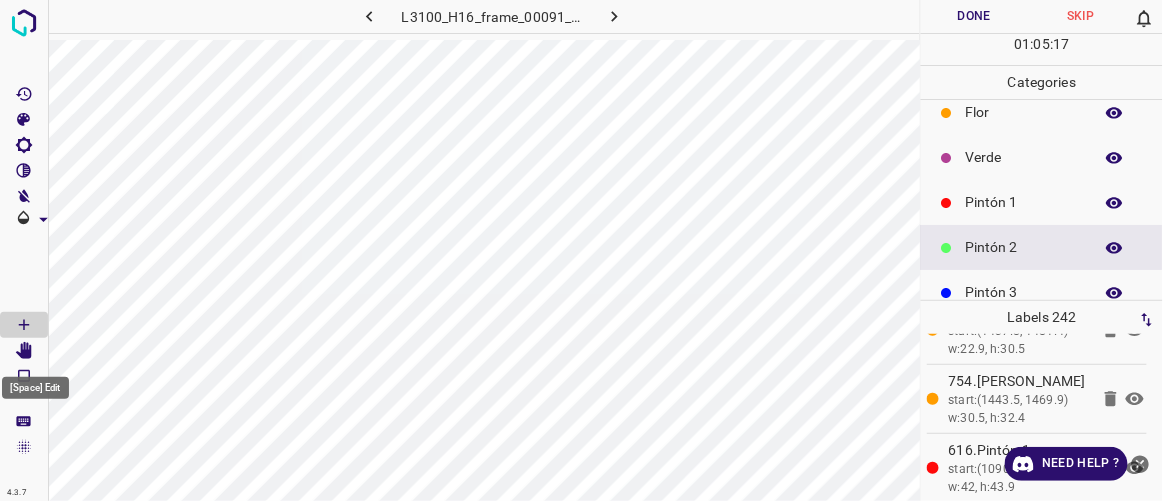 click 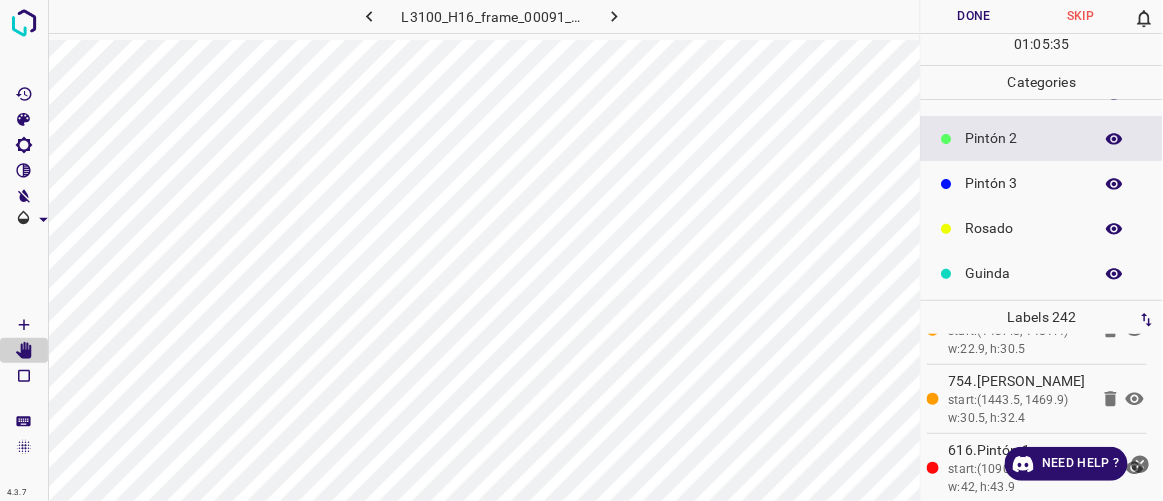 scroll, scrollTop: 163, scrollLeft: 0, axis: vertical 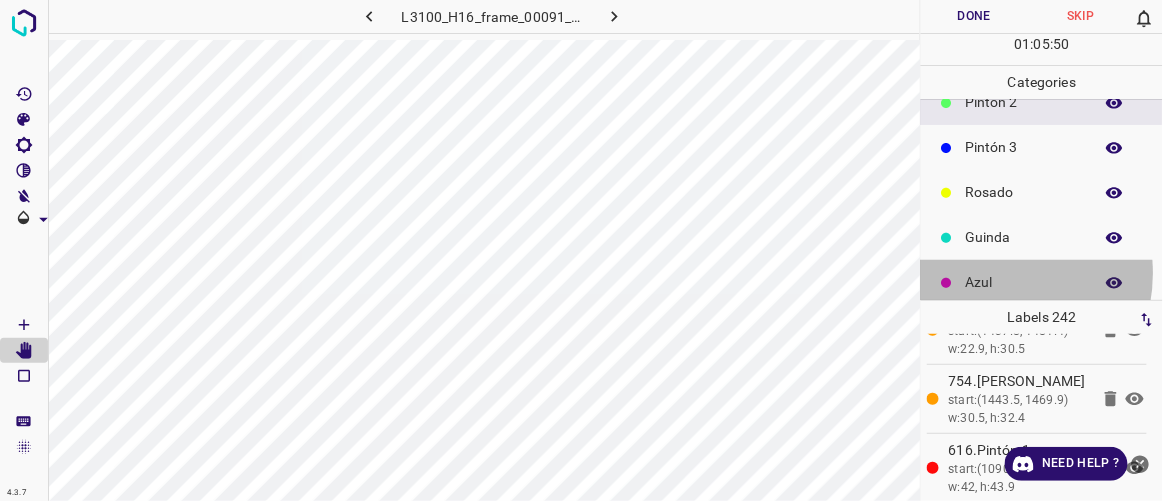 click on "Azul" at bounding box center [1024, 282] 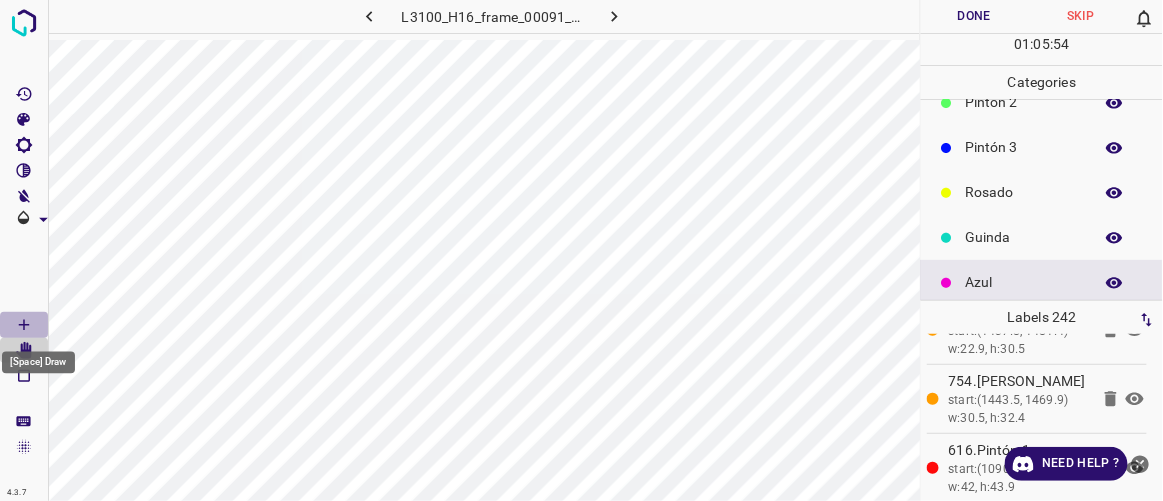 click at bounding box center [24, 325] 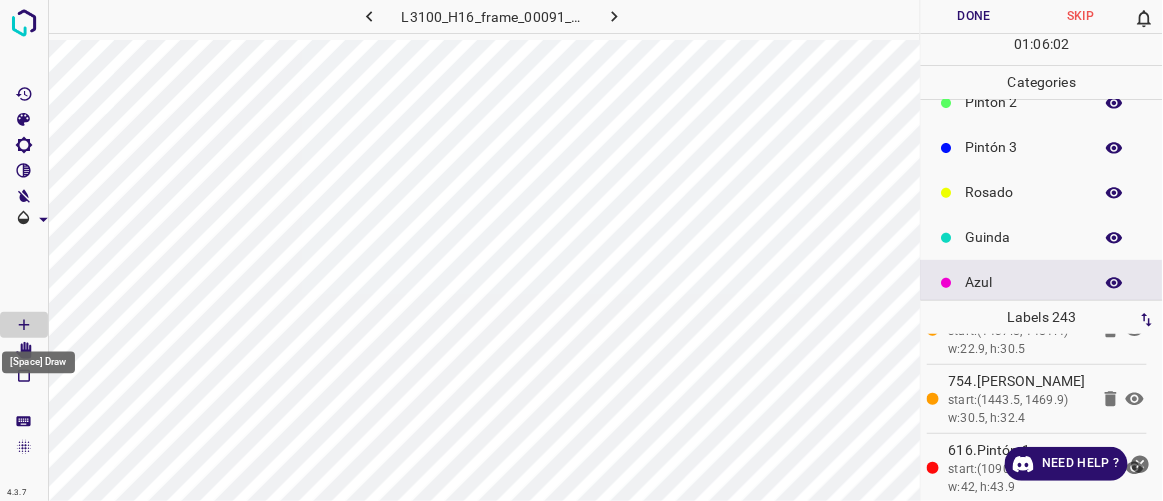 click on "[Space] Draw" at bounding box center (38, 357) 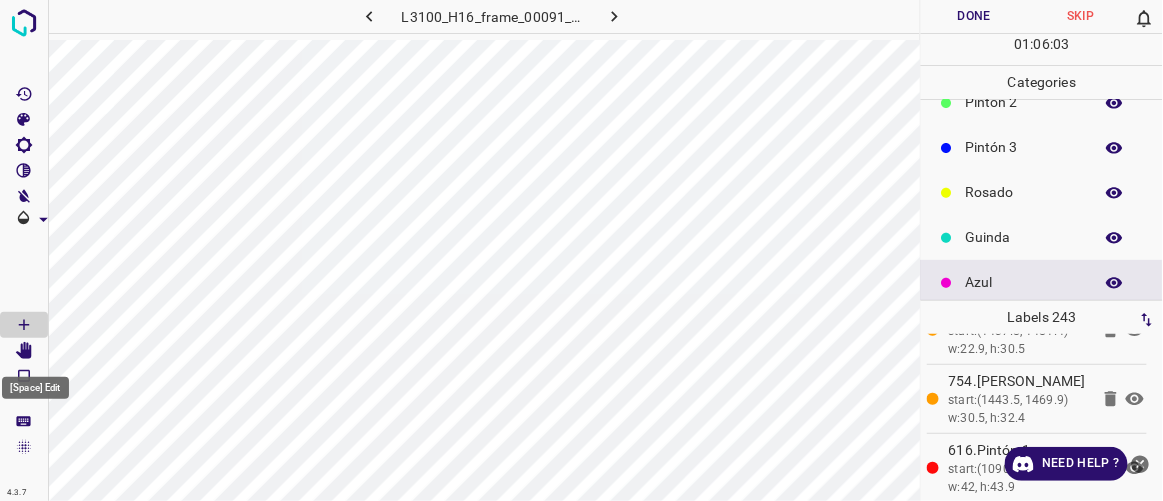 click 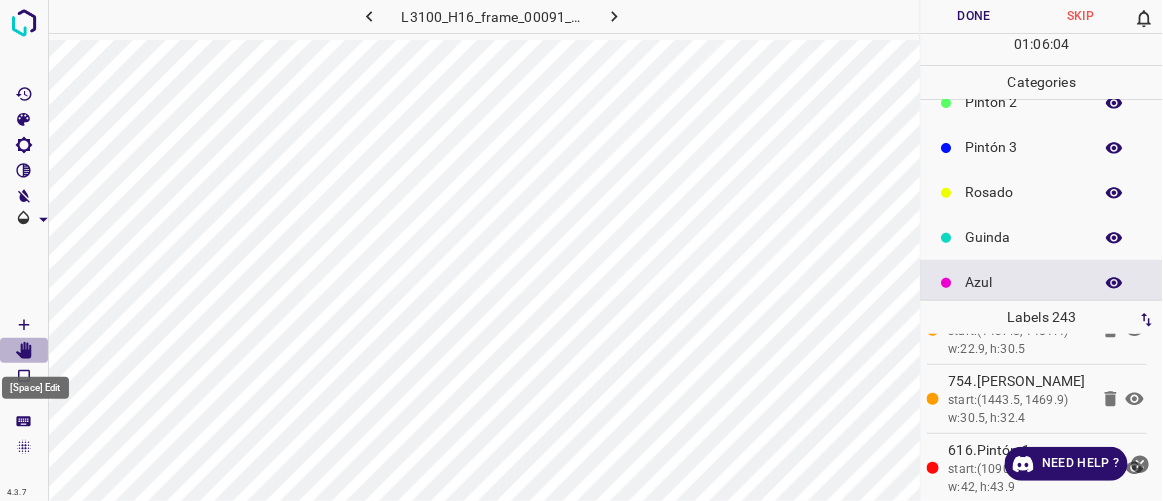 click 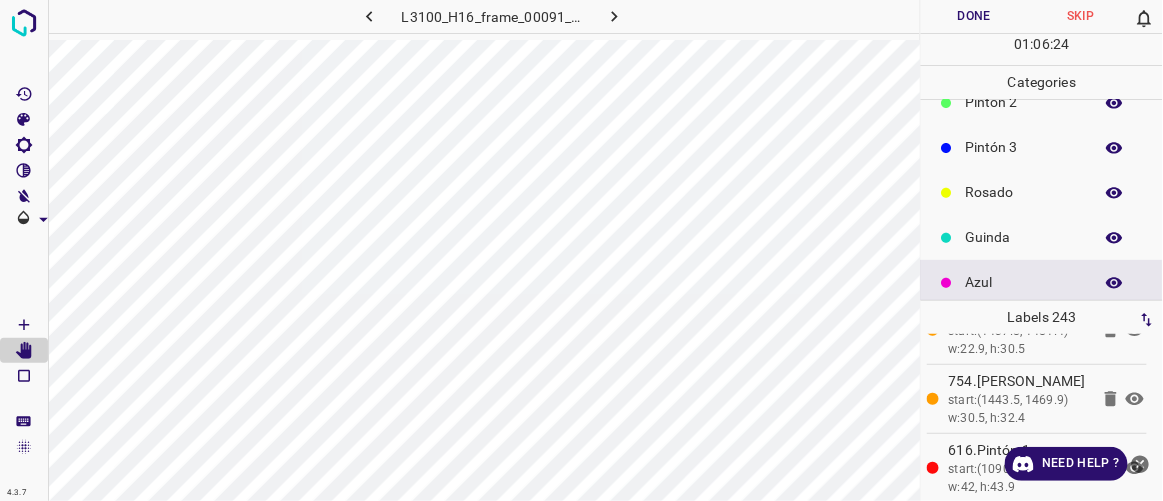 click on "Rosado" at bounding box center (1024, 192) 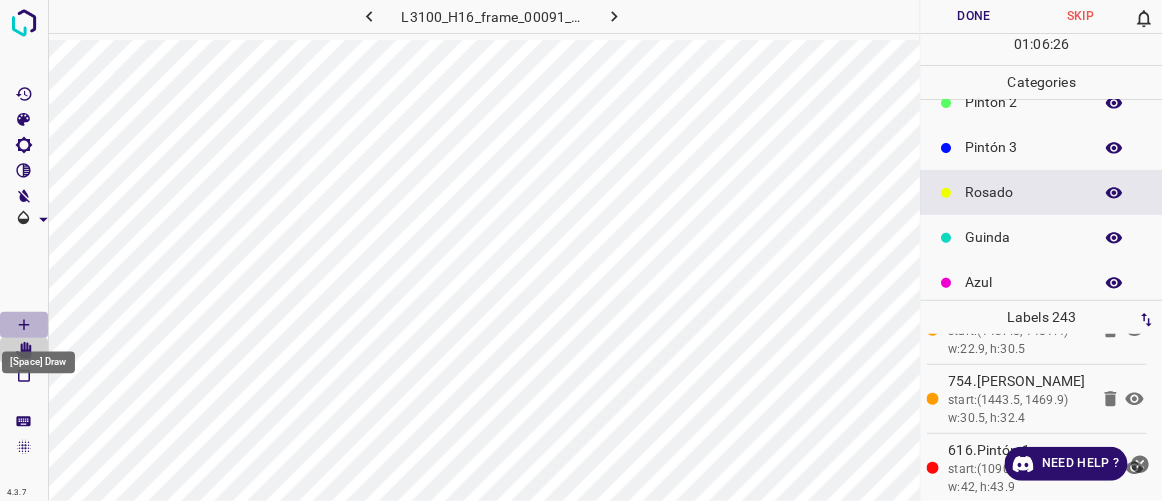 click at bounding box center [24, 325] 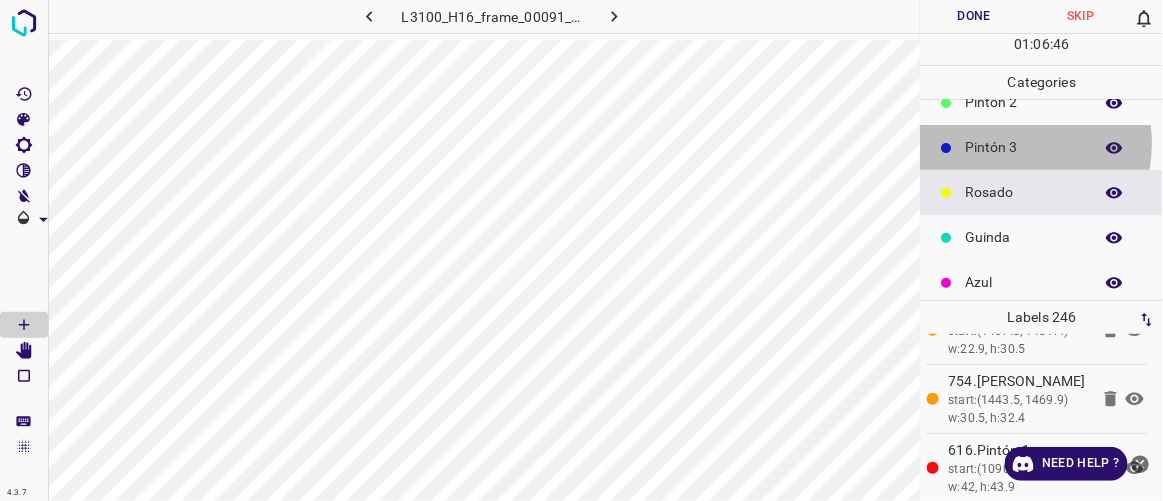 click on "Pintón 3" at bounding box center [1024, 147] 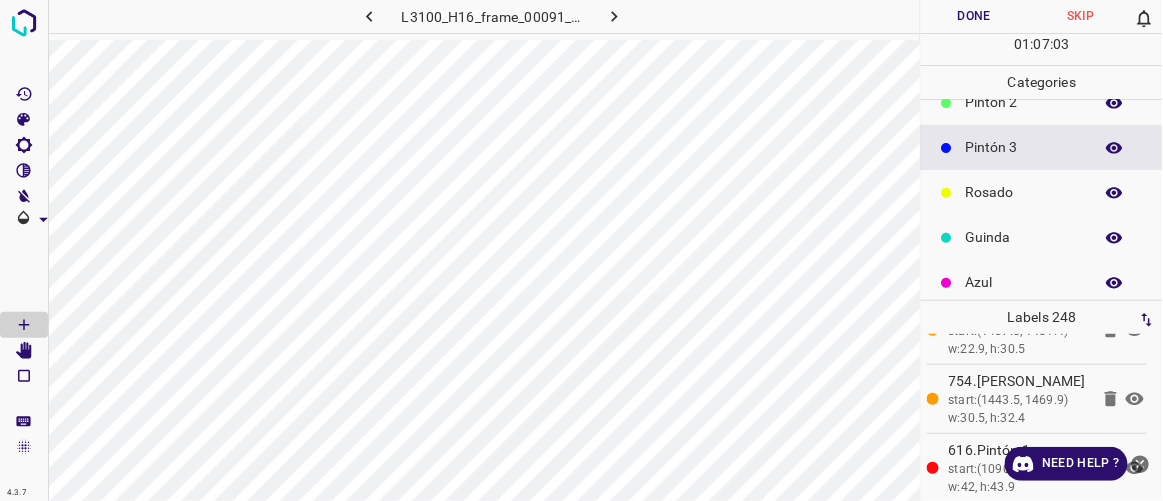 click 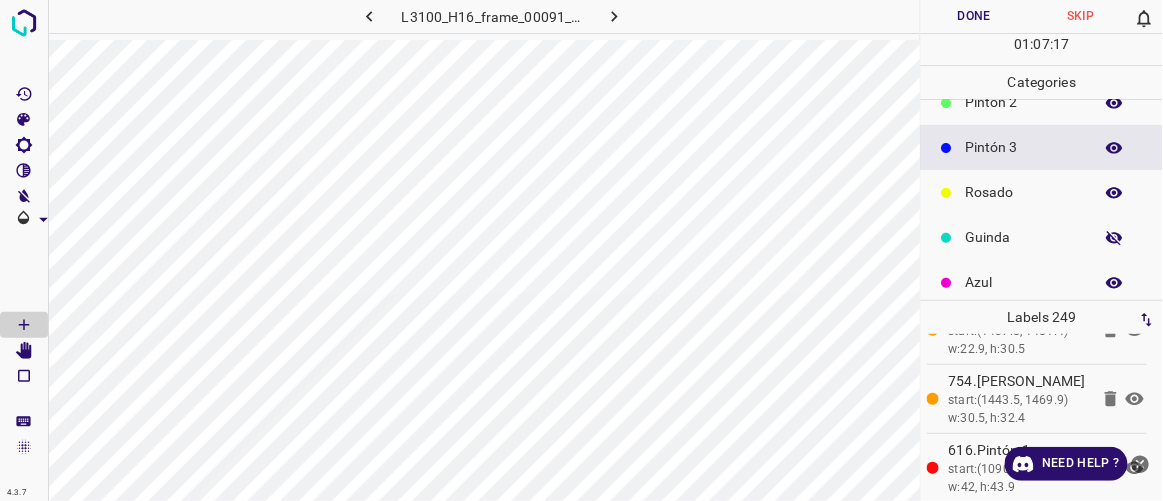 scroll, scrollTop: 175, scrollLeft: 0, axis: vertical 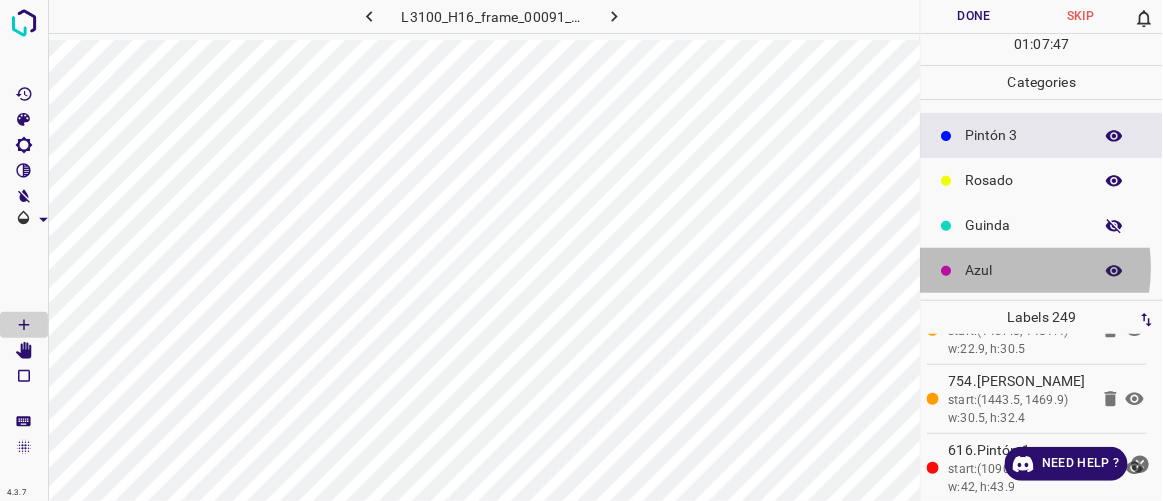 click on "Azul" at bounding box center (1024, 270) 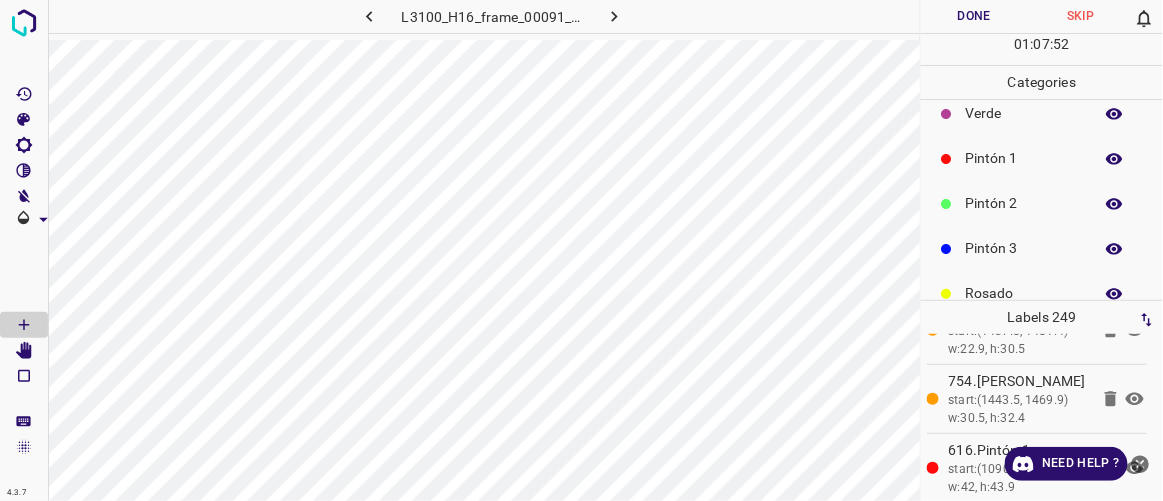 scroll, scrollTop: 30, scrollLeft: 0, axis: vertical 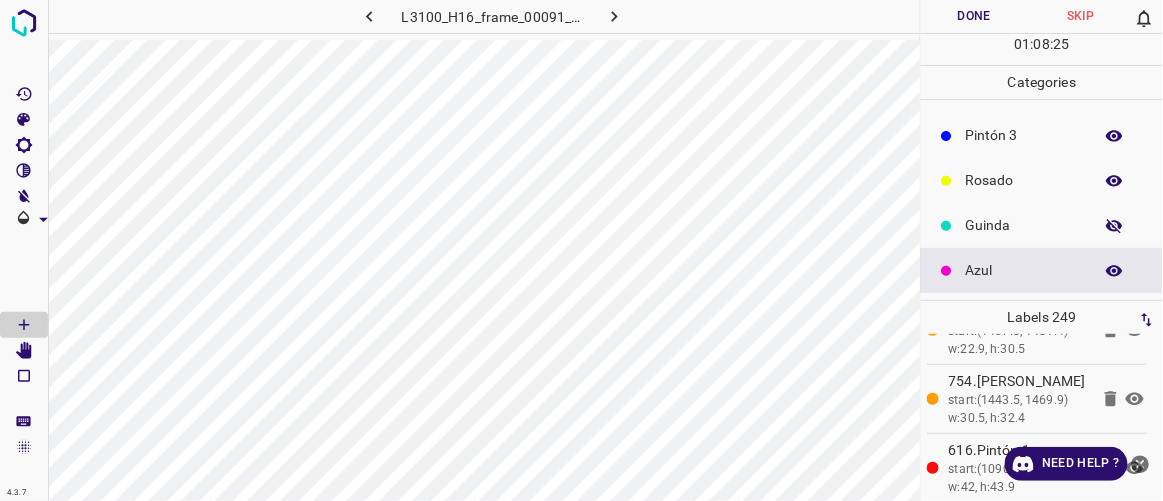 click on "Guinda" at bounding box center [1024, 225] 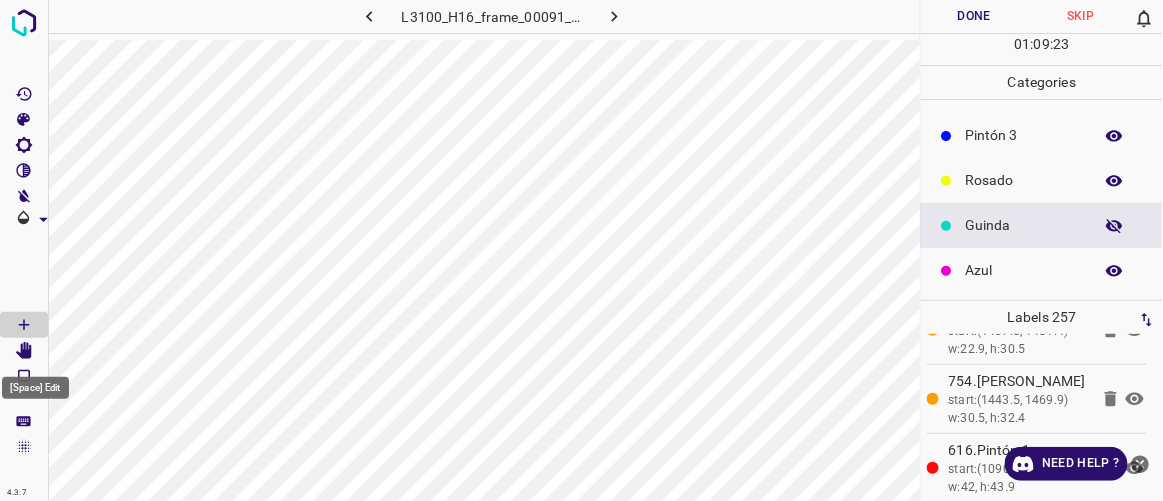 click at bounding box center (24, 351) 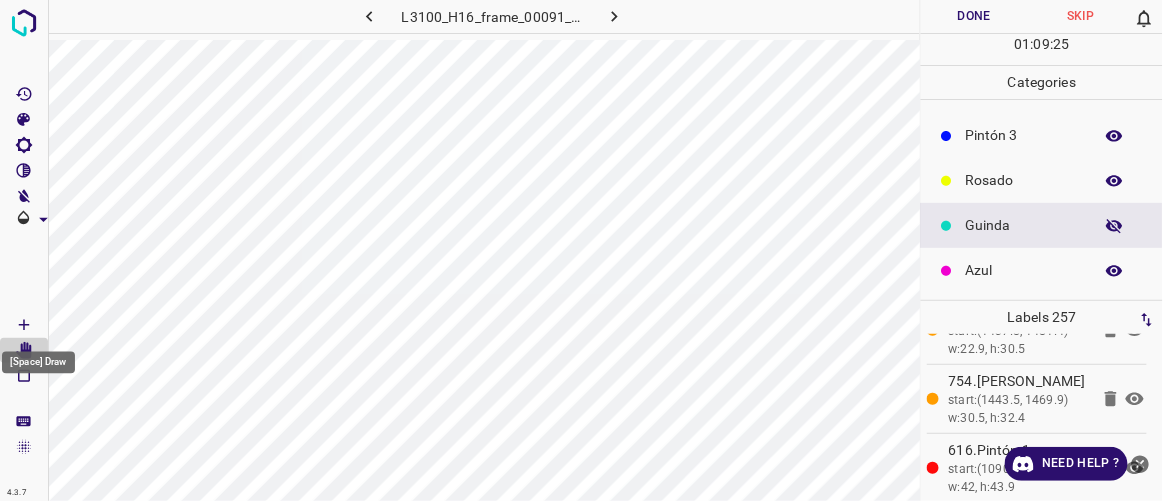 drag, startPoint x: 22, startPoint y: 322, endPoint x: 32, endPoint y: 308, distance: 17.20465 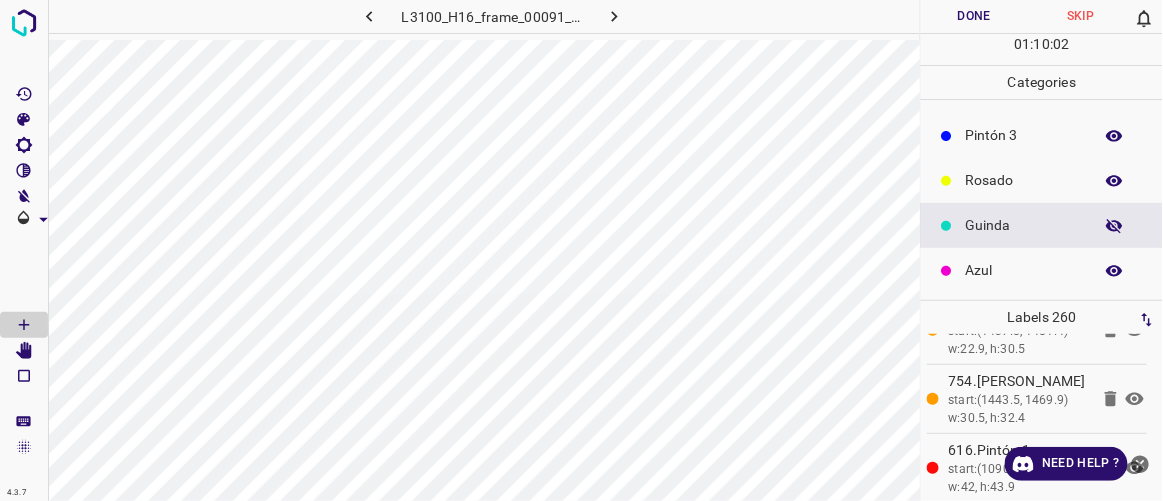 click on "Pintón 3" at bounding box center [1024, 135] 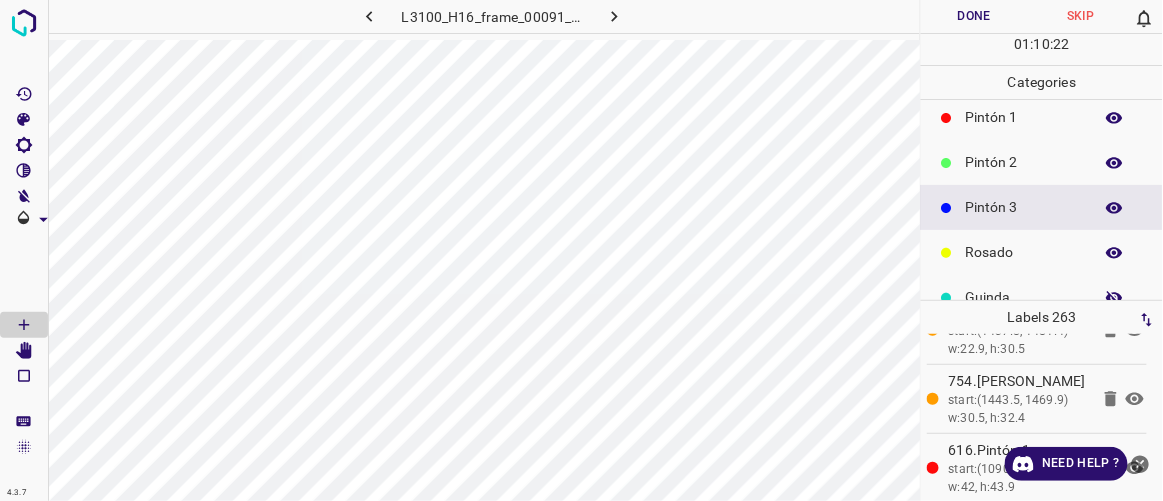 scroll, scrollTop: 103, scrollLeft: 0, axis: vertical 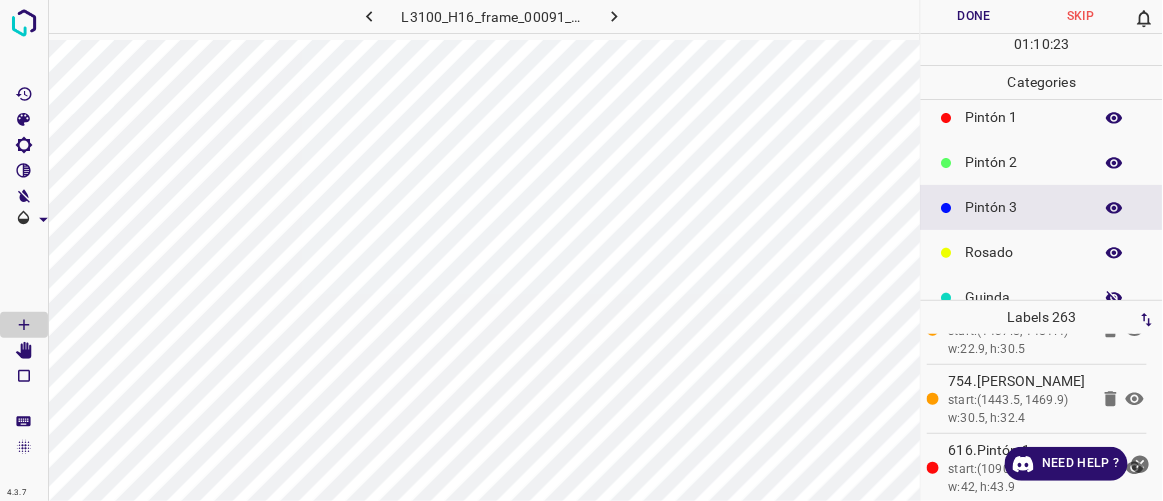 drag, startPoint x: 1006, startPoint y: 157, endPoint x: 959, endPoint y: 156, distance: 47.010635 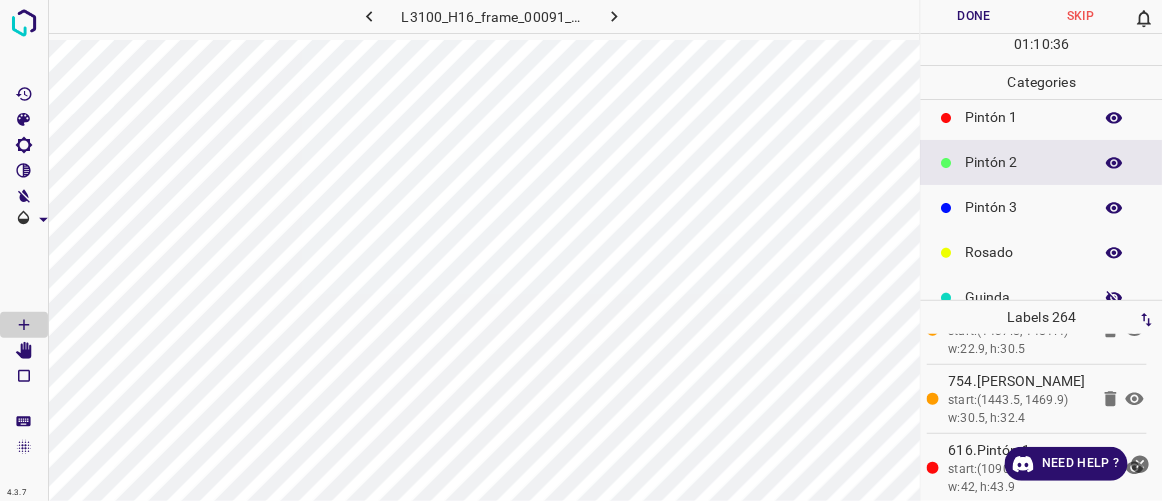 scroll, scrollTop: 175, scrollLeft: 0, axis: vertical 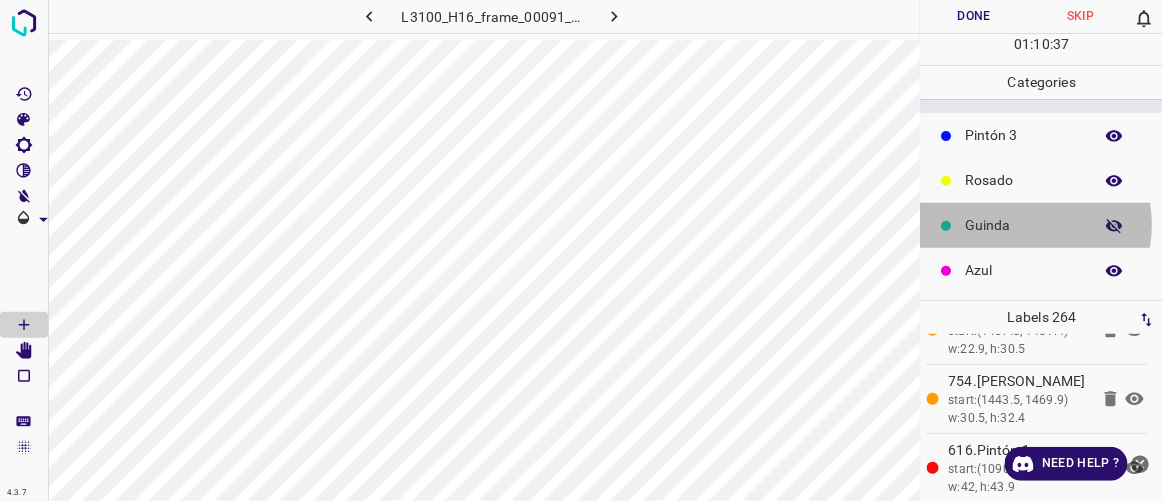 click on "Guinda" at bounding box center [1024, 225] 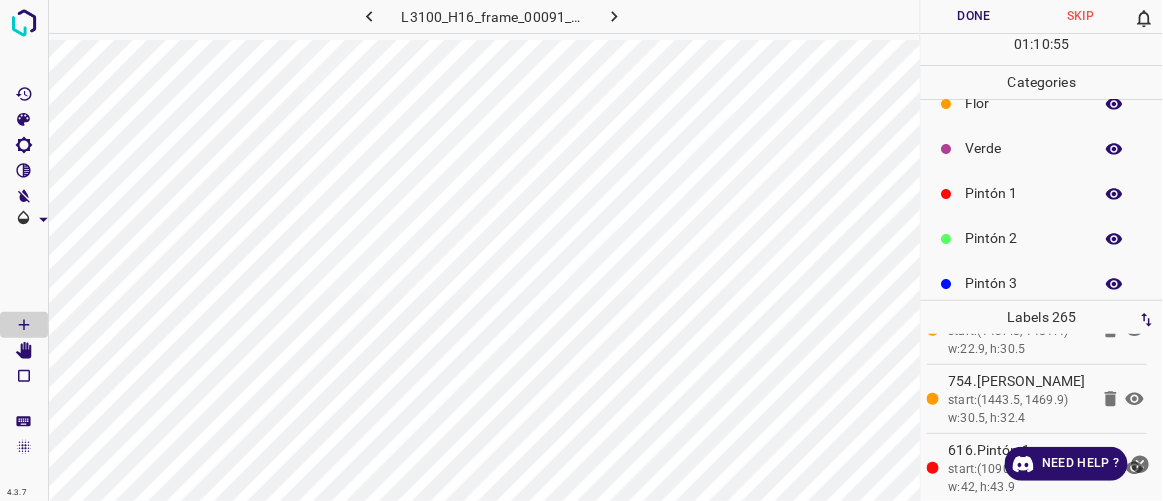 scroll, scrollTop: 0, scrollLeft: 0, axis: both 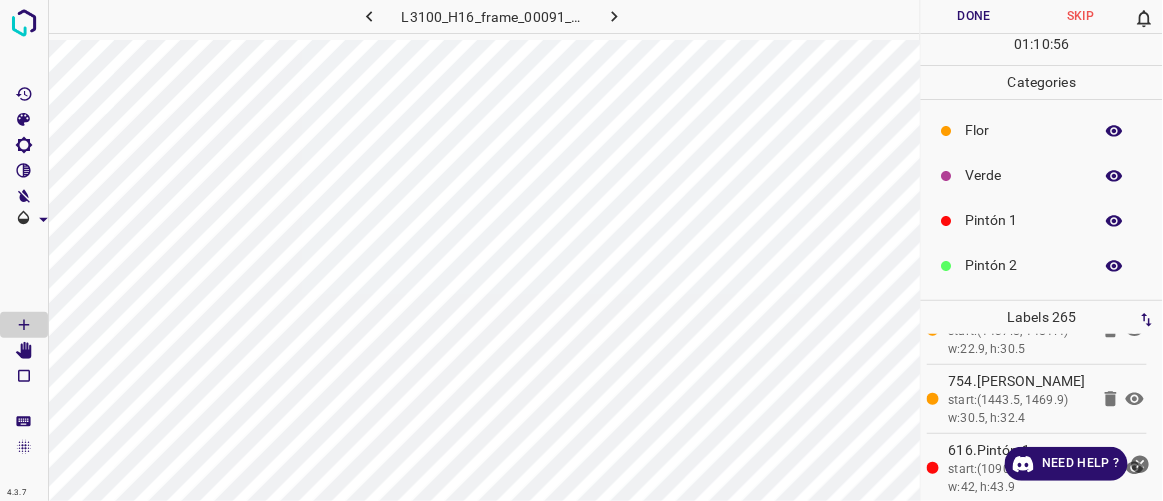 click on "Verde" at bounding box center [1024, 175] 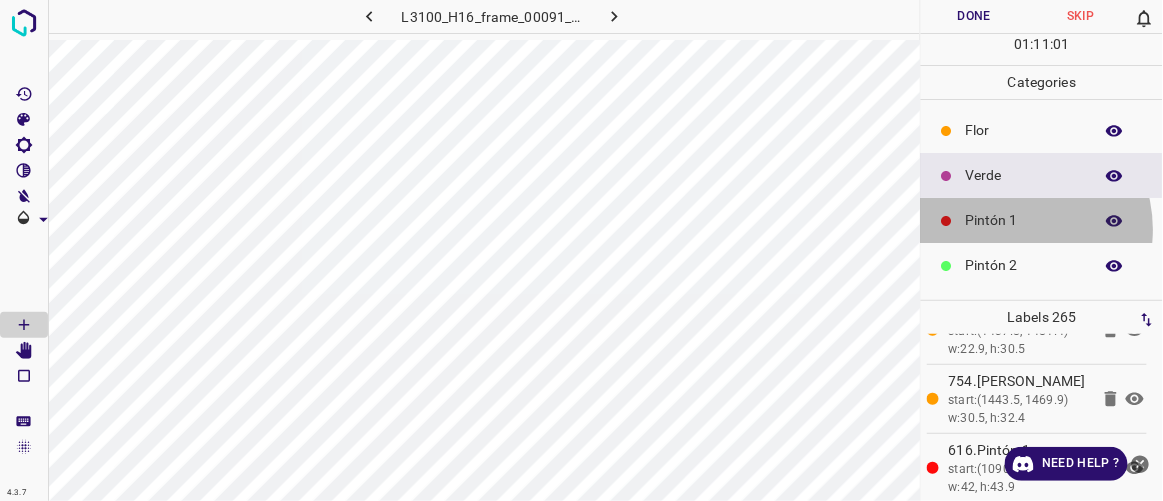 click on "Pintón 1" at bounding box center [1024, 220] 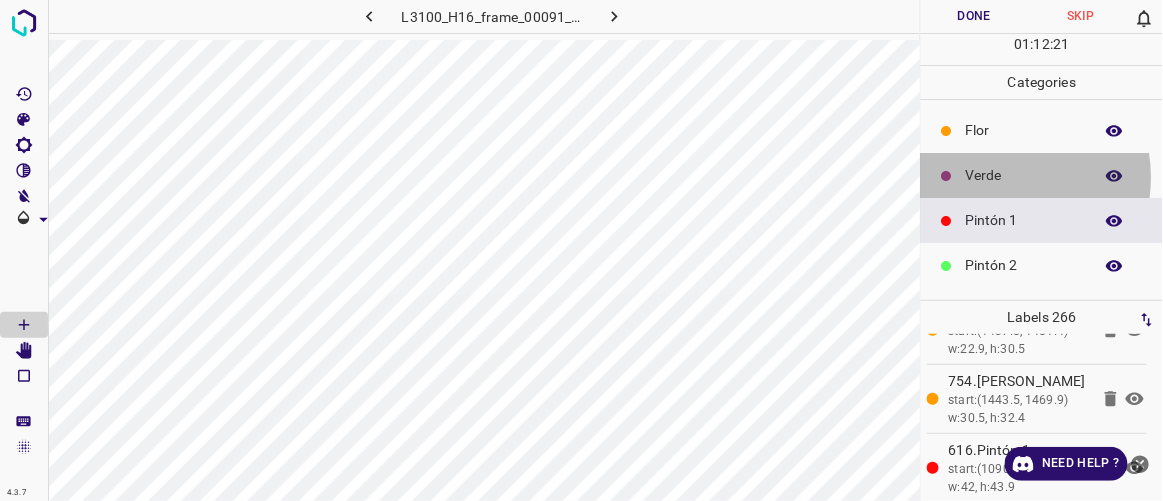 click on "Verde" at bounding box center (1024, 175) 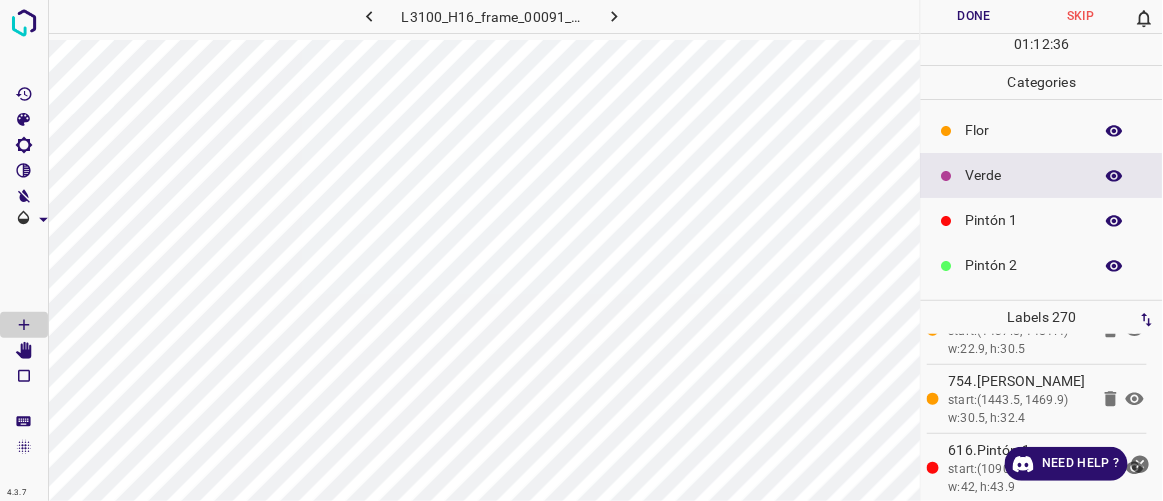 click on "Pintón 1" at bounding box center (1024, 220) 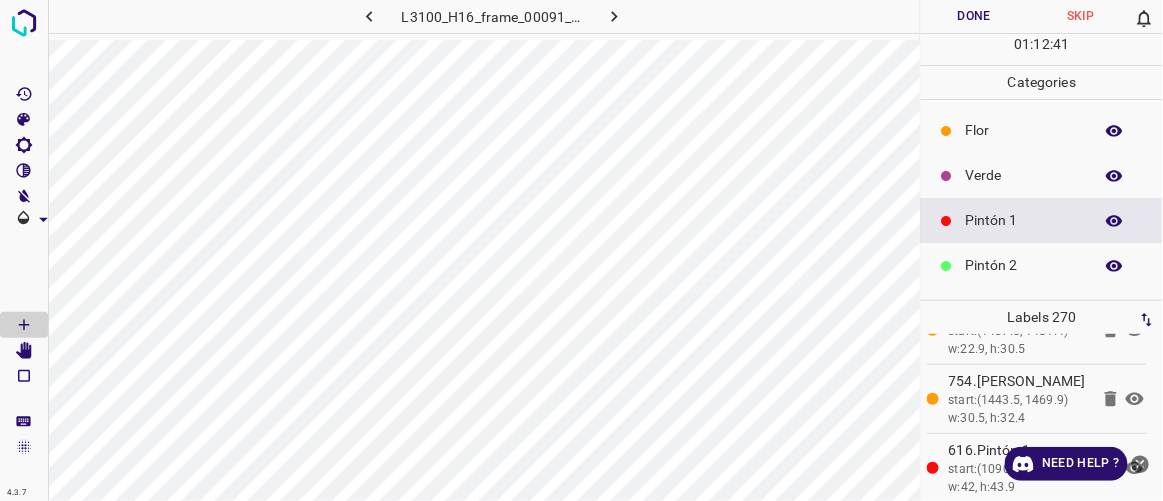 scroll, scrollTop: 36, scrollLeft: 0, axis: vertical 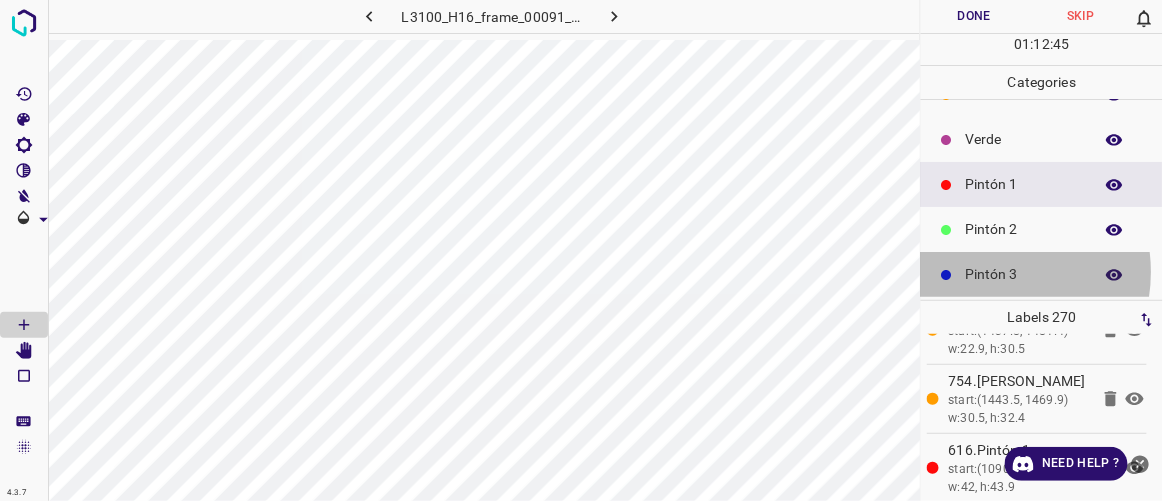 click on "Pintón 3" at bounding box center [1024, 274] 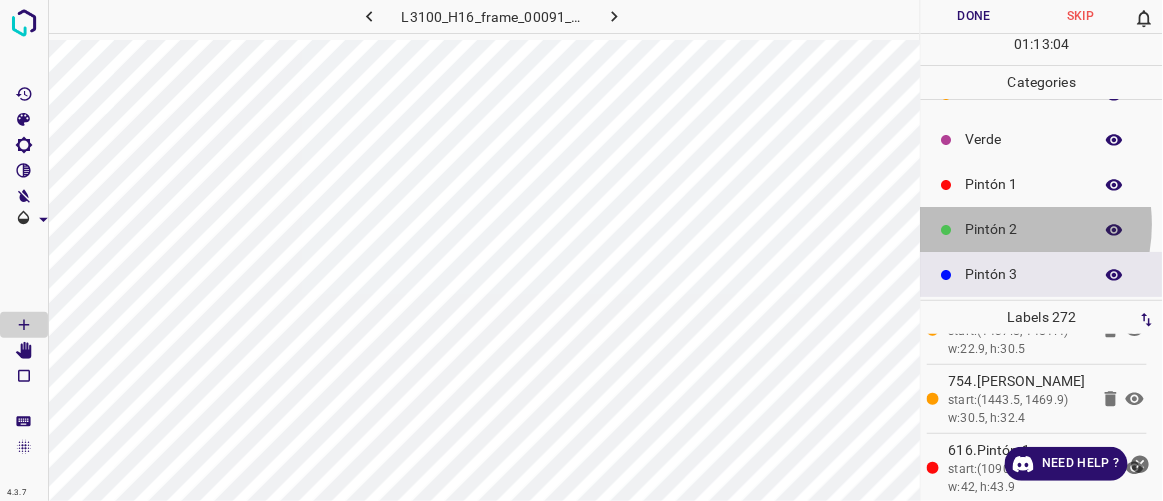 click on "Pintón 2" at bounding box center (1024, 229) 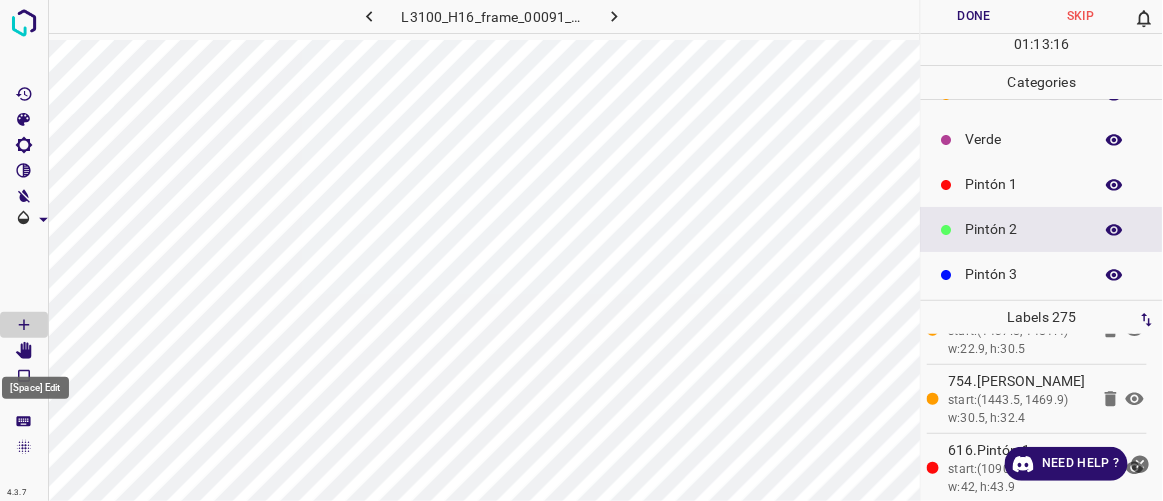 click 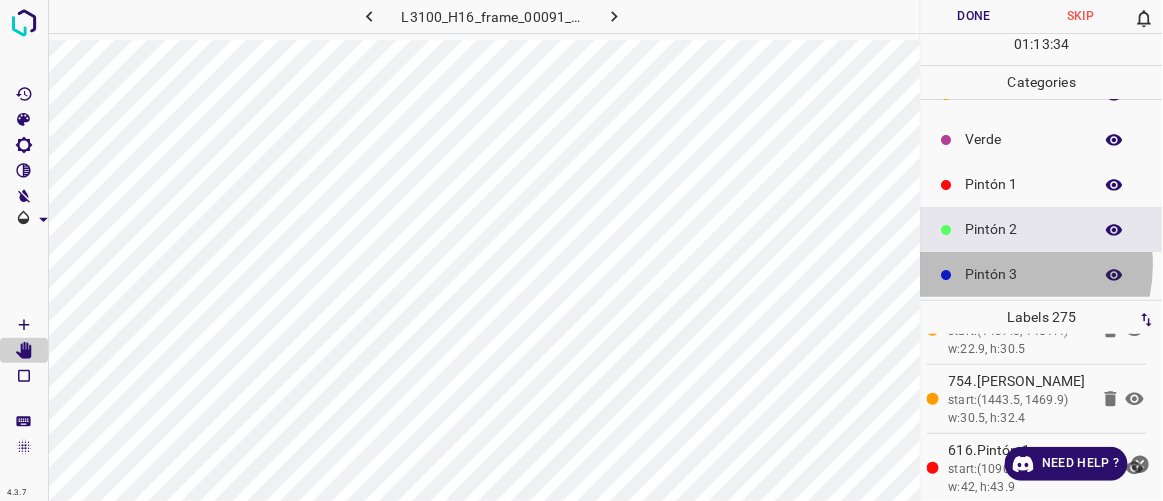 click on "Pintón 3" at bounding box center (1024, 274) 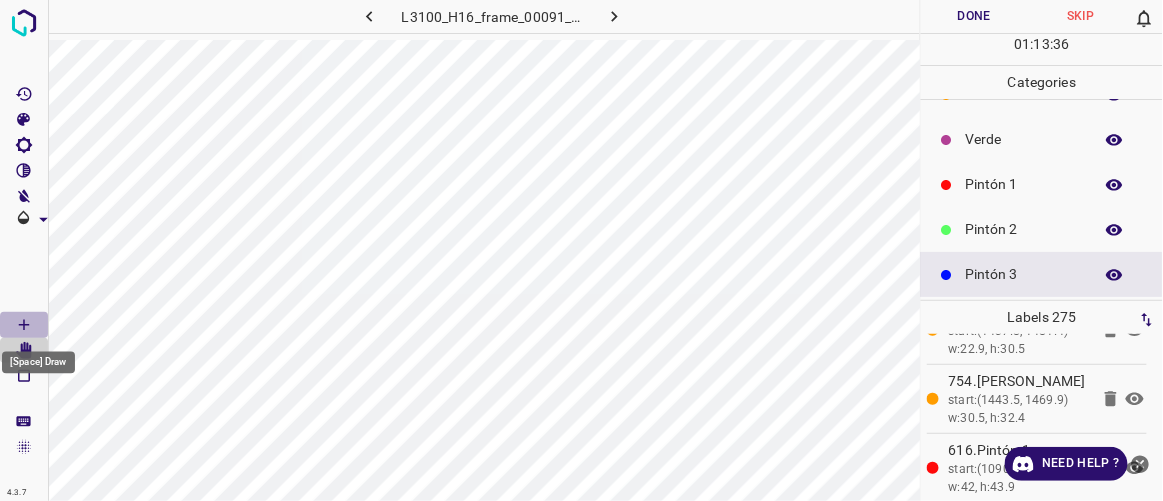 click at bounding box center [24, 325] 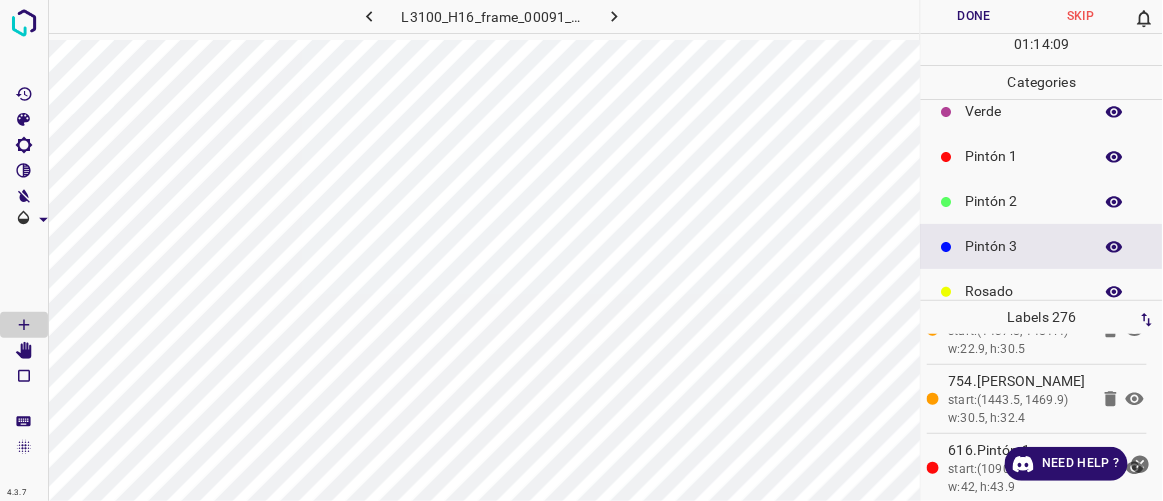 scroll, scrollTop: 72, scrollLeft: 0, axis: vertical 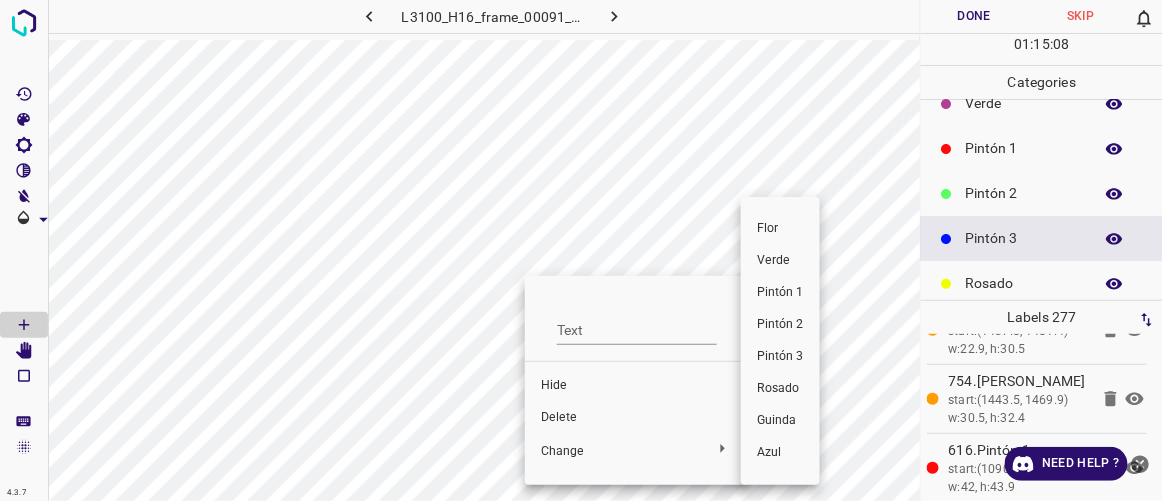 click on "Rosado" at bounding box center [780, 389] 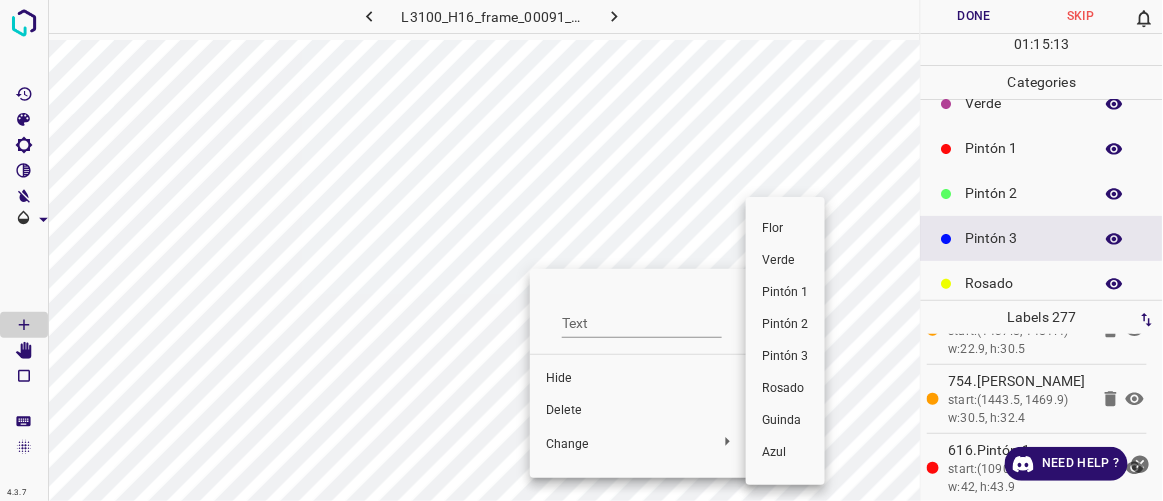 click on "Rosado" at bounding box center (785, 389) 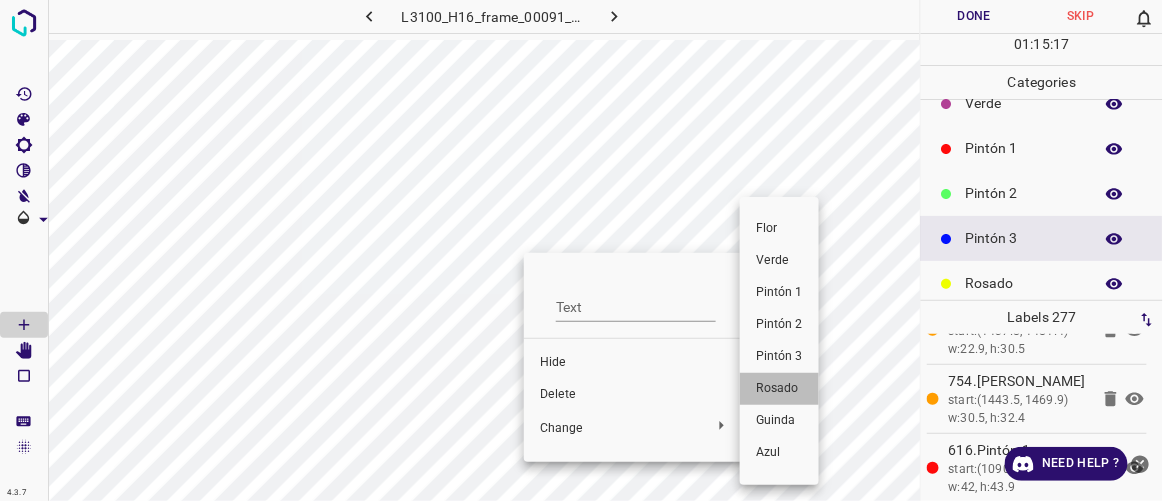 click on "Rosado" at bounding box center [779, 389] 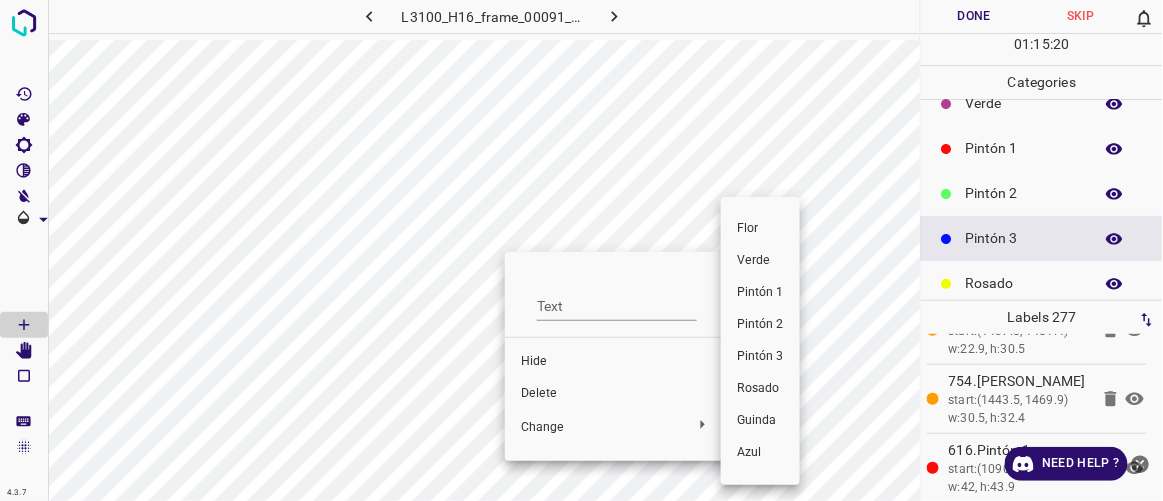 click on "Rosado" at bounding box center [760, 389] 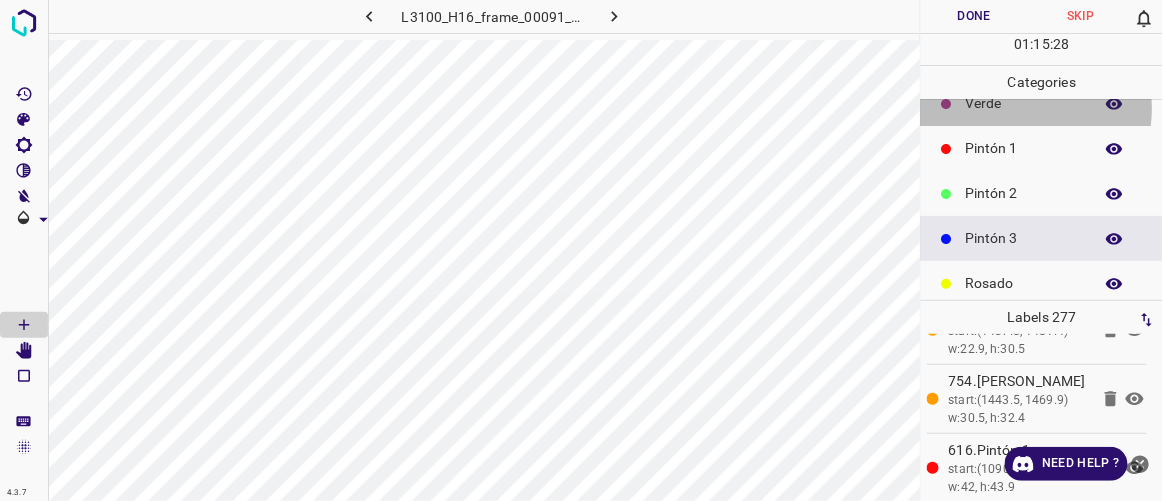 click on "Verde" at bounding box center [1024, 103] 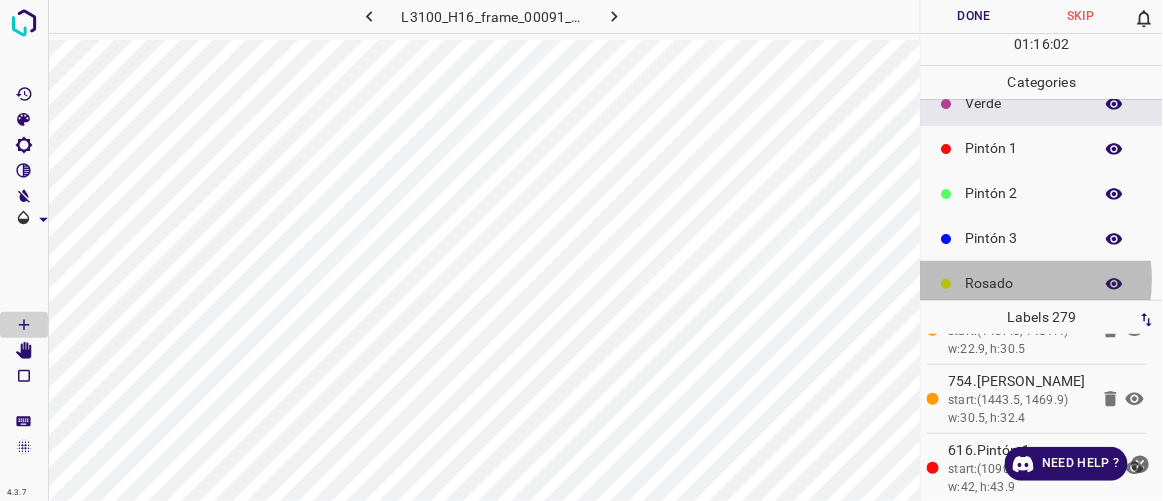 click on "Rosado" at bounding box center (1024, 283) 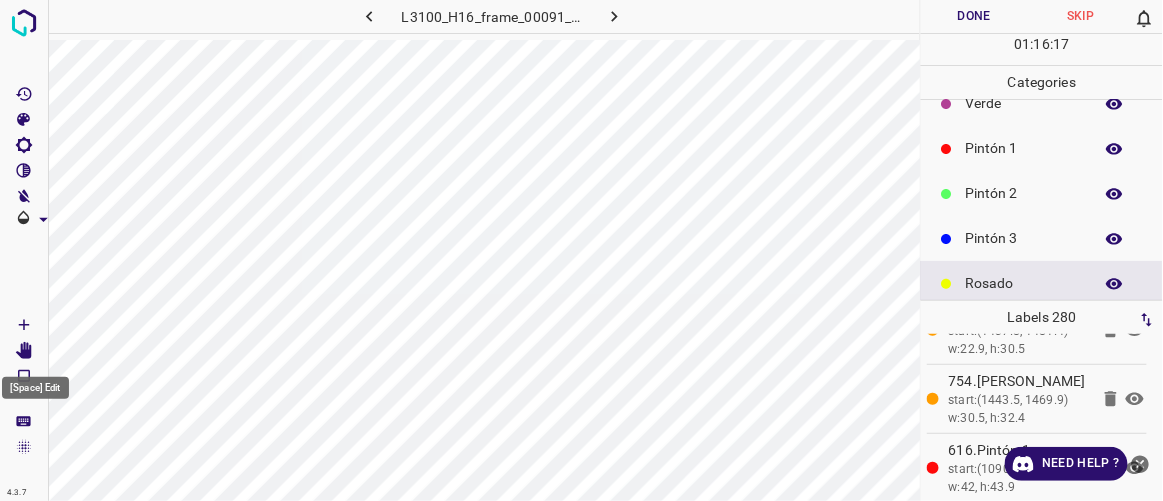 click 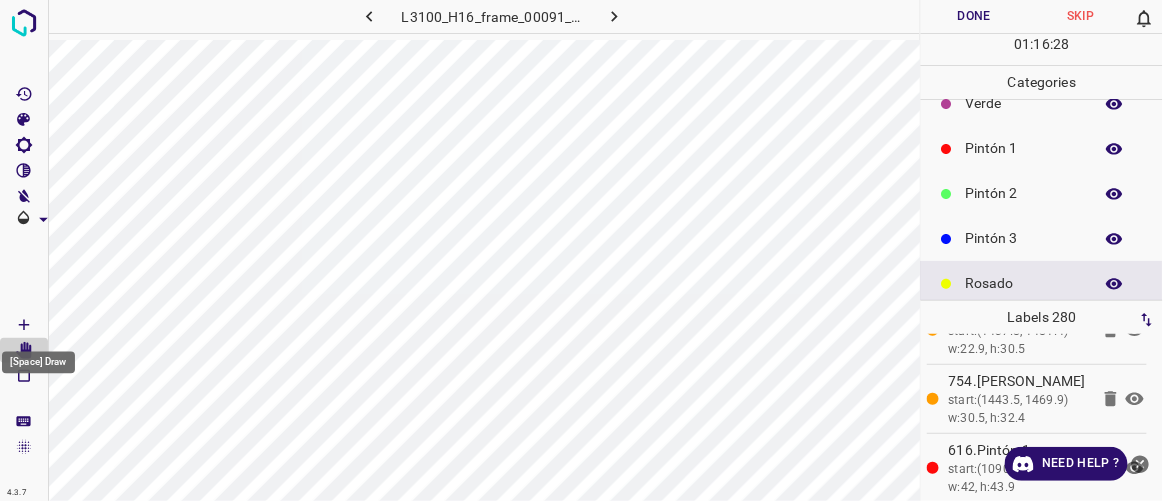 click 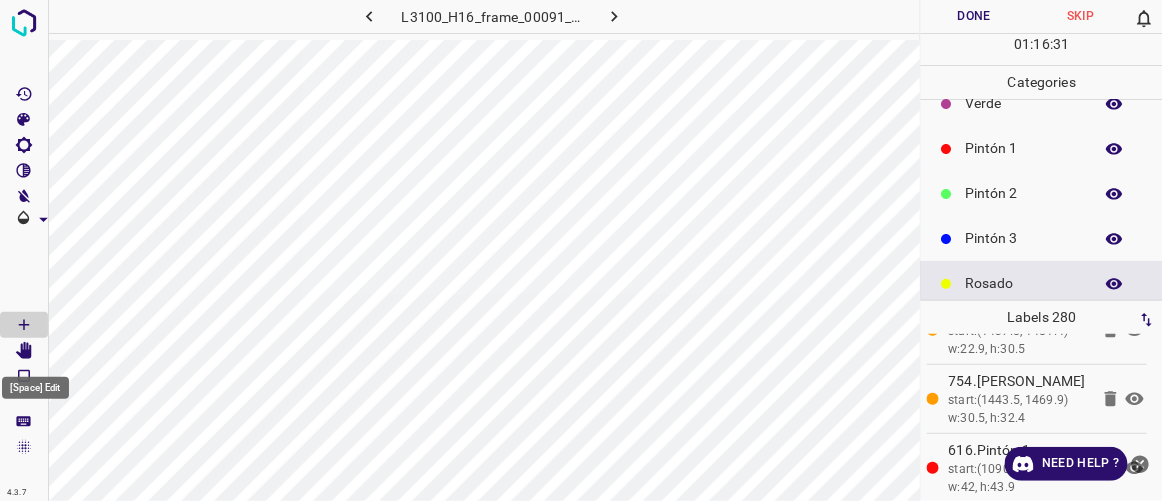 click 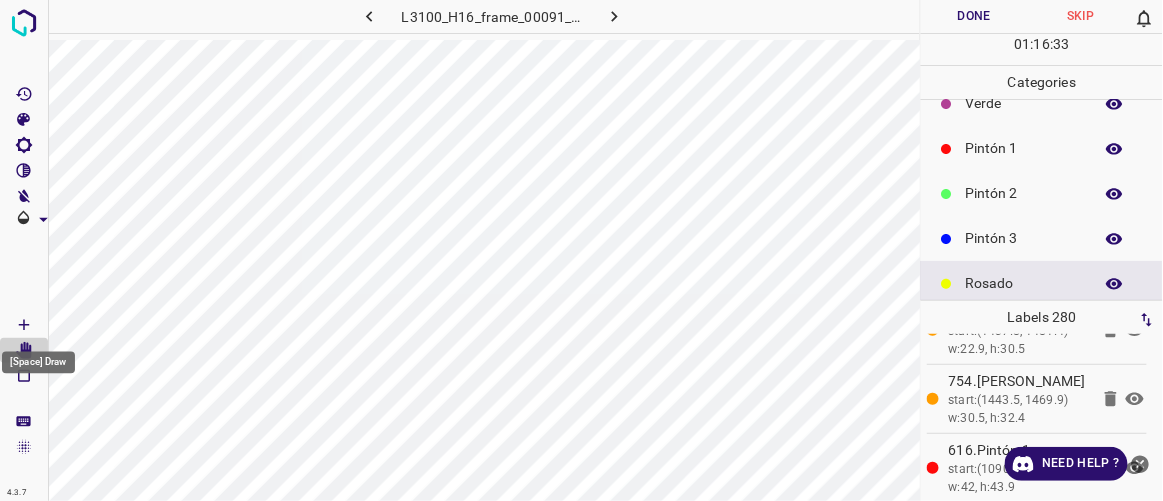 click at bounding box center (24, 325) 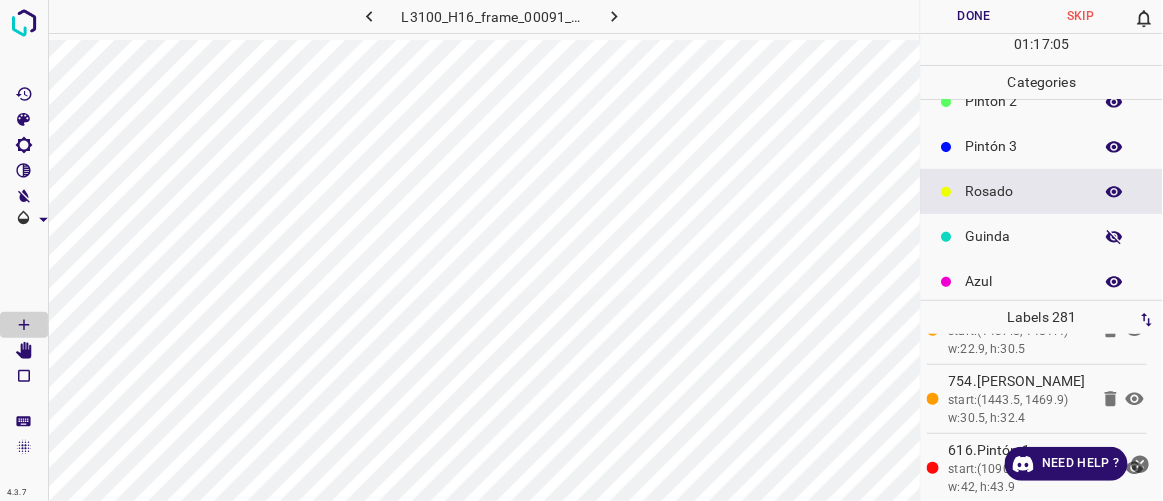 scroll, scrollTop: 175, scrollLeft: 0, axis: vertical 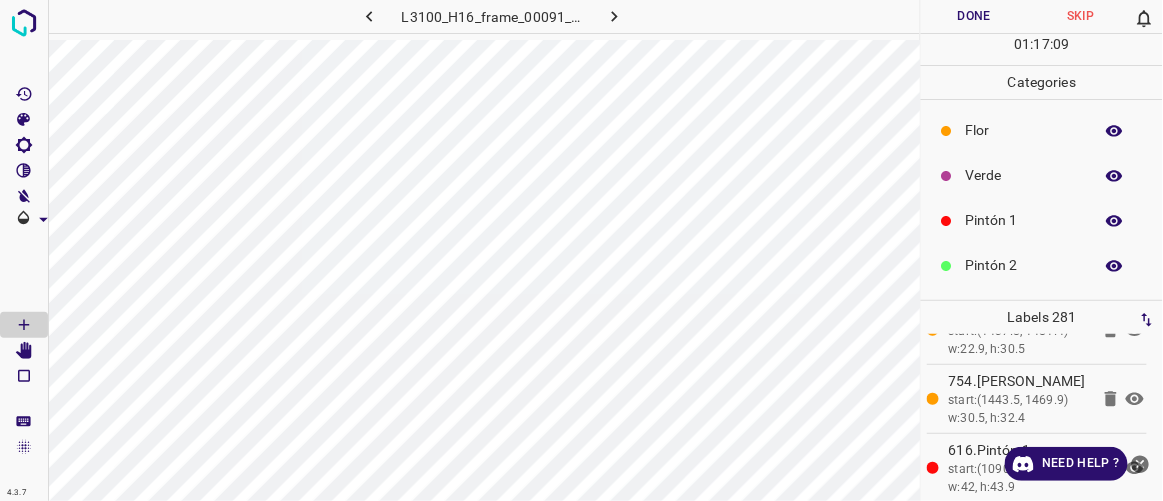 click on "Verde" at bounding box center [1024, 175] 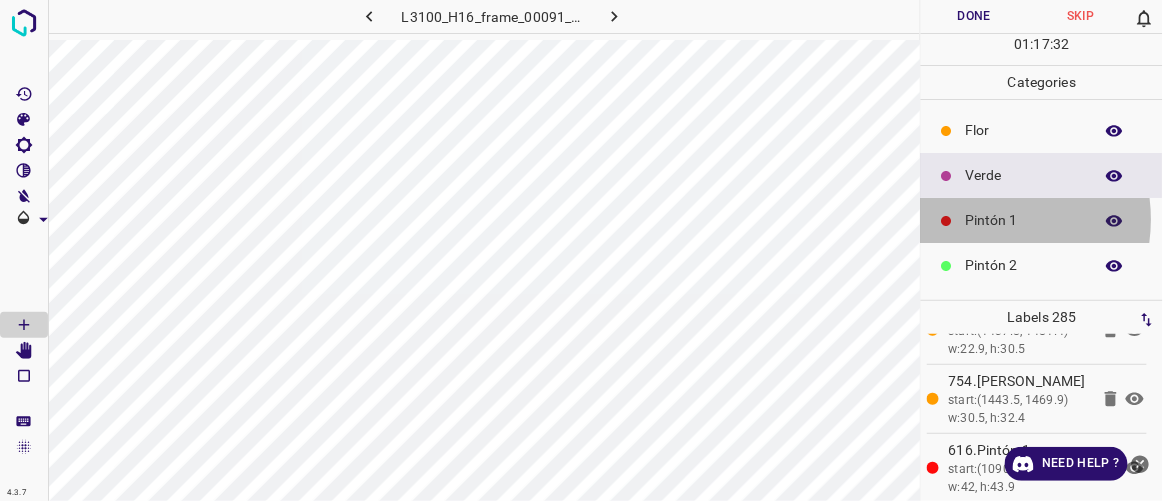 click on "Pintón 1" at bounding box center [1024, 220] 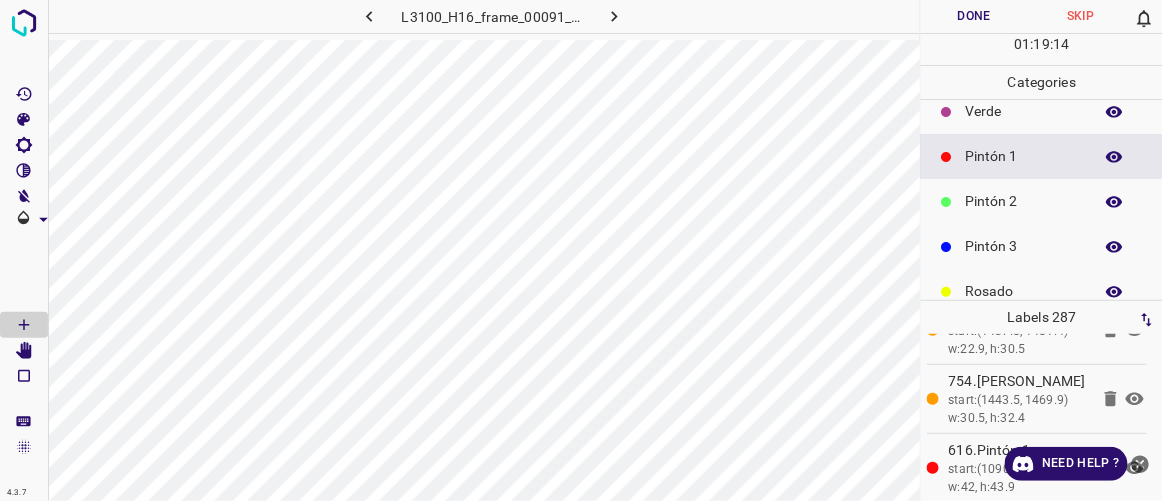 scroll, scrollTop: 72, scrollLeft: 0, axis: vertical 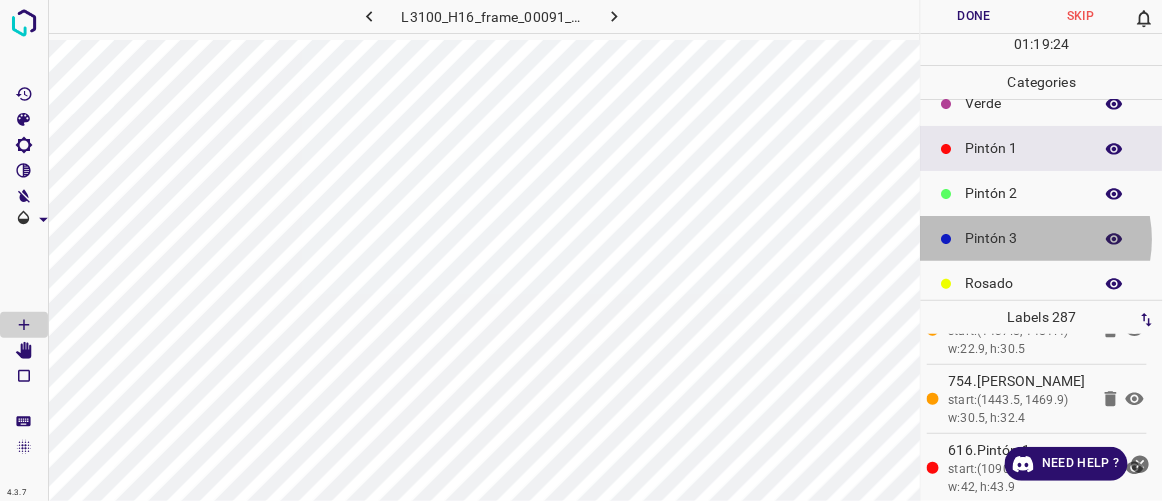 click on "Pintón 3" at bounding box center (1024, 238) 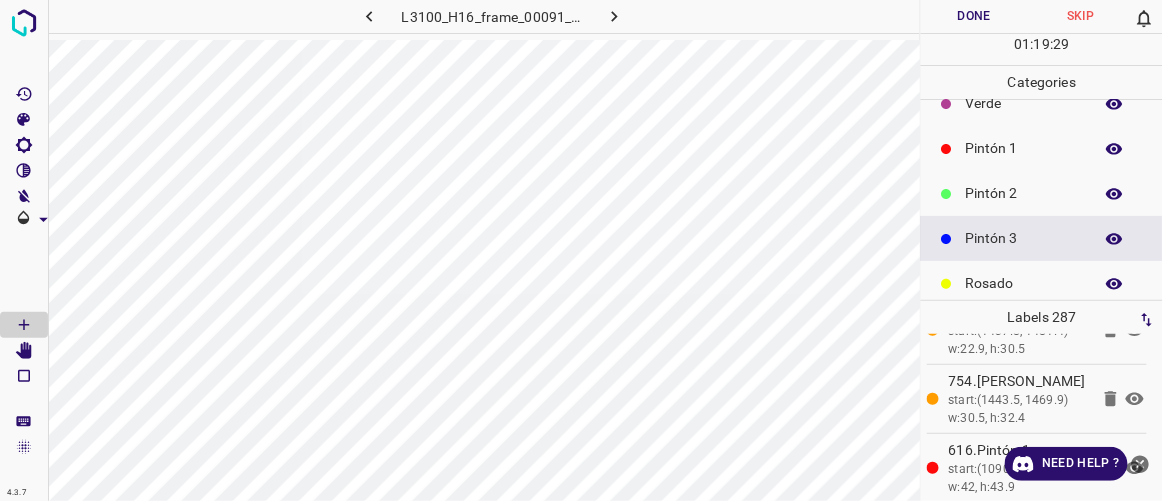 click on "Verde" at bounding box center (1024, 103) 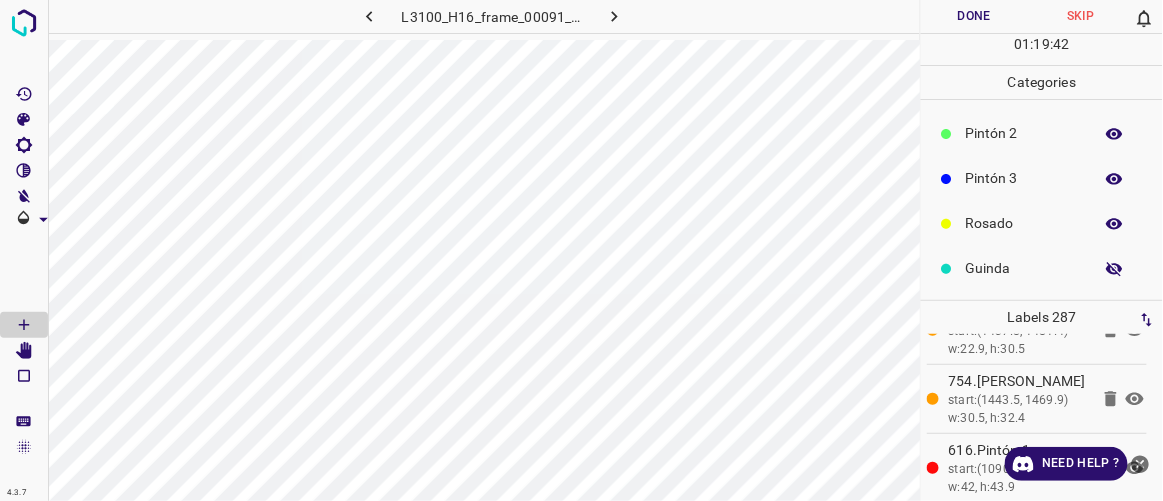 scroll, scrollTop: 145, scrollLeft: 0, axis: vertical 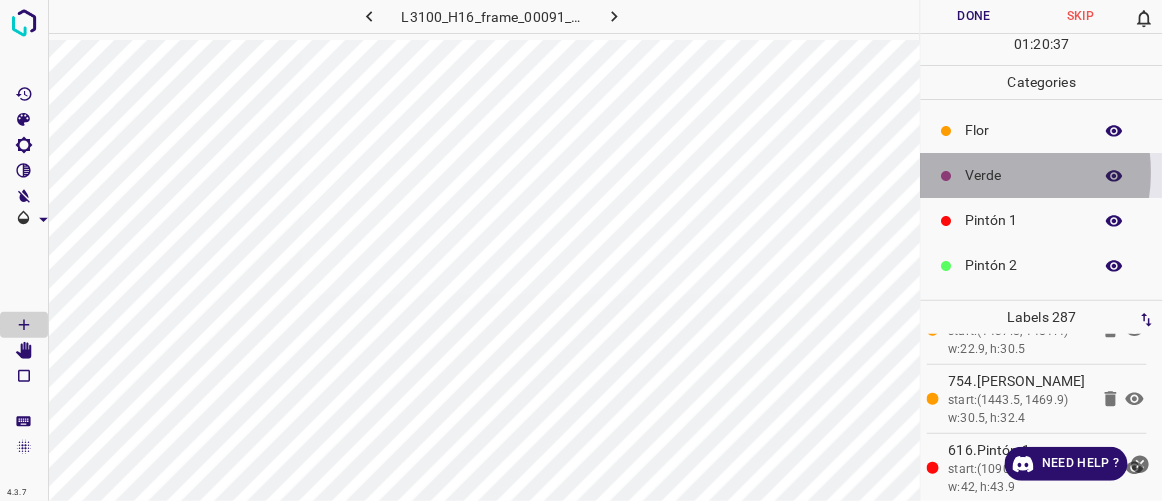 click on "Verde" at bounding box center [1024, 175] 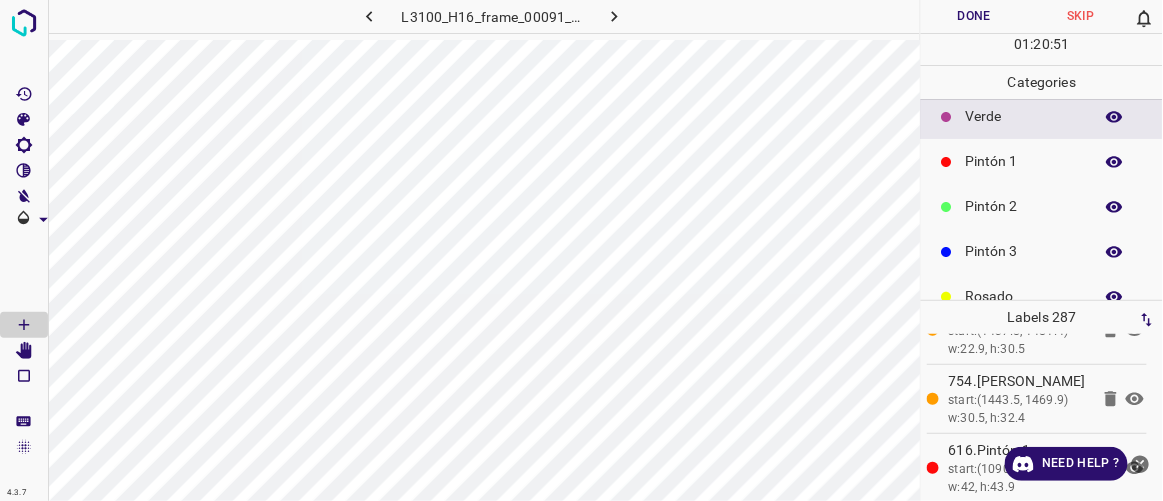 scroll, scrollTop: 72, scrollLeft: 0, axis: vertical 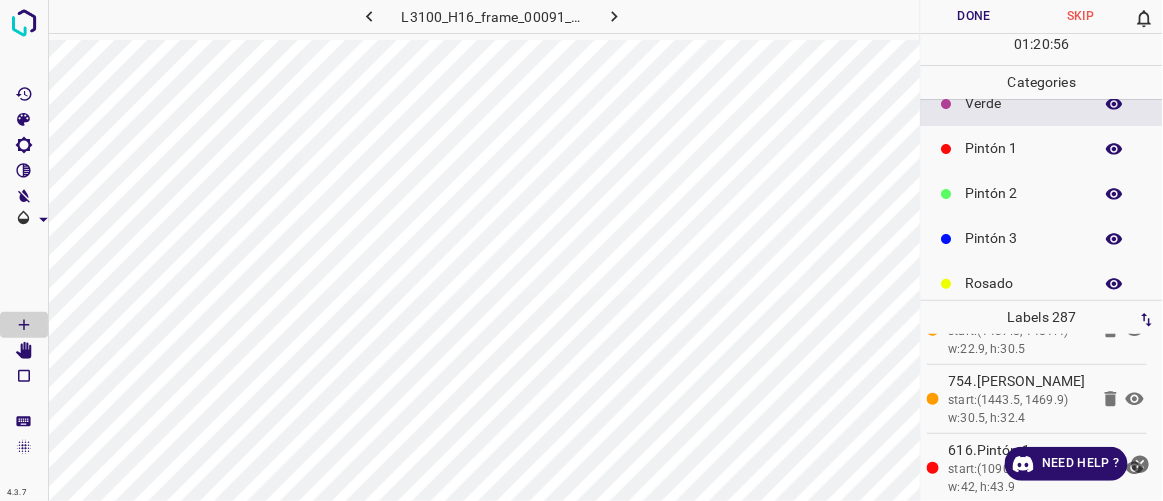 click on "Pintón 3" at bounding box center [1024, 238] 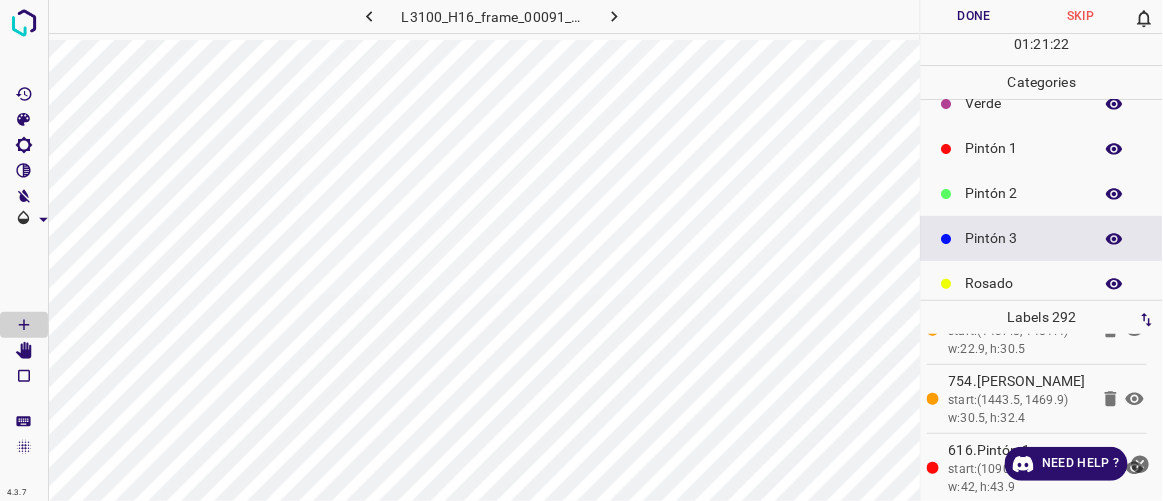 click on "Rosado" at bounding box center (1024, 283) 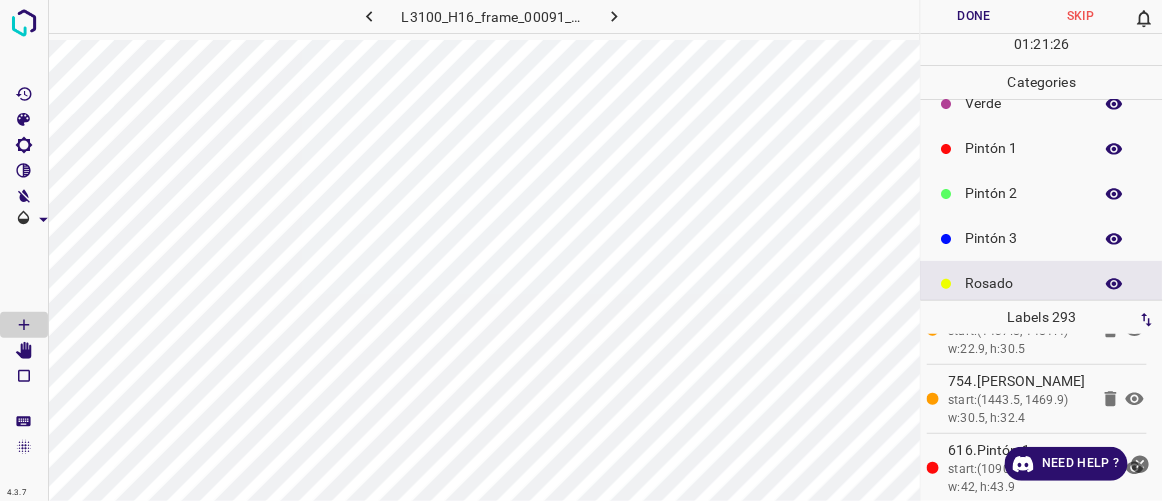 drag, startPoint x: 966, startPoint y: 234, endPoint x: 928, endPoint y: 211, distance: 44.418465 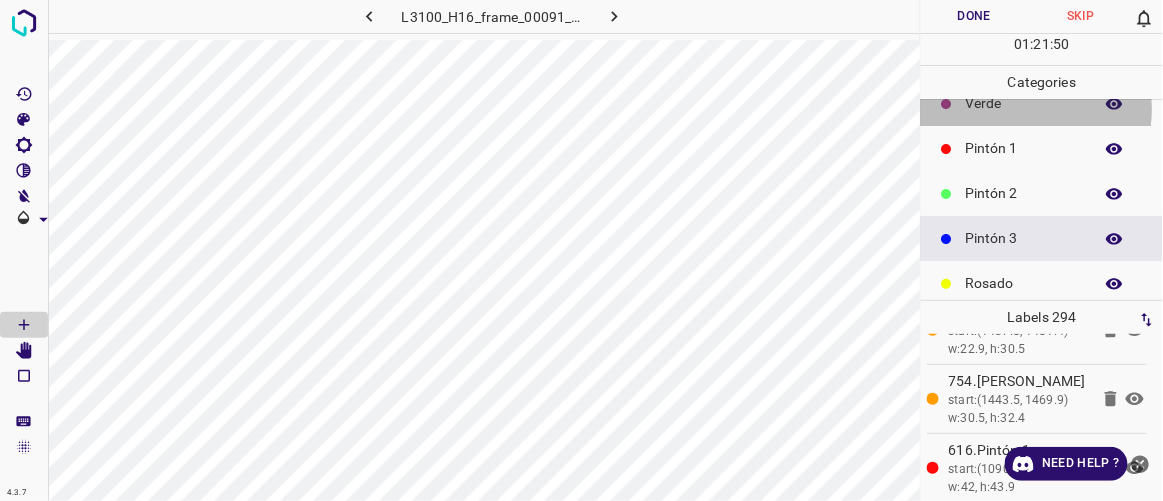 click on "Verde" at bounding box center (1024, 103) 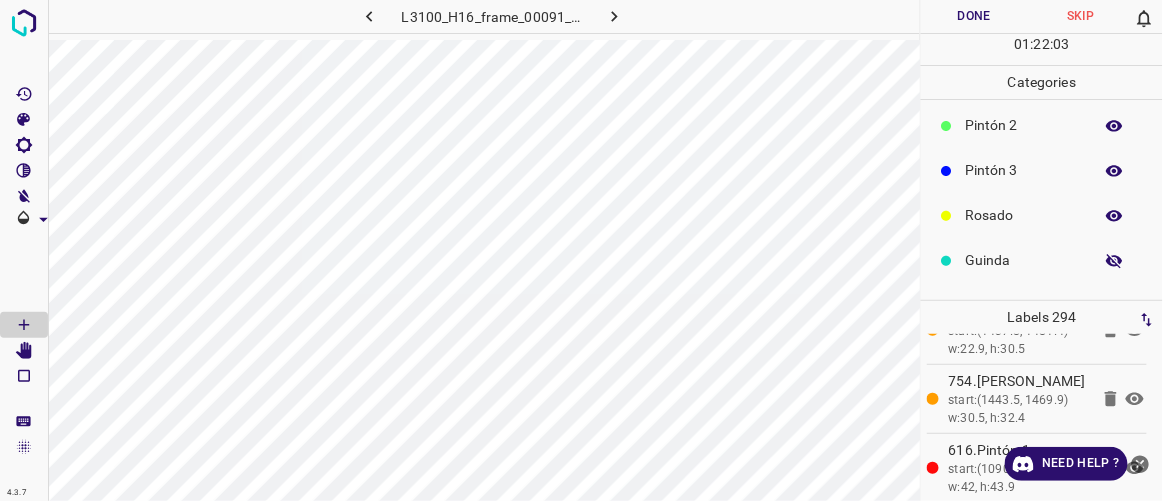 scroll, scrollTop: 175, scrollLeft: 0, axis: vertical 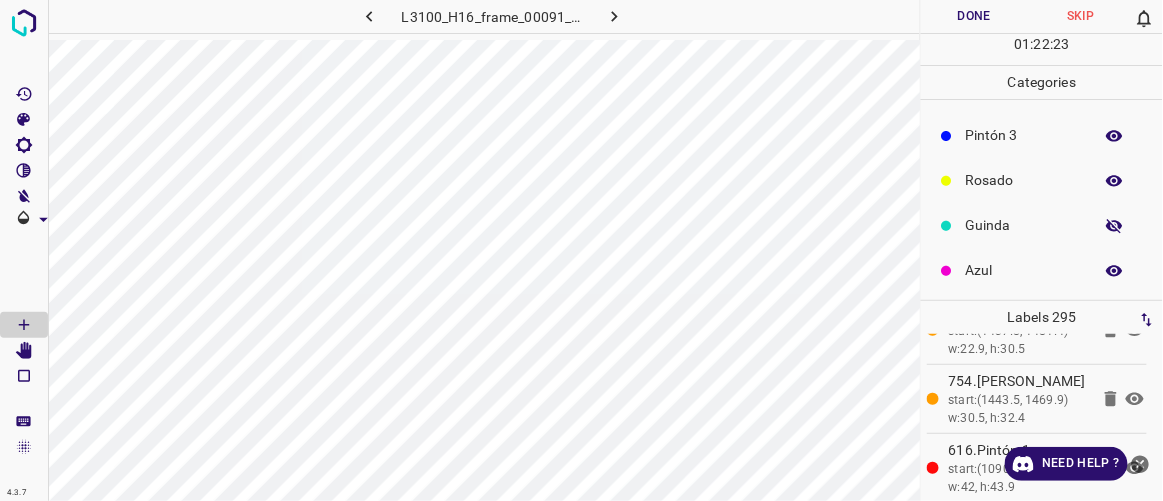 click 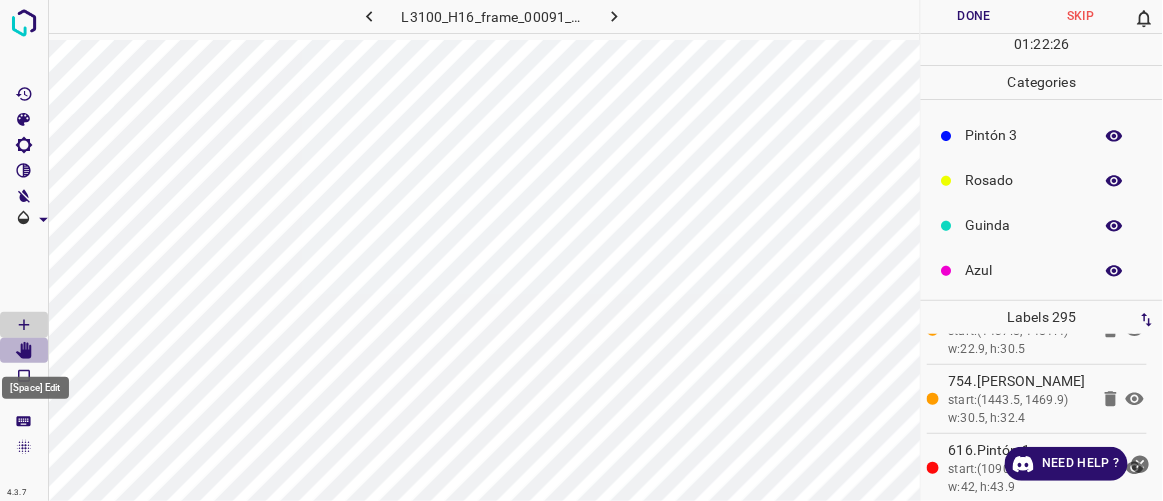 click 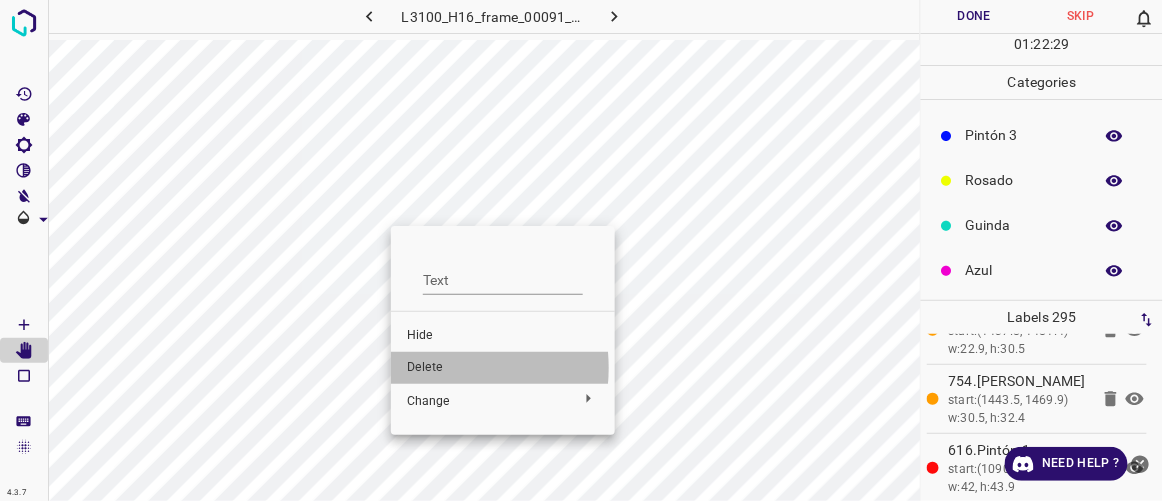click on "Delete" at bounding box center (503, 368) 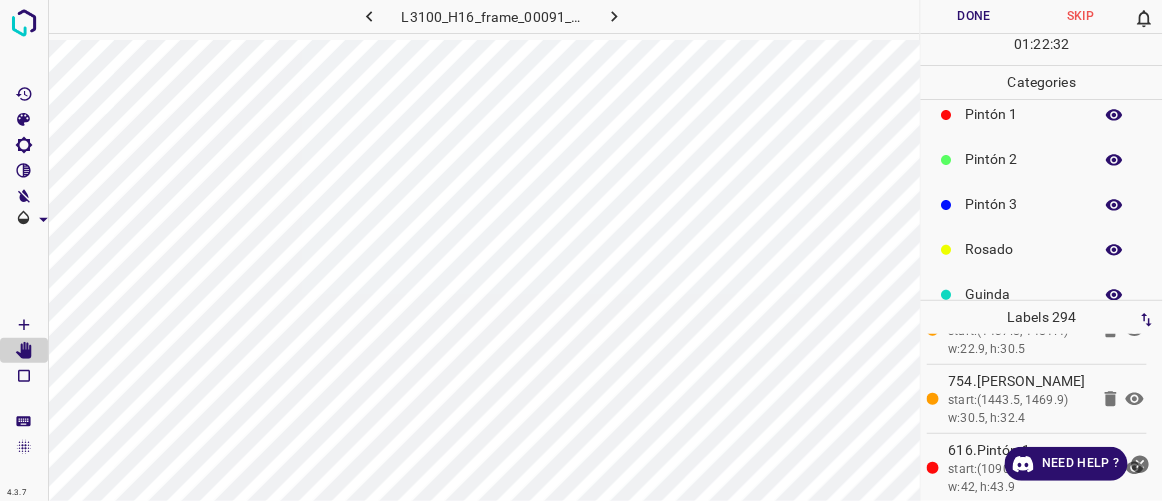 scroll, scrollTop: 0, scrollLeft: 0, axis: both 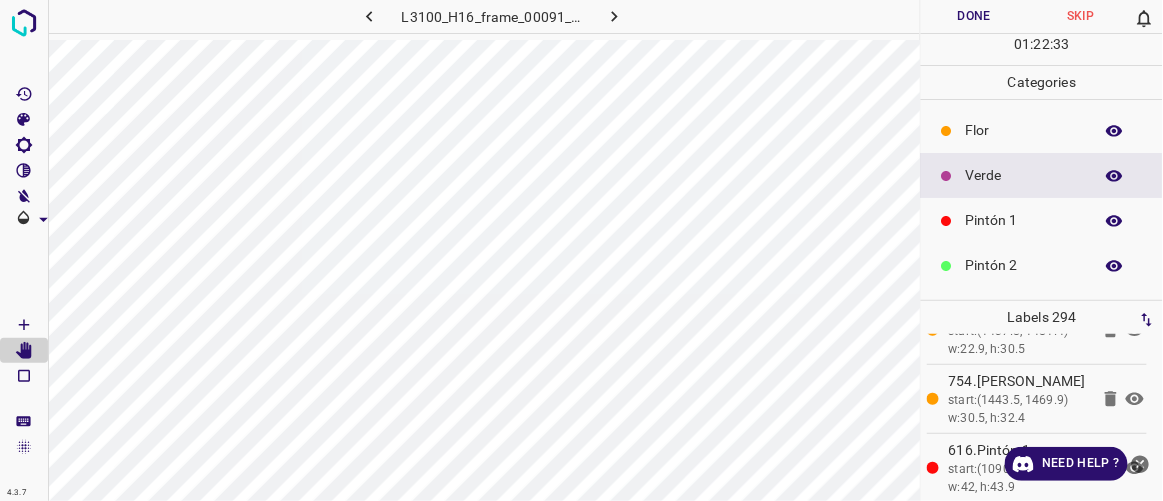 click on "Verde" at bounding box center (1024, 175) 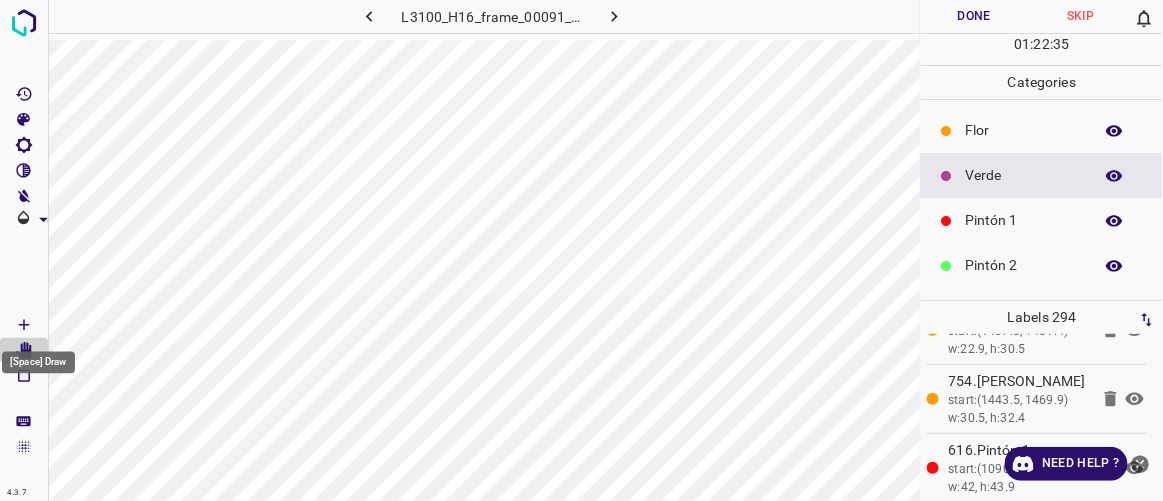 click 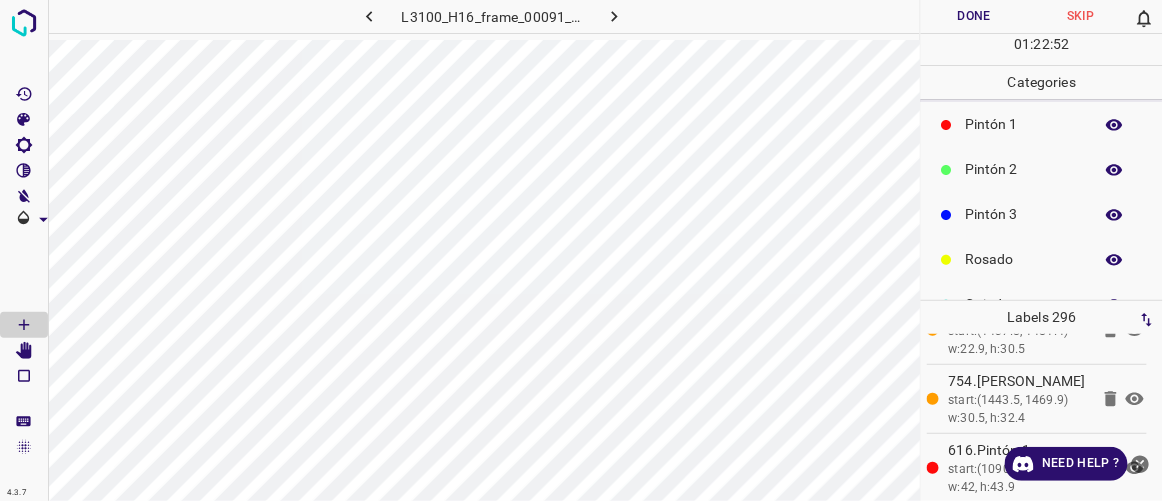 scroll, scrollTop: 109, scrollLeft: 0, axis: vertical 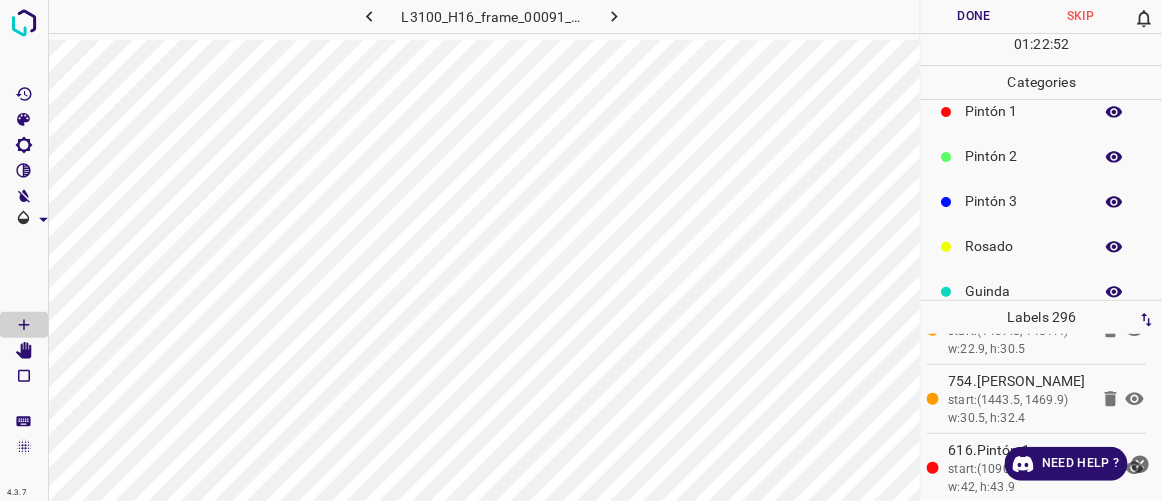 click on "Rosado" at bounding box center (1024, 246) 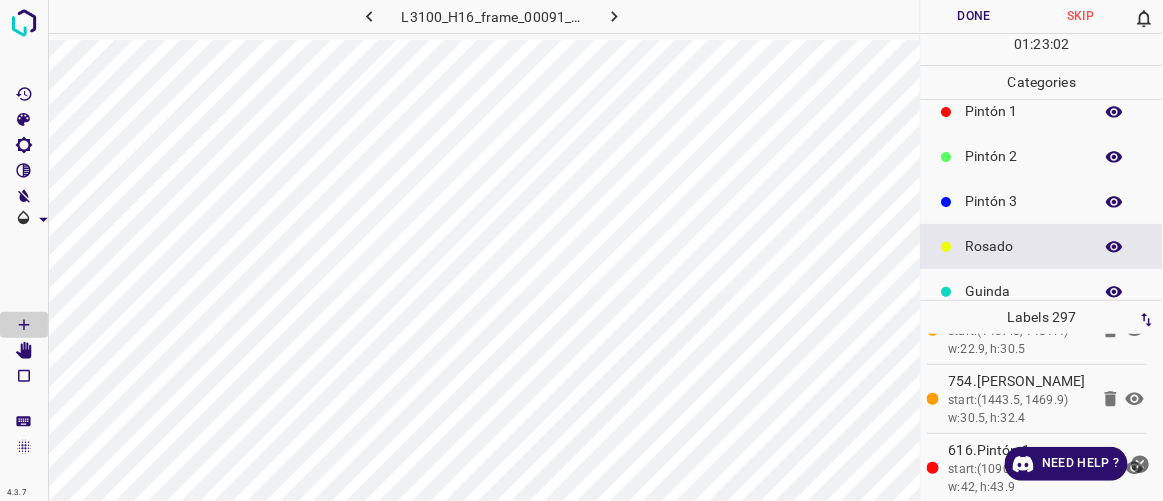 scroll, scrollTop: 0, scrollLeft: 0, axis: both 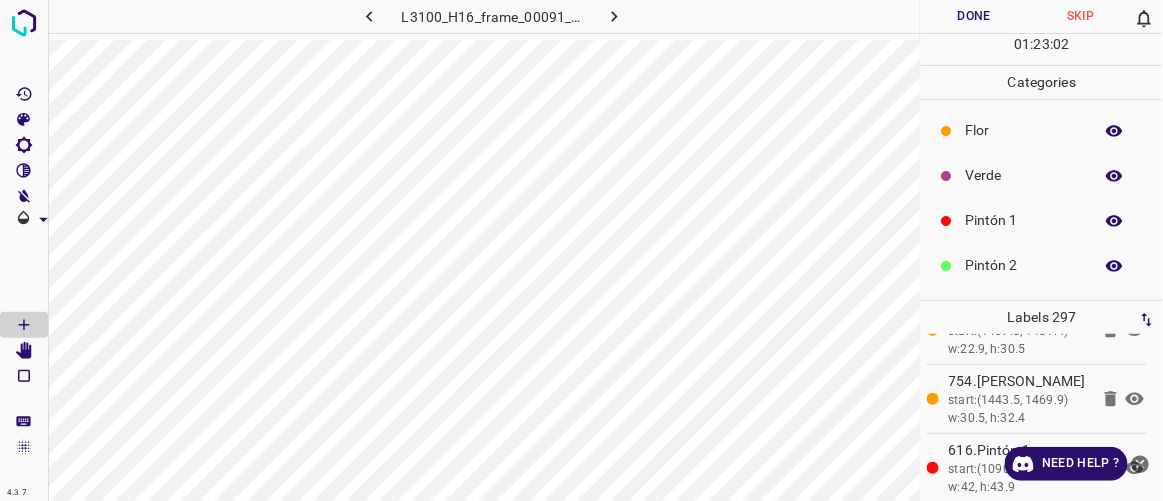 click on "Flor" at bounding box center [1024, 130] 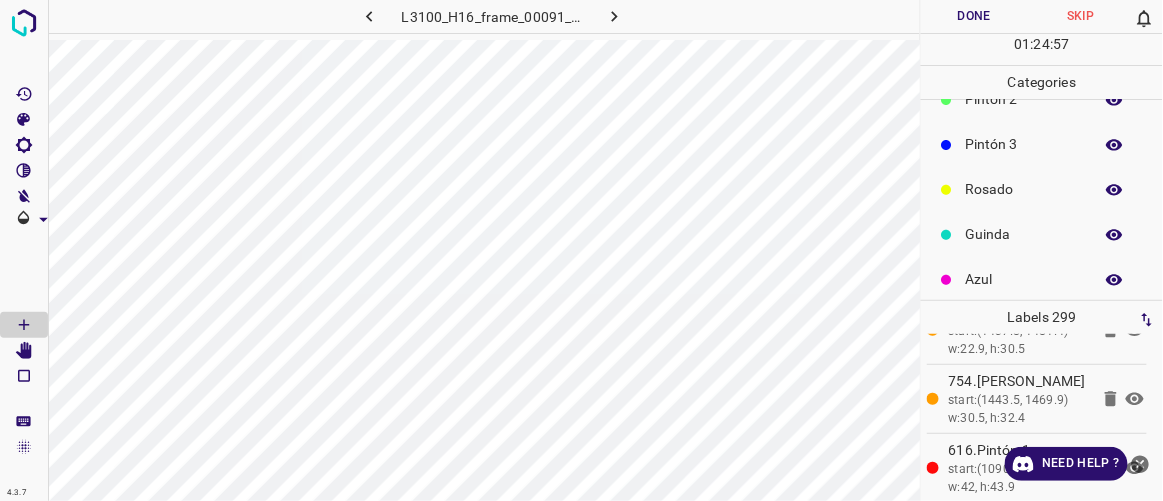 scroll, scrollTop: 175, scrollLeft: 0, axis: vertical 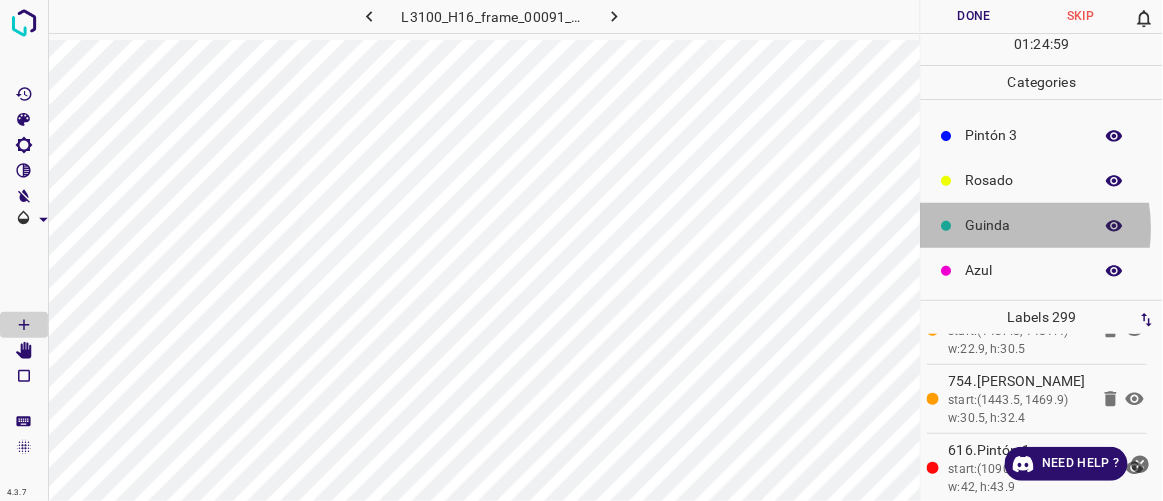 click on "Guinda" at bounding box center (1024, 225) 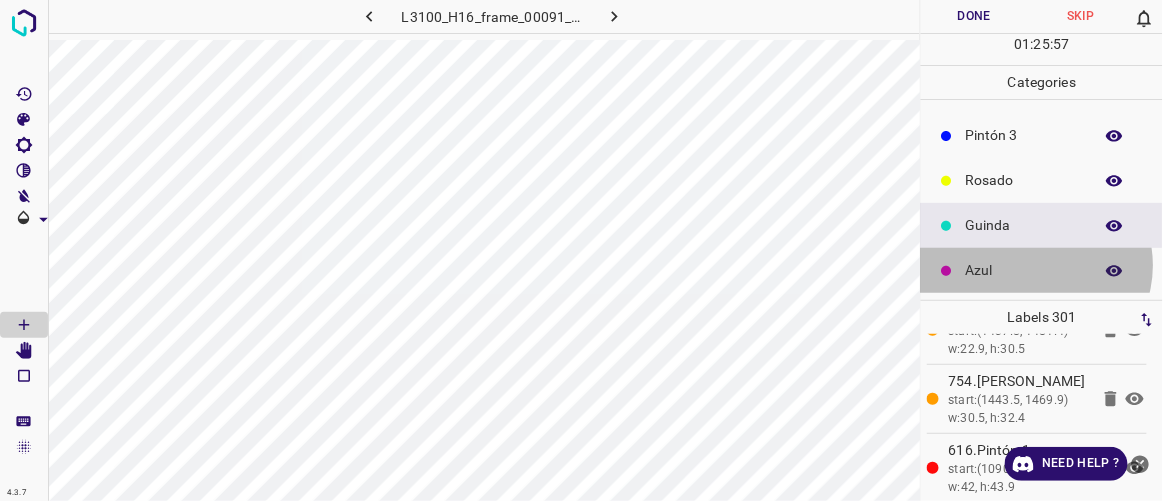 click on "Azul" at bounding box center (1024, 270) 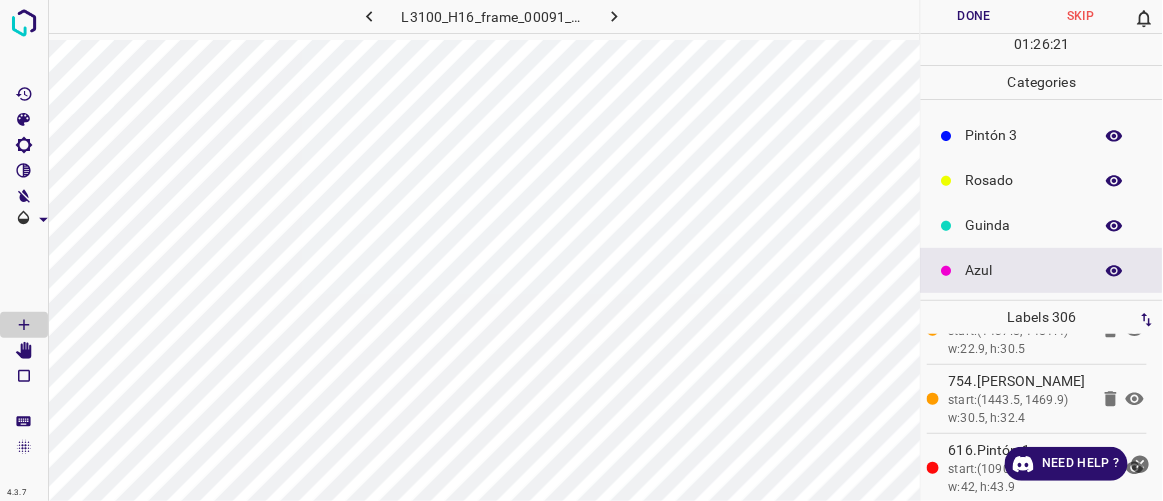 click on "Guinda" at bounding box center (1024, 225) 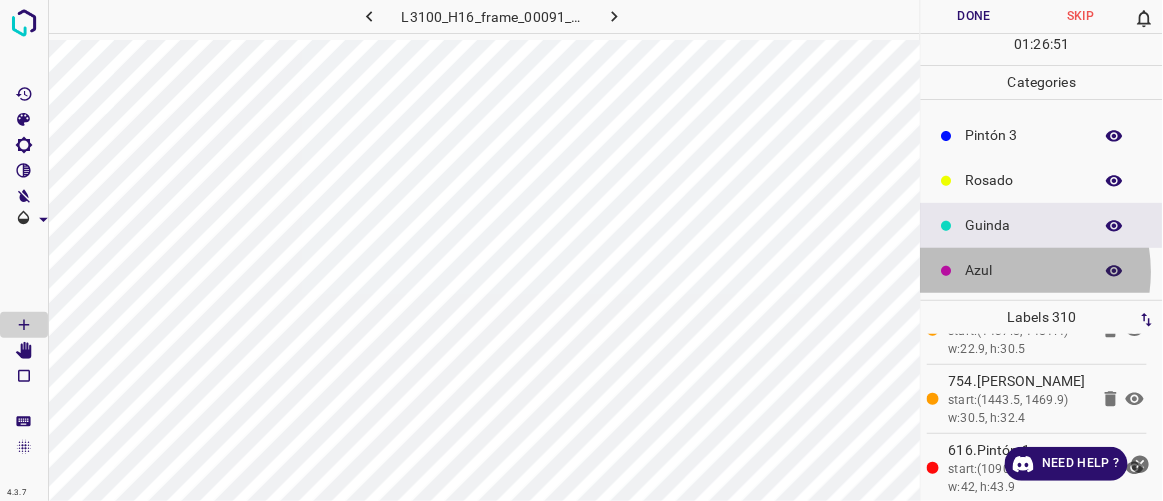 click on "Azul" at bounding box center (1024, 270) 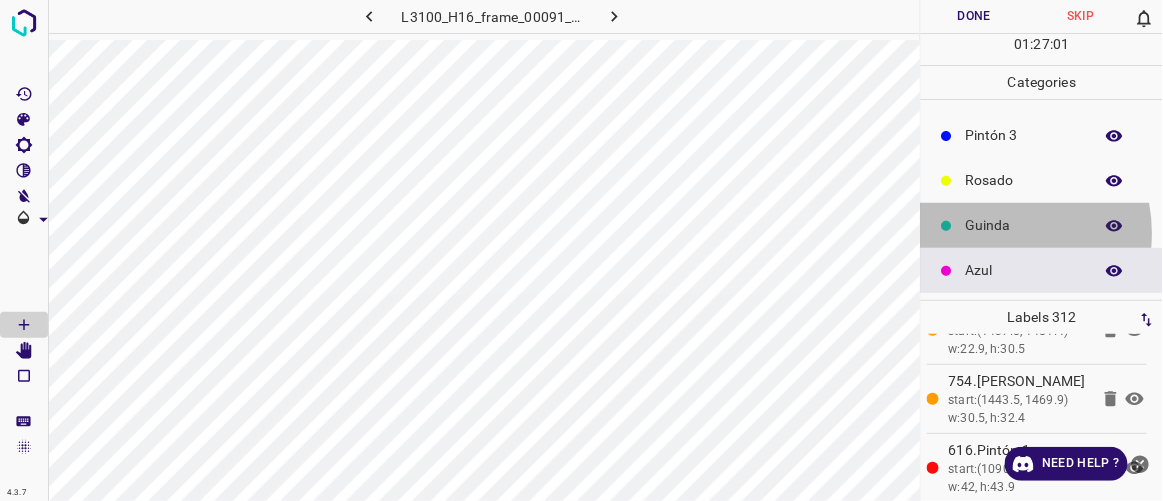 click on "Guinda" at bounding box center [1024, 225] 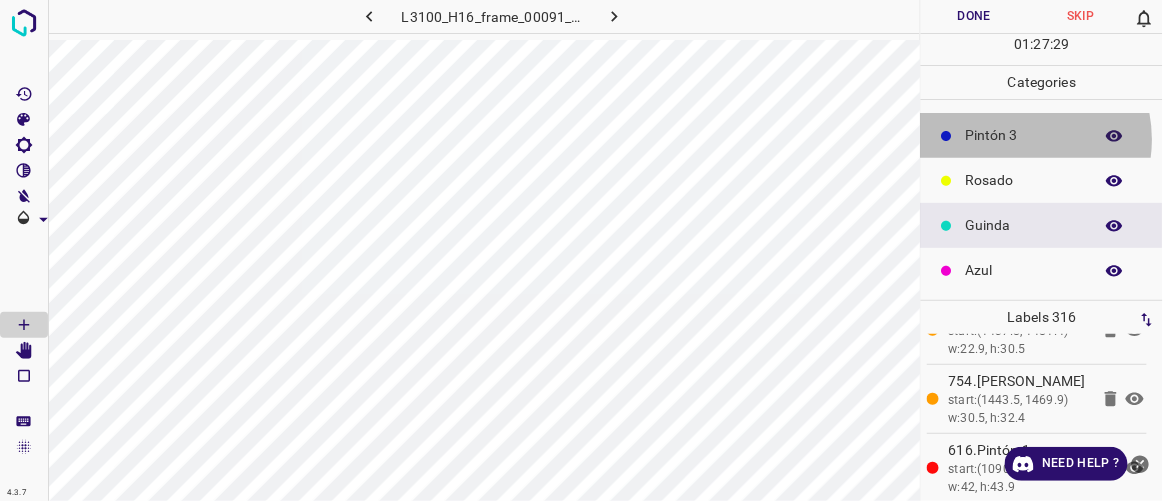 click on "Pintón 3" at bounding box center [1024, 135] 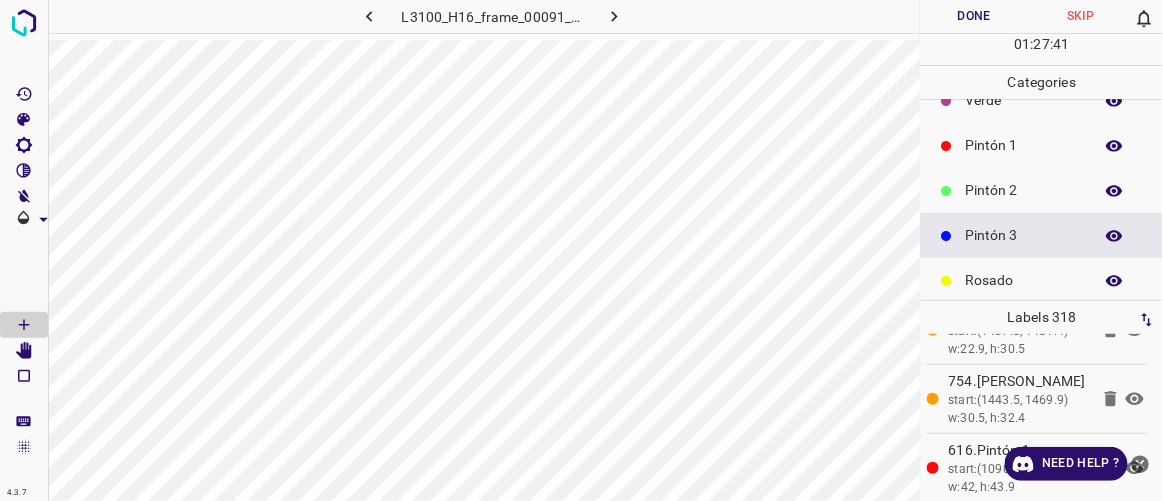 scroll, scrollTop: 66, scrollLeft: 0, axis: vertical 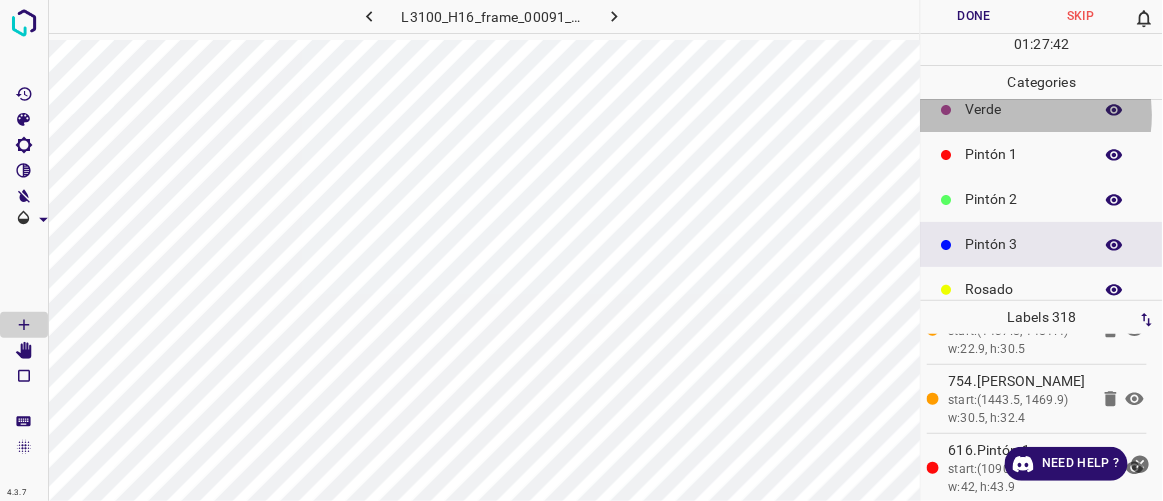 click on "Verde" at bounding box center [1024, 109] 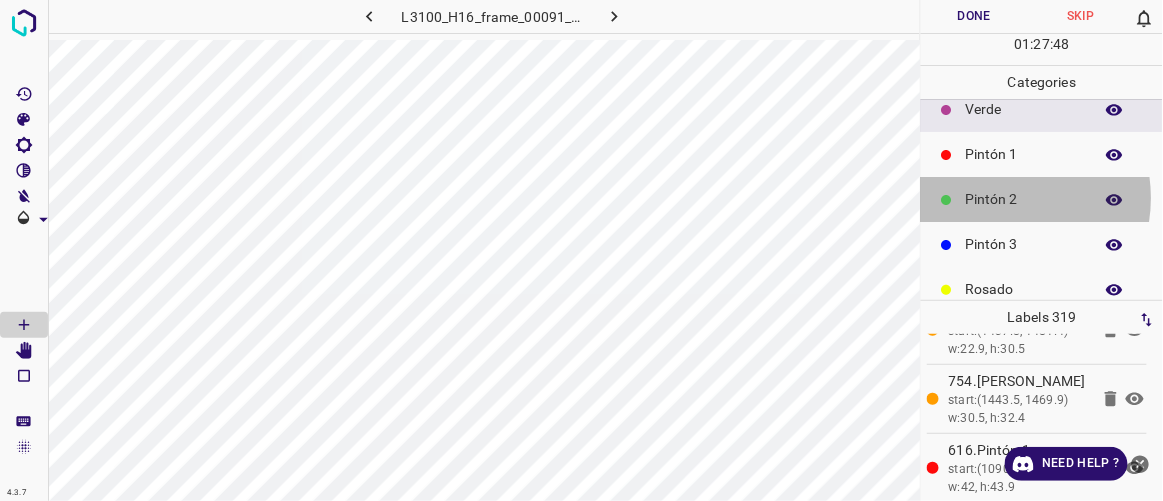 click on "Pintón 2" at bounding box center (1024, 199) 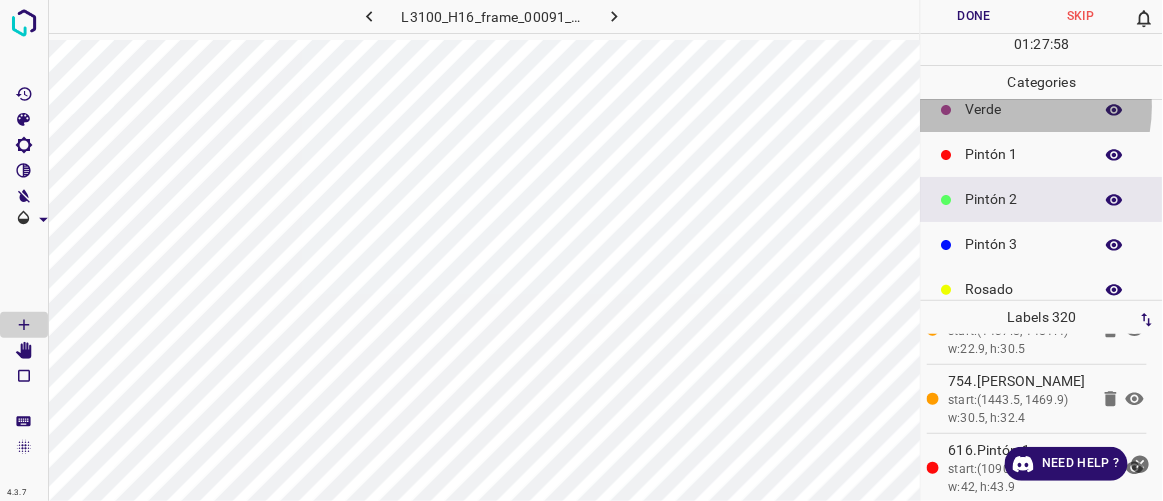 click on "Verde" at bounding box center [1024, 109] 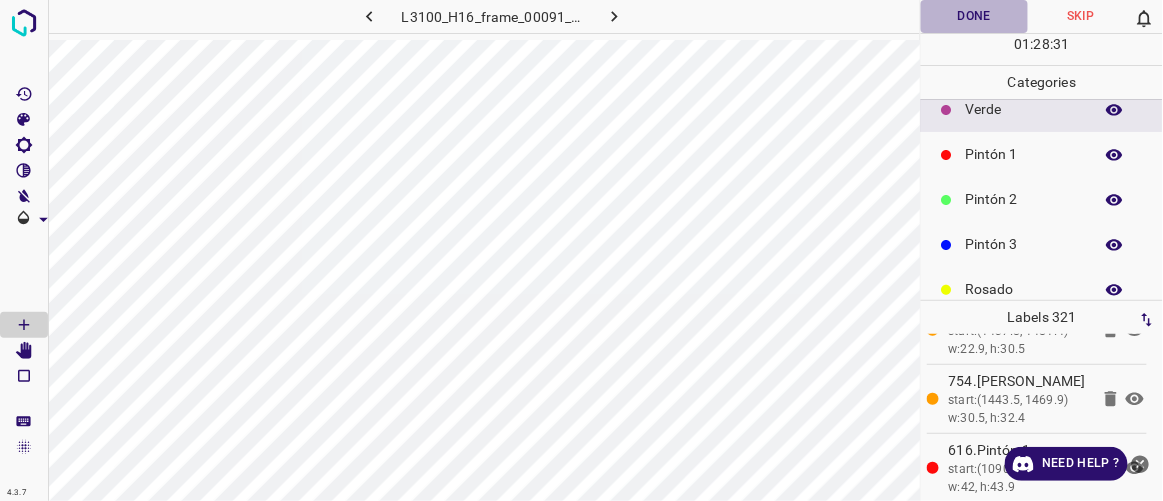 click on "Done" at bounding box center (974, 16) 